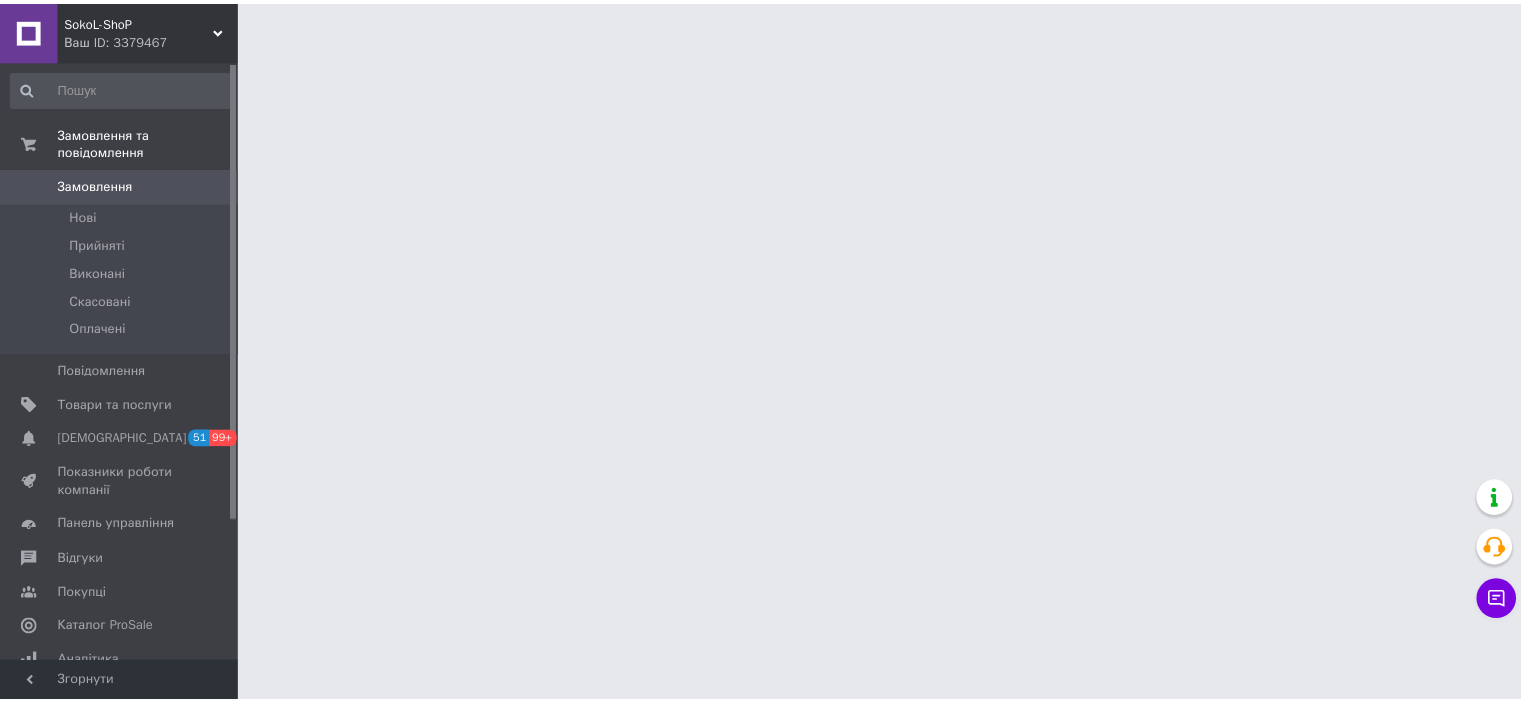 scroll, scrollTop: 0, scrollLeft: 0, axis: both 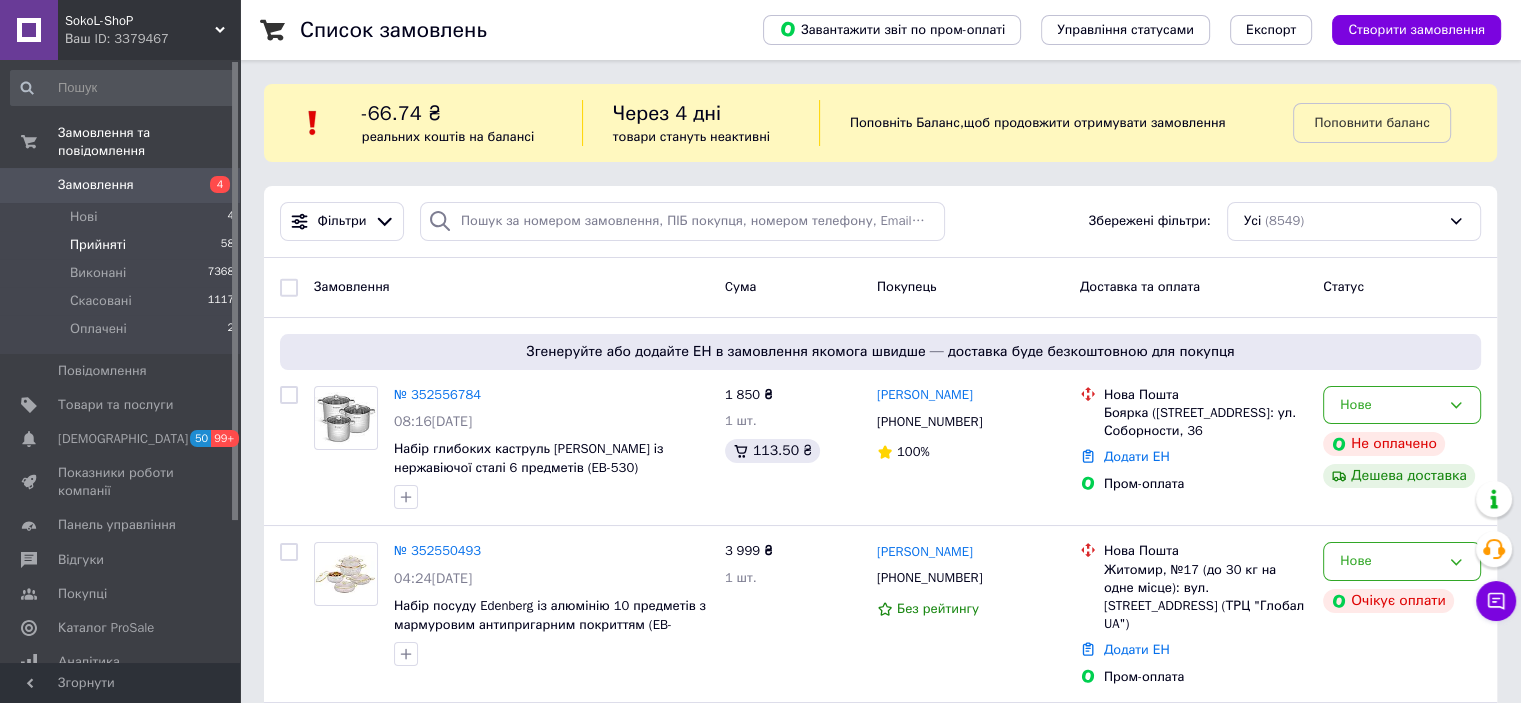 click on "Прийняті 58" at bounding box center [123, 245] 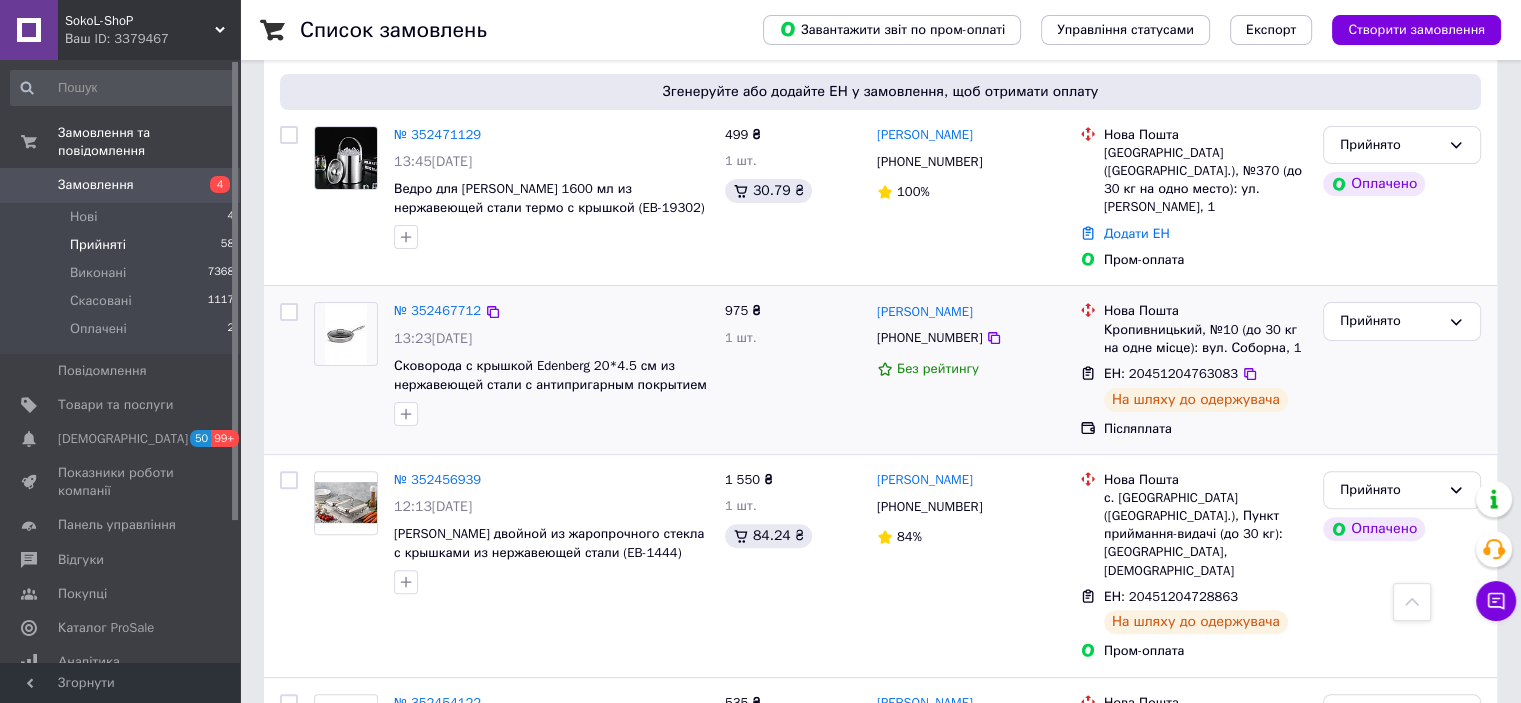 scroll, scrollTop: 400, scrollLeft: 0, axis: vertical 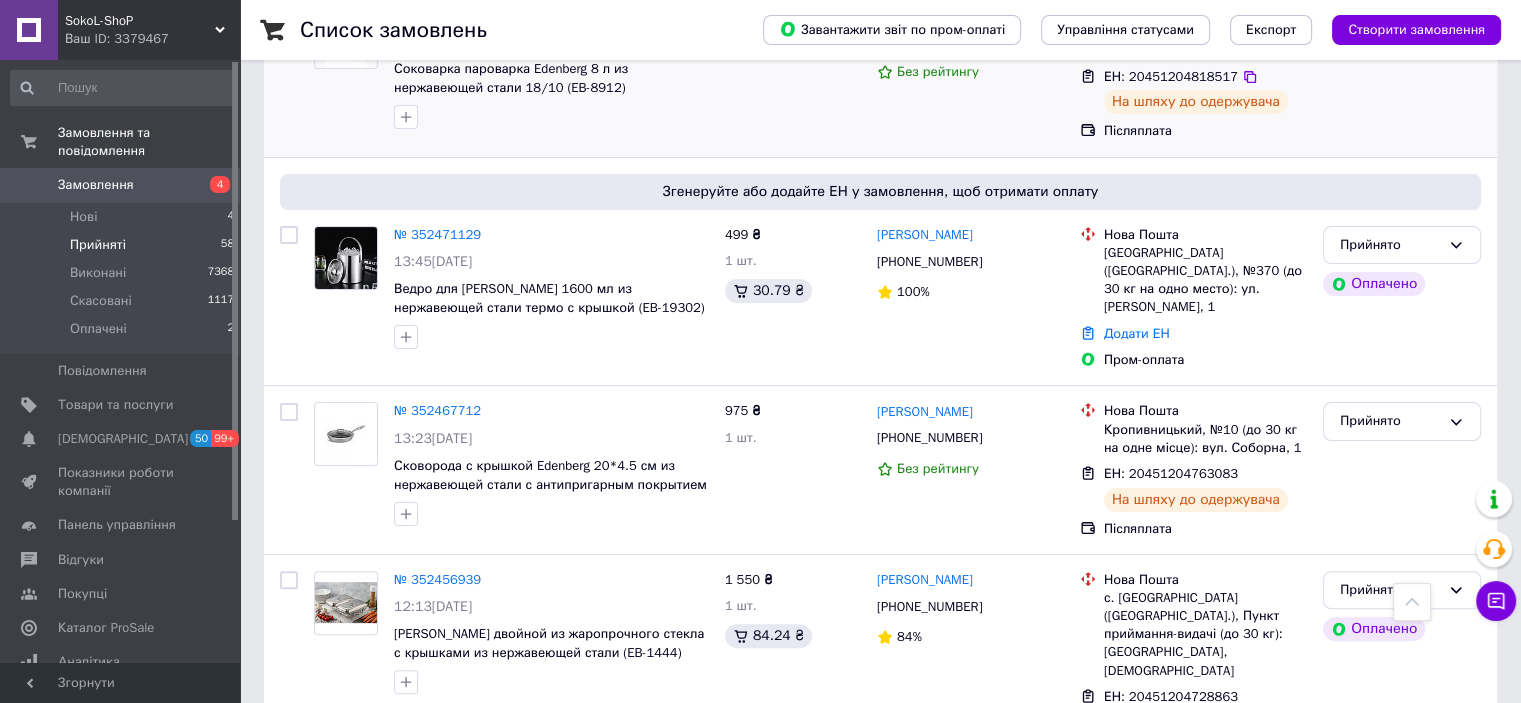 drag, startPoint x: 983, startPoint y: 260, endPoint x: 843, endPoint y: 131, distance: 190.3707 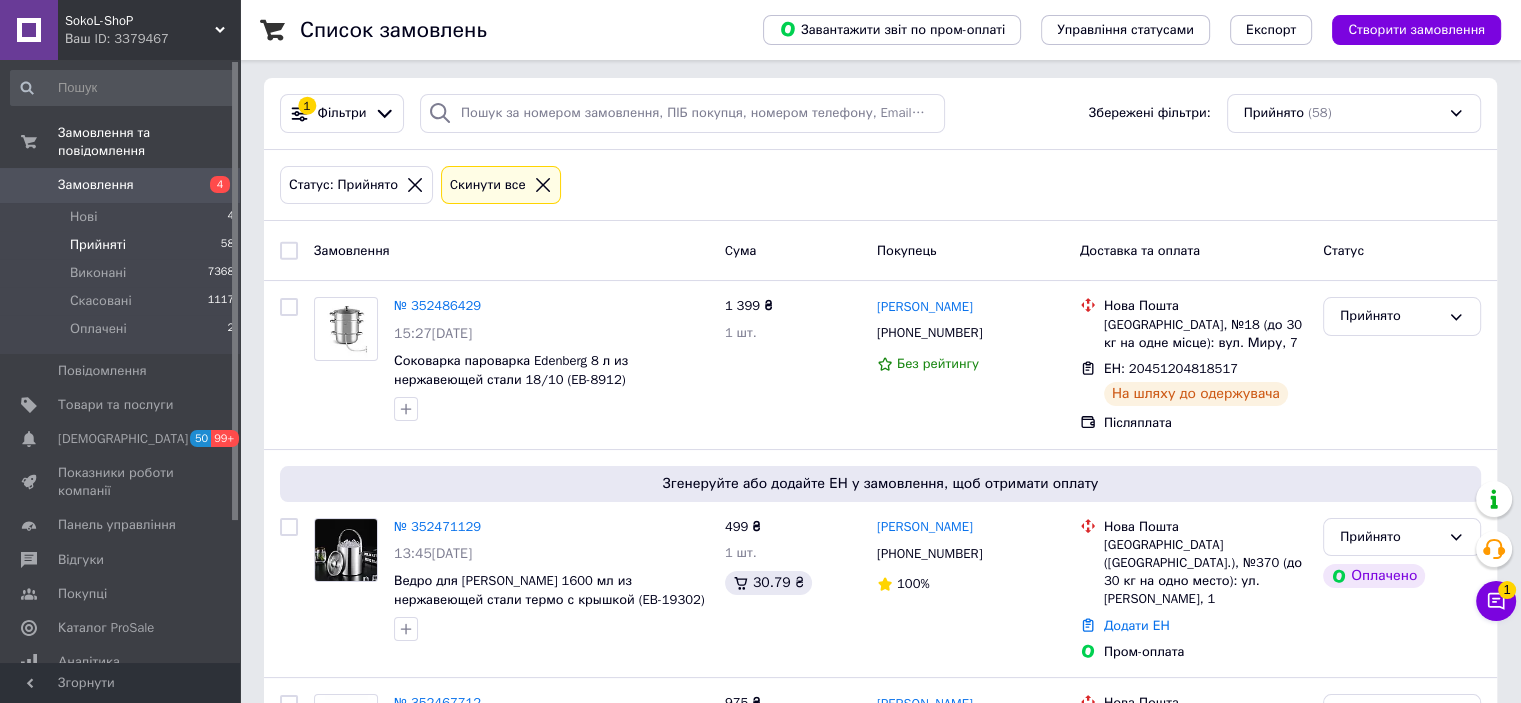 scroll, scrollTop: 0, scrollLeft: 0, axis: both 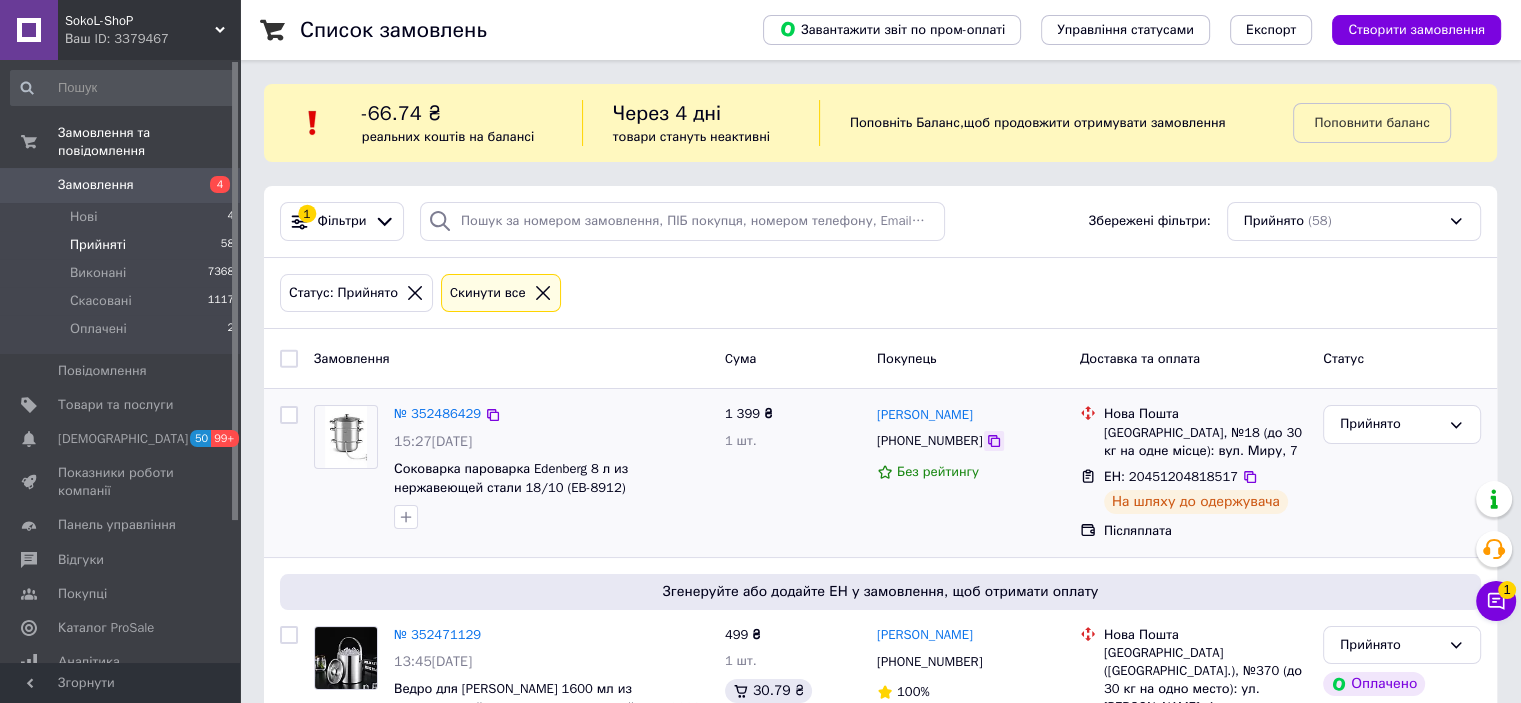 click 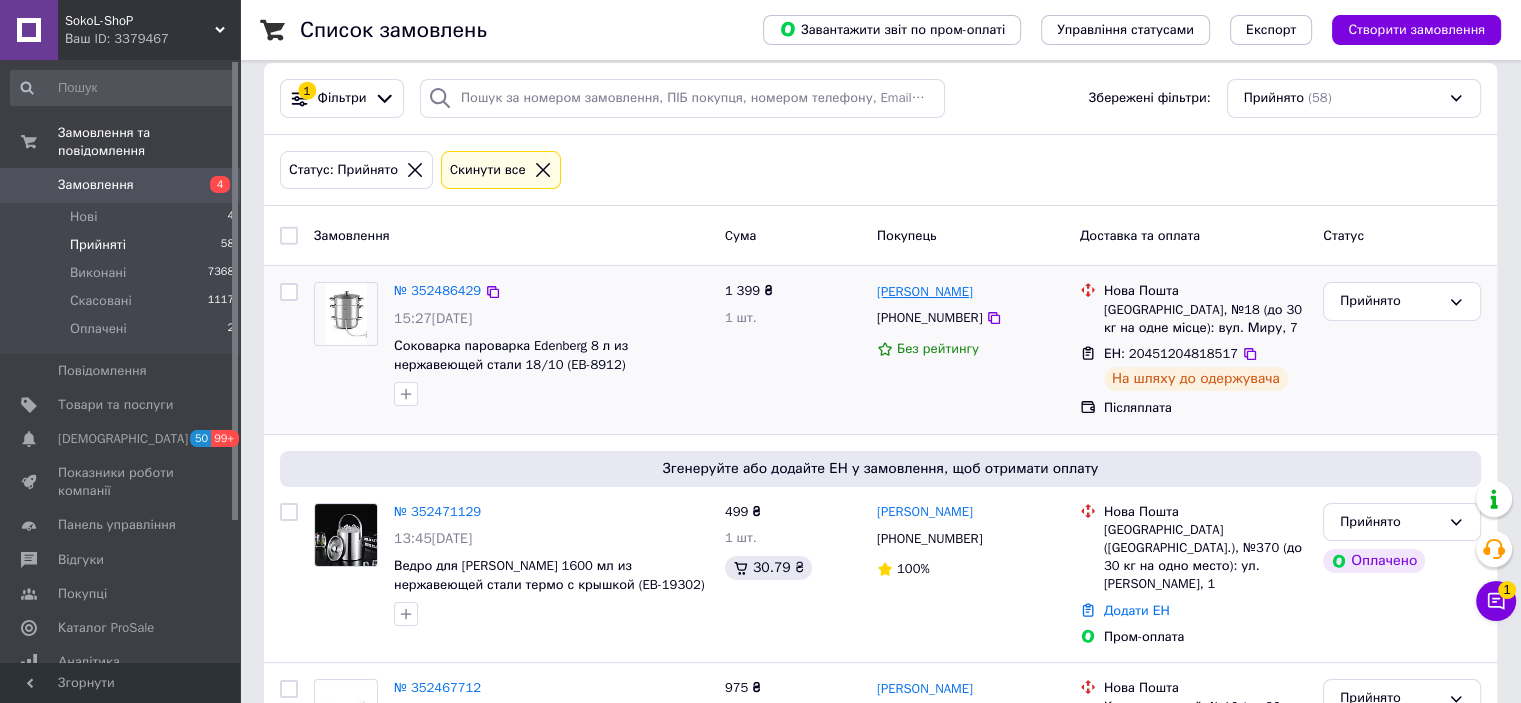 scroll, scrollTop: 200, scrollLeft: 0, axis: vertical 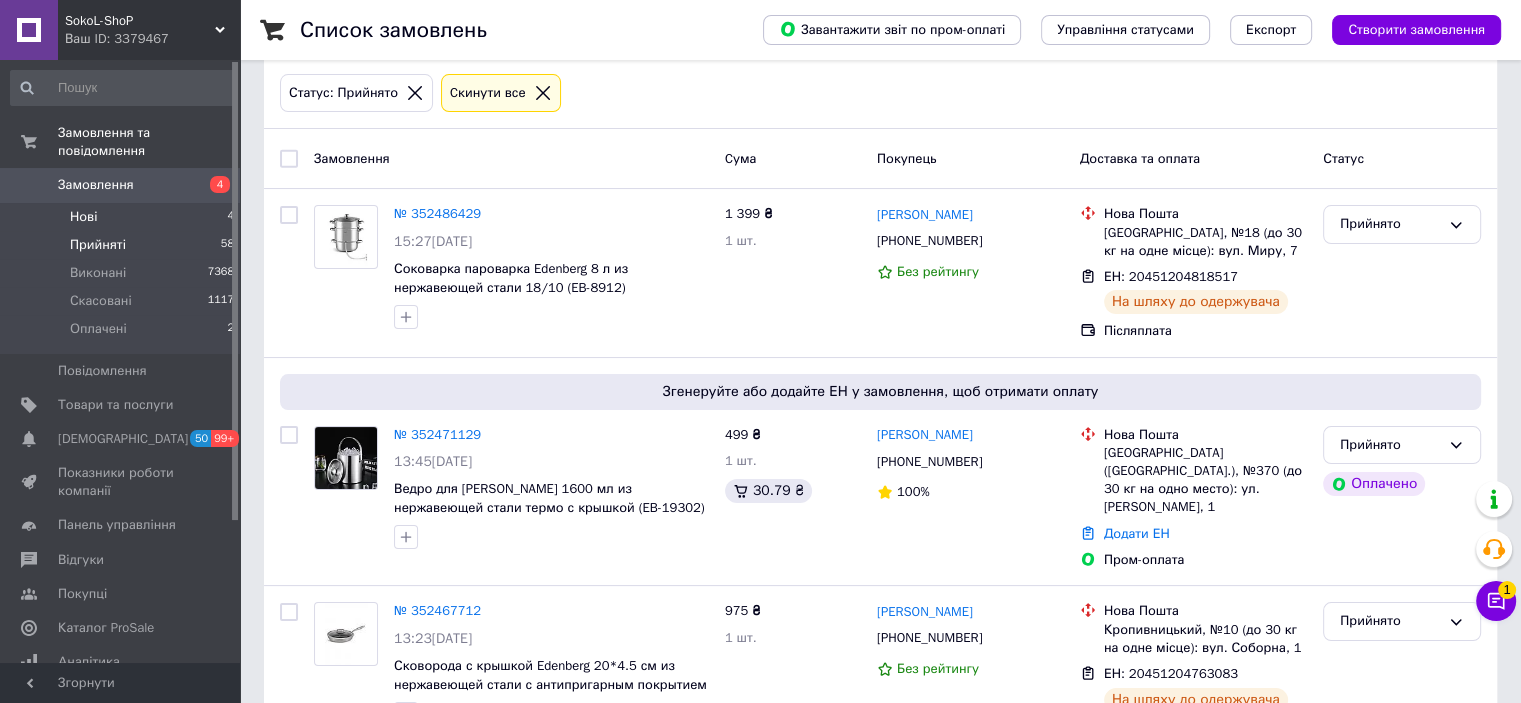 click on "Нові 4" at bounding box center [123, 217] 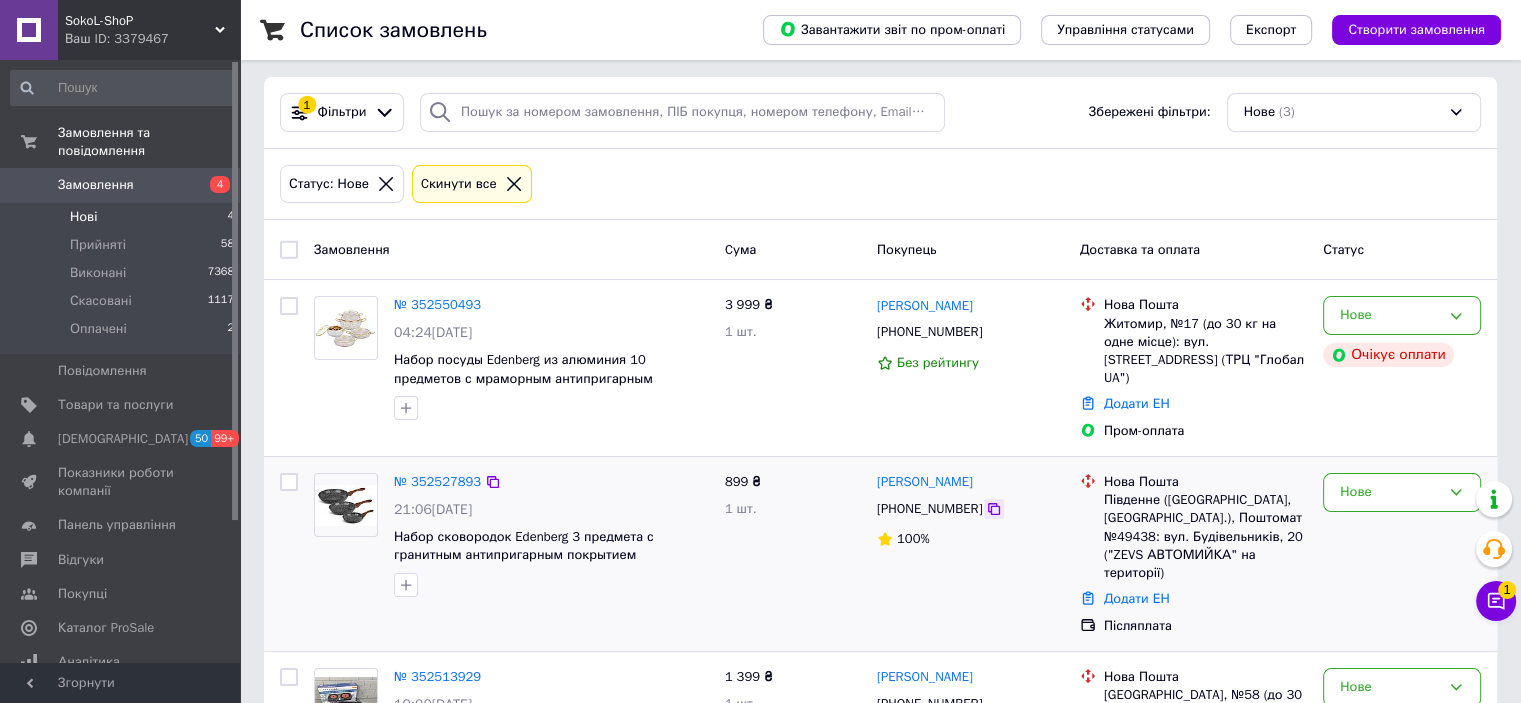 scroll, scrollTop: 220, scrollLeft: 0, axis: vertical 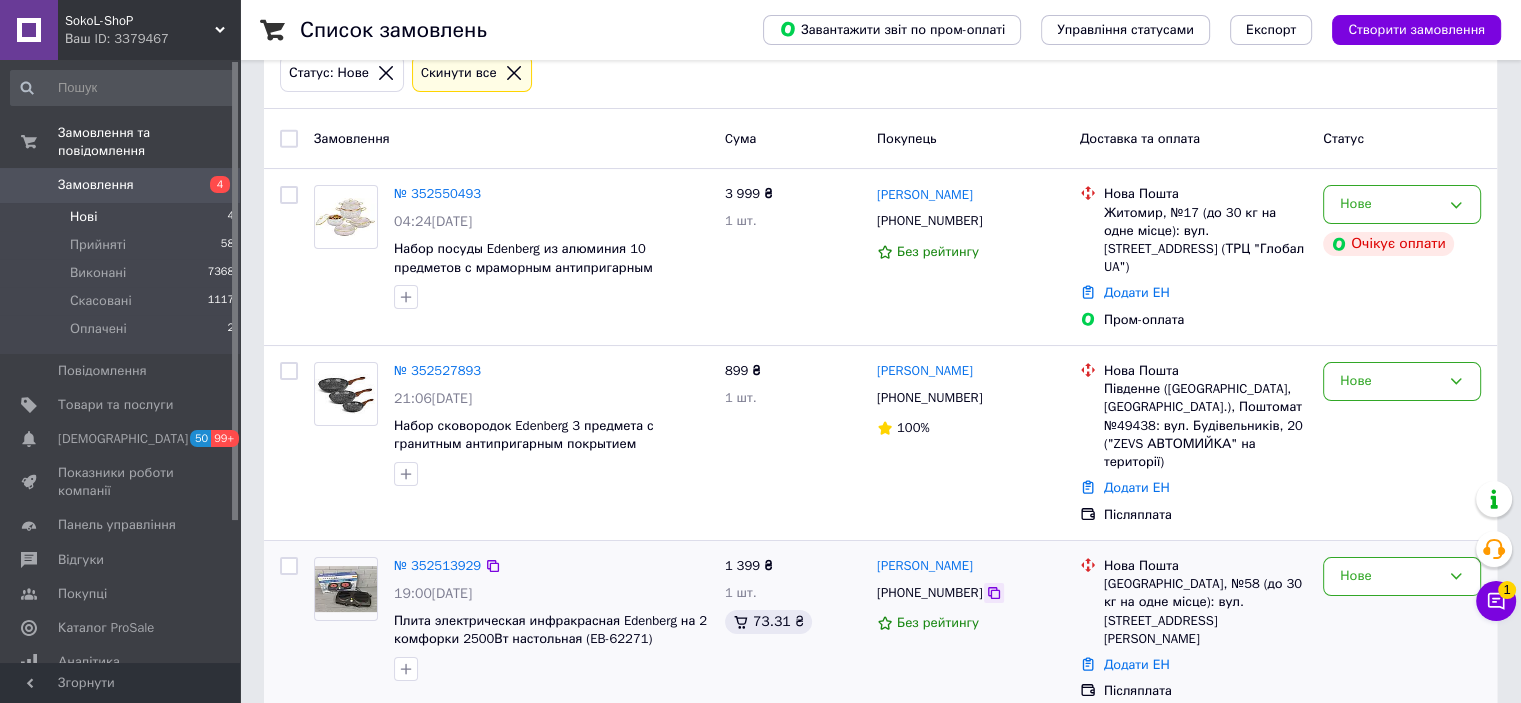 click 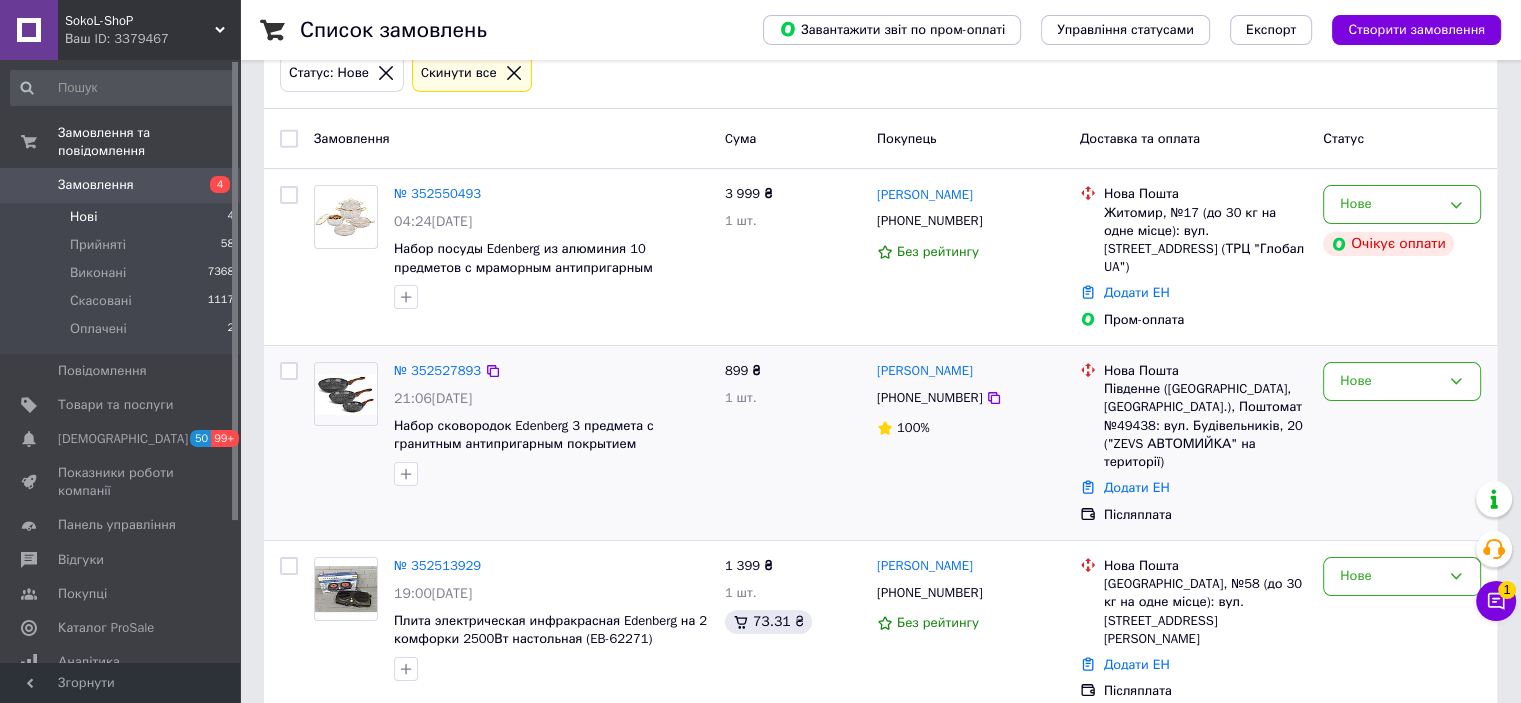 scroll, scrollTop: 120, scrollLeft: 0, axis: vertical 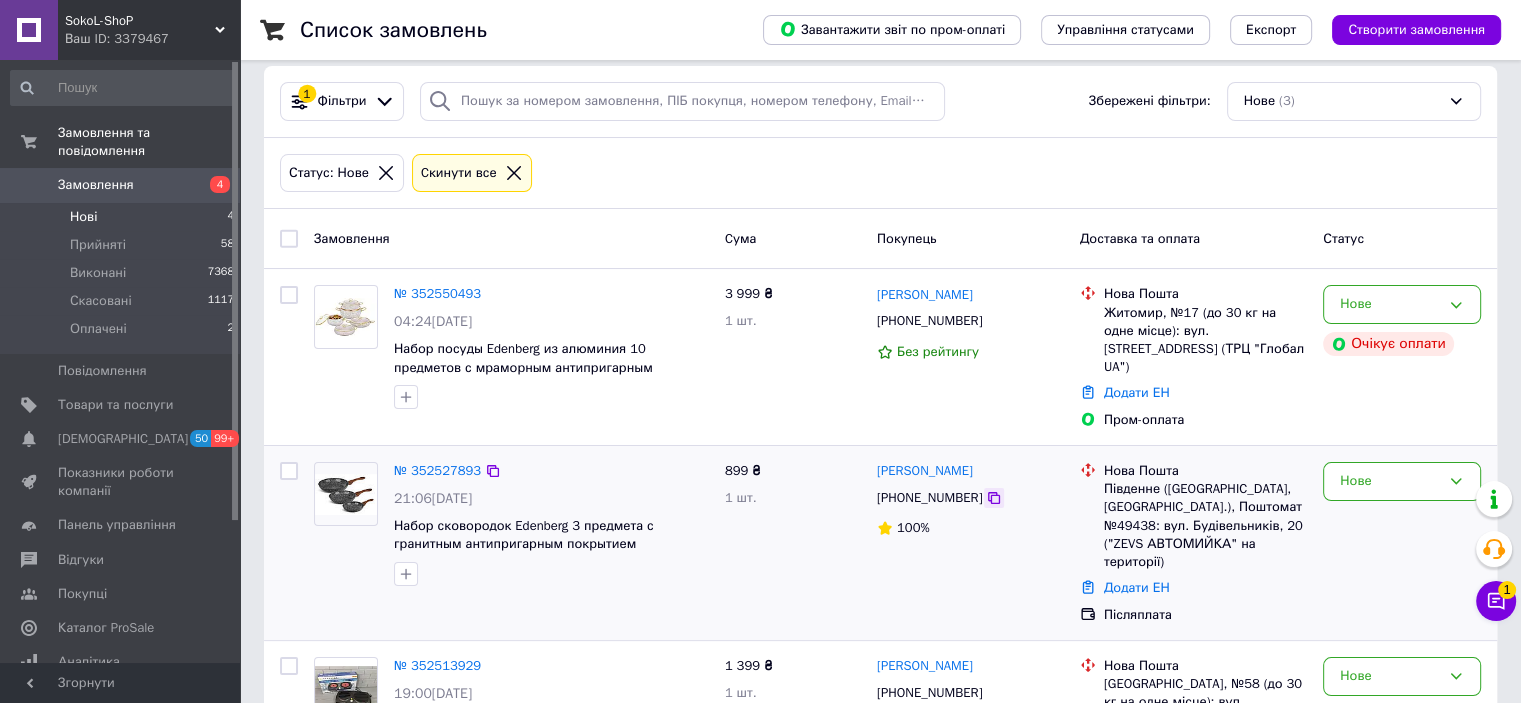 click 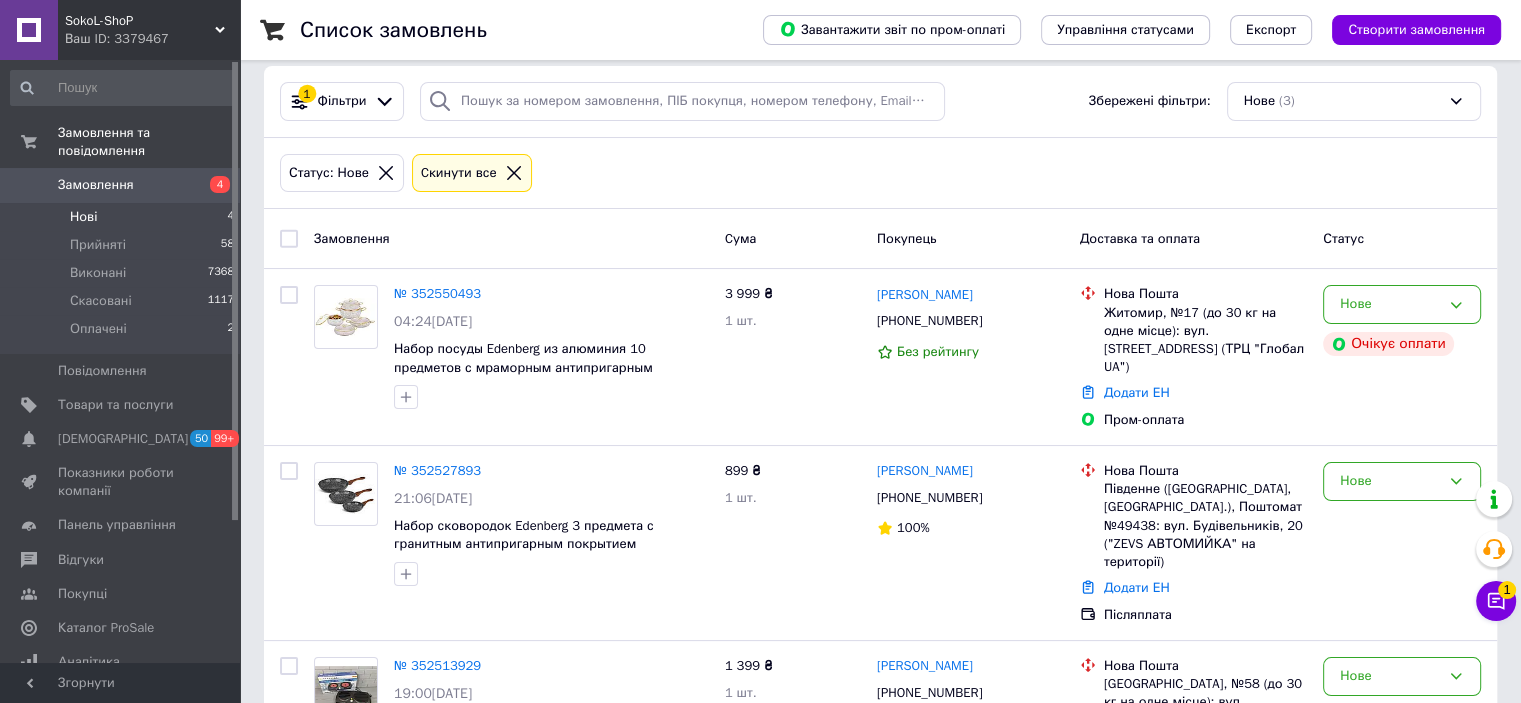 drag, startPoint x: 981, startPoint y: 325, endPoint x: 536, endPoint y: 10, distance: 545.20636 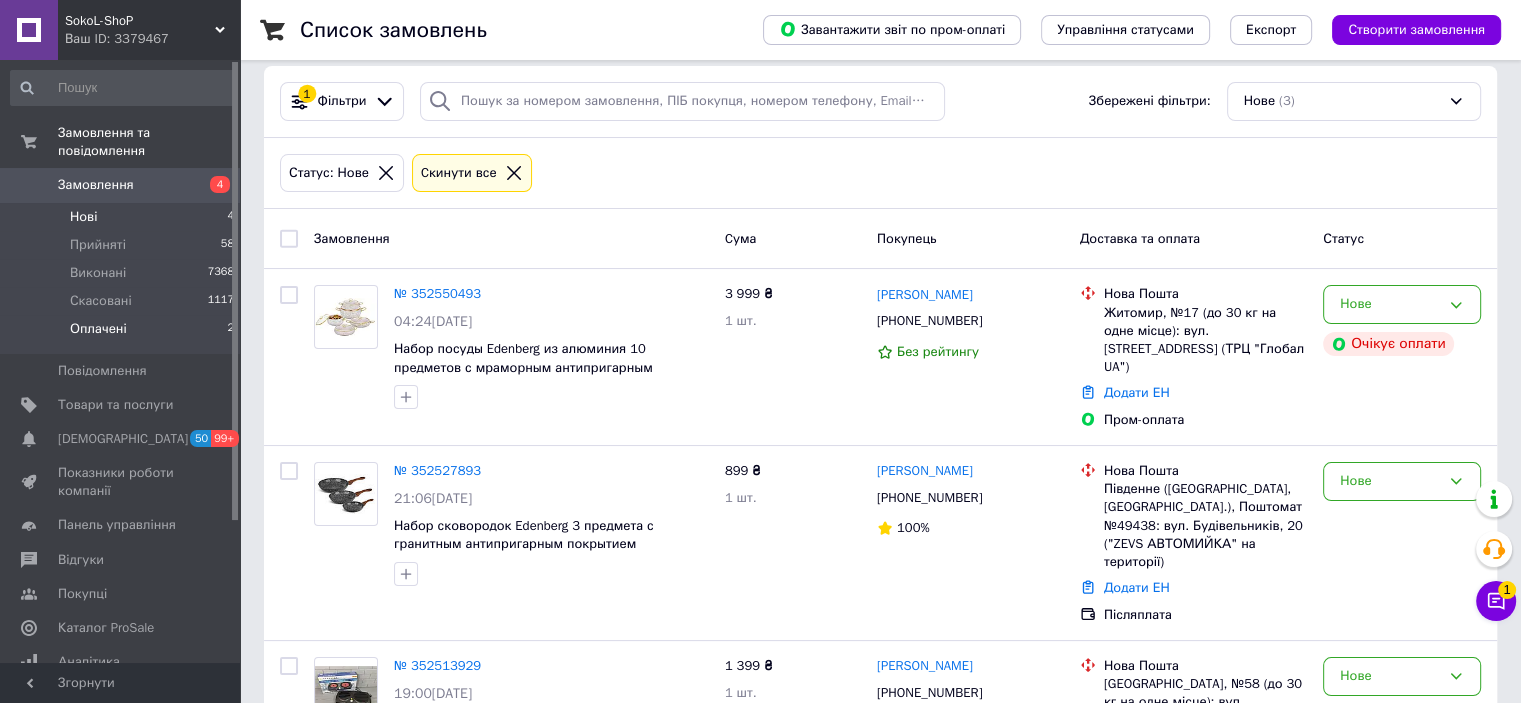 click on "Оплачені 2" at bounding box center [123, 334] 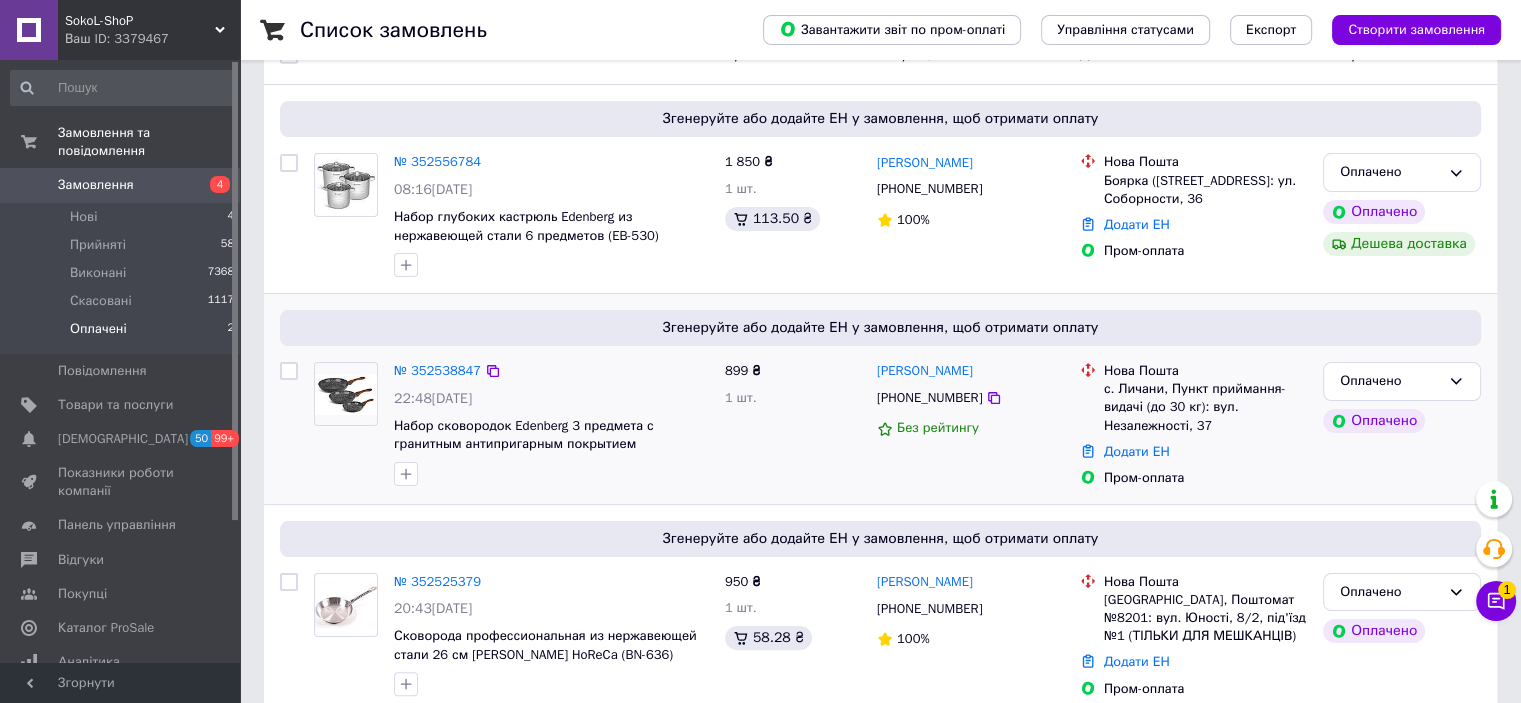 scroll, scrollTop: 337, scrollLeft: 0, axis: vertical 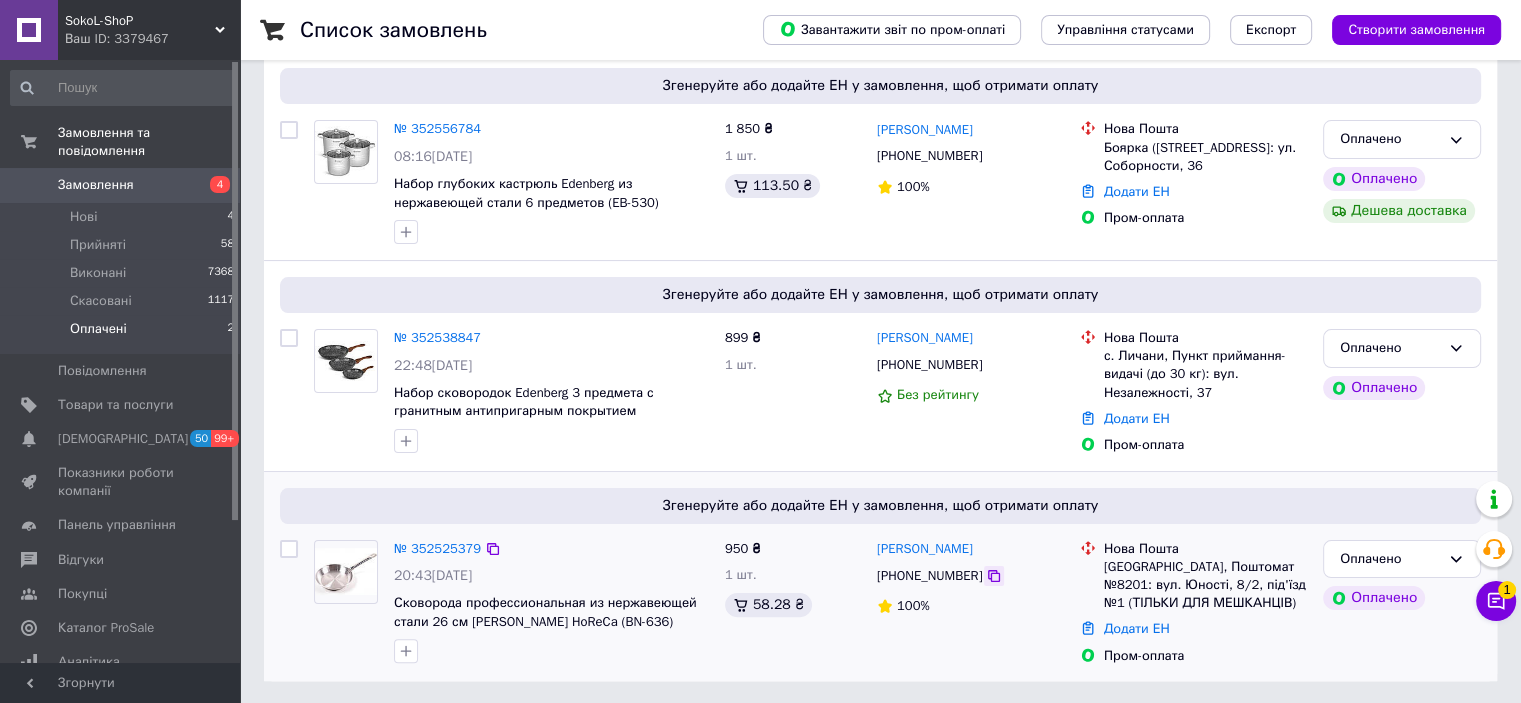 click 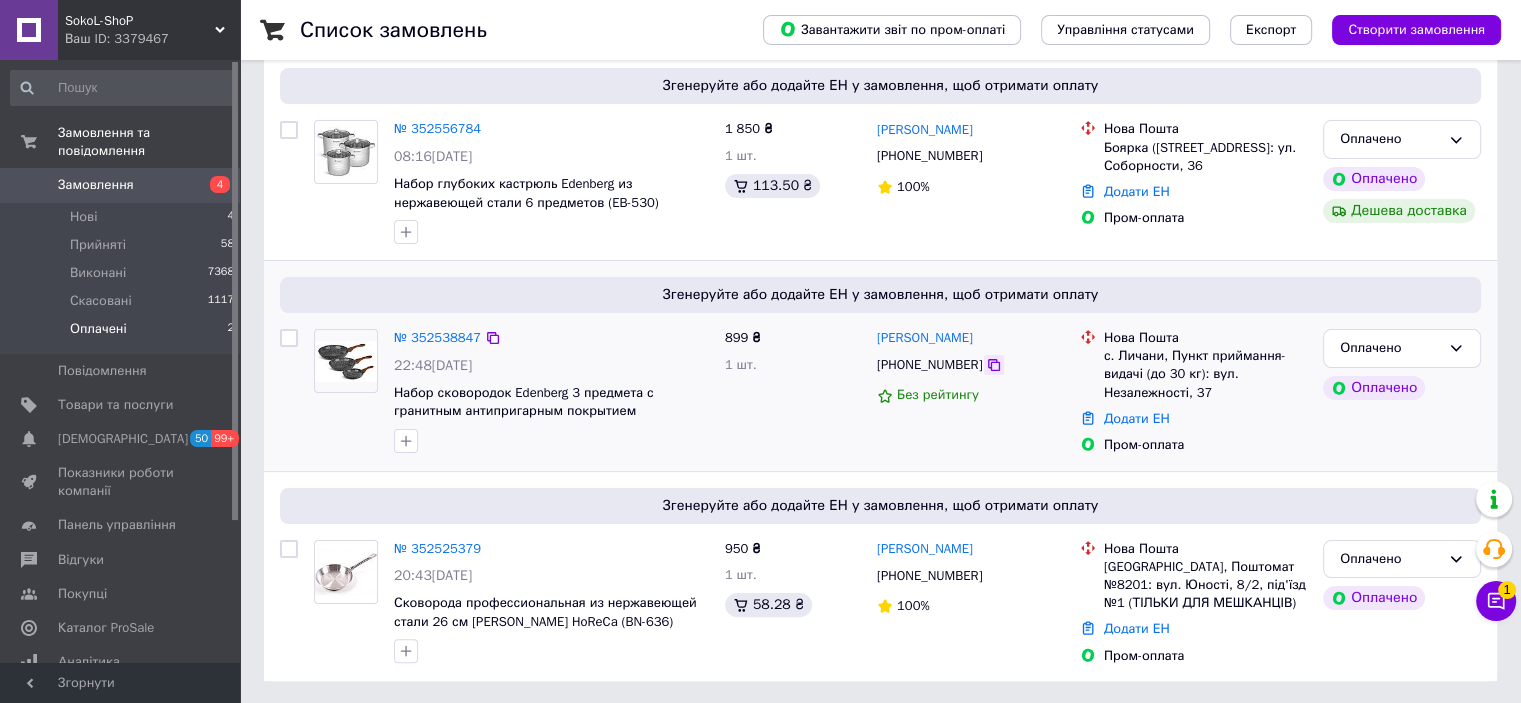 click 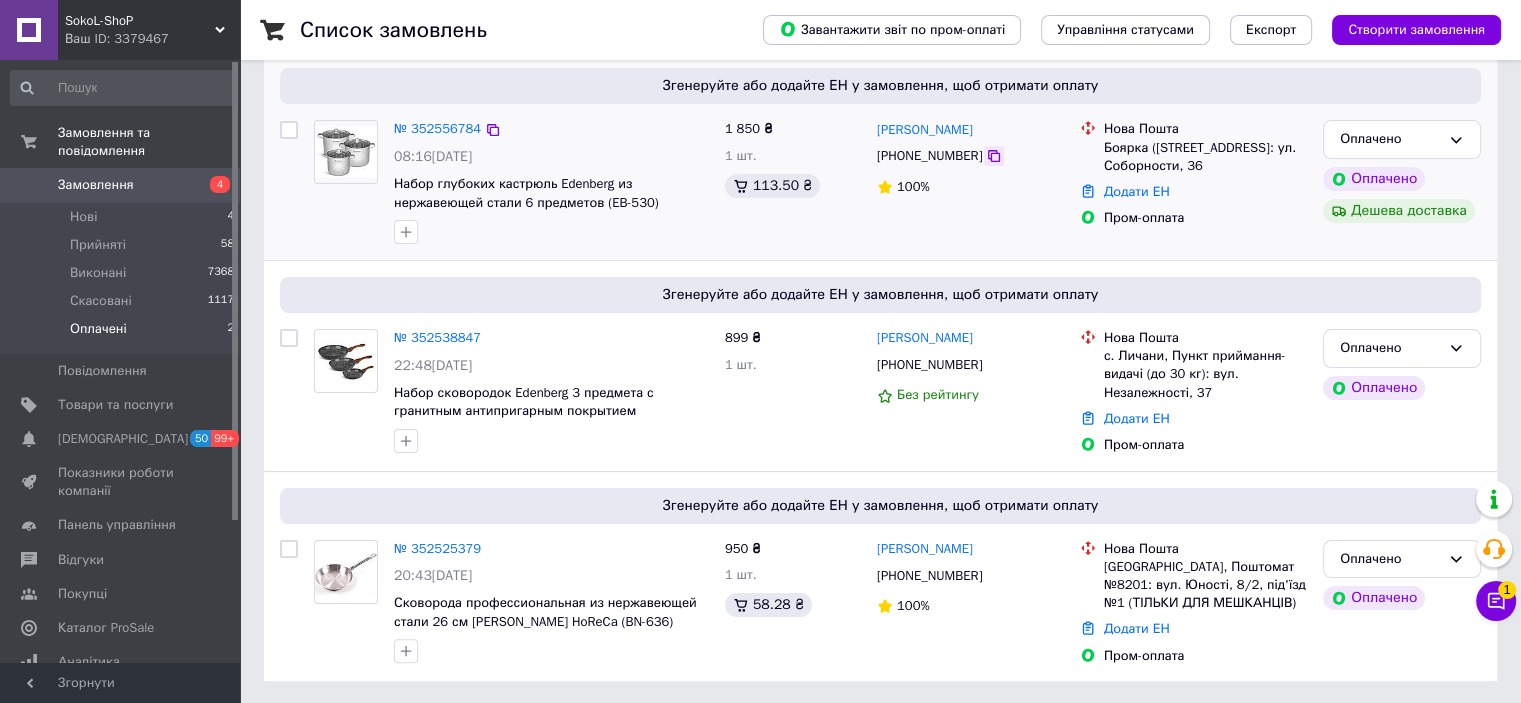 click 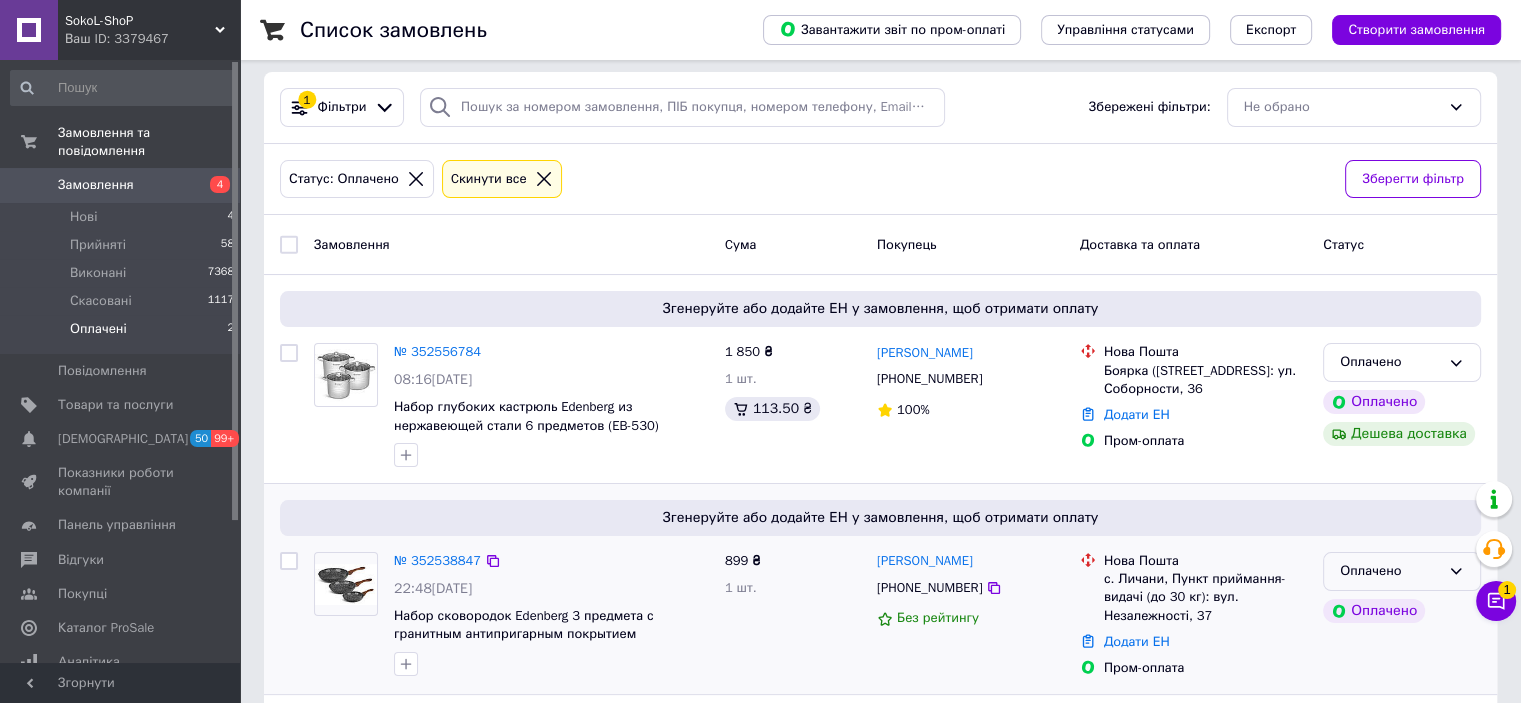 scroll, scrollTop: 300, scrollLeft: 0, axis: vertical 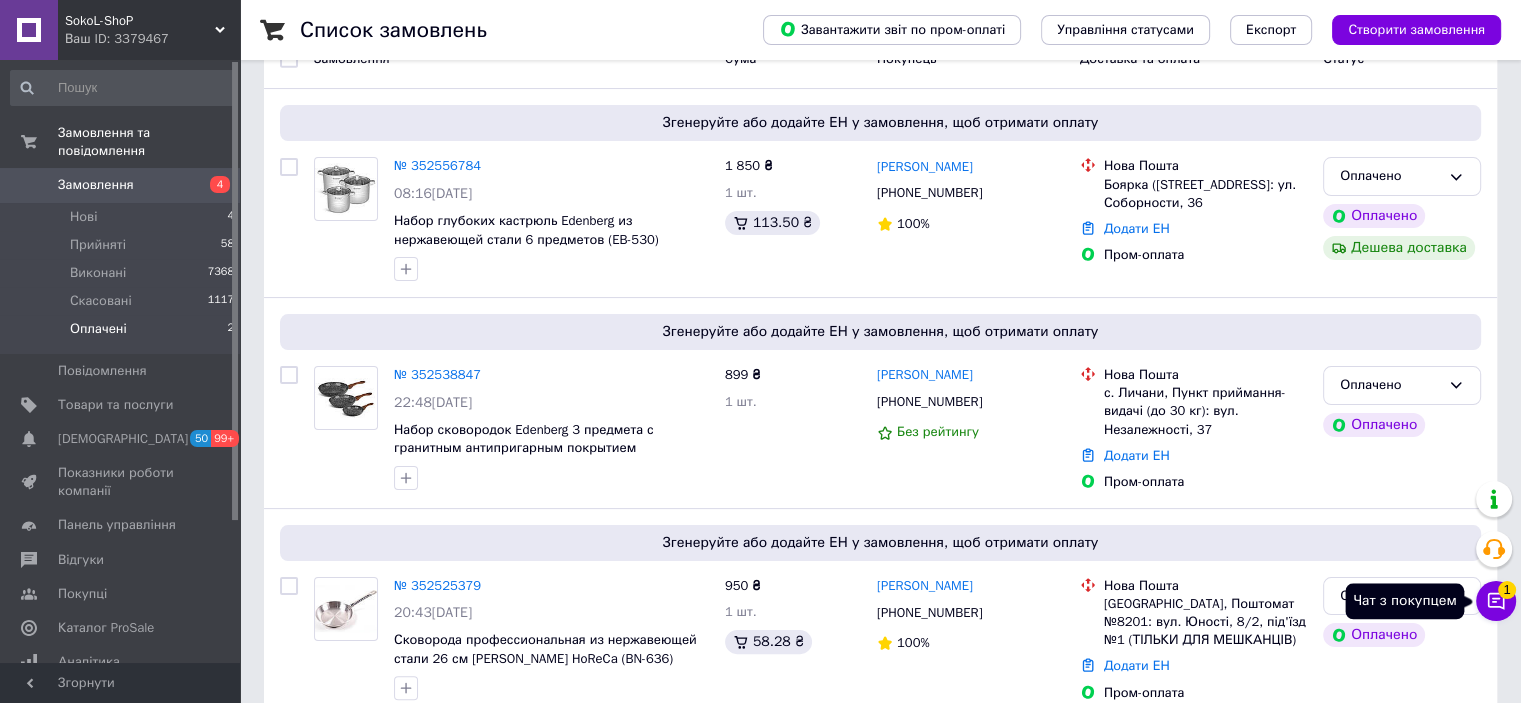 click on "Чат з покупцем 1" at bounding box center [1496, 601] 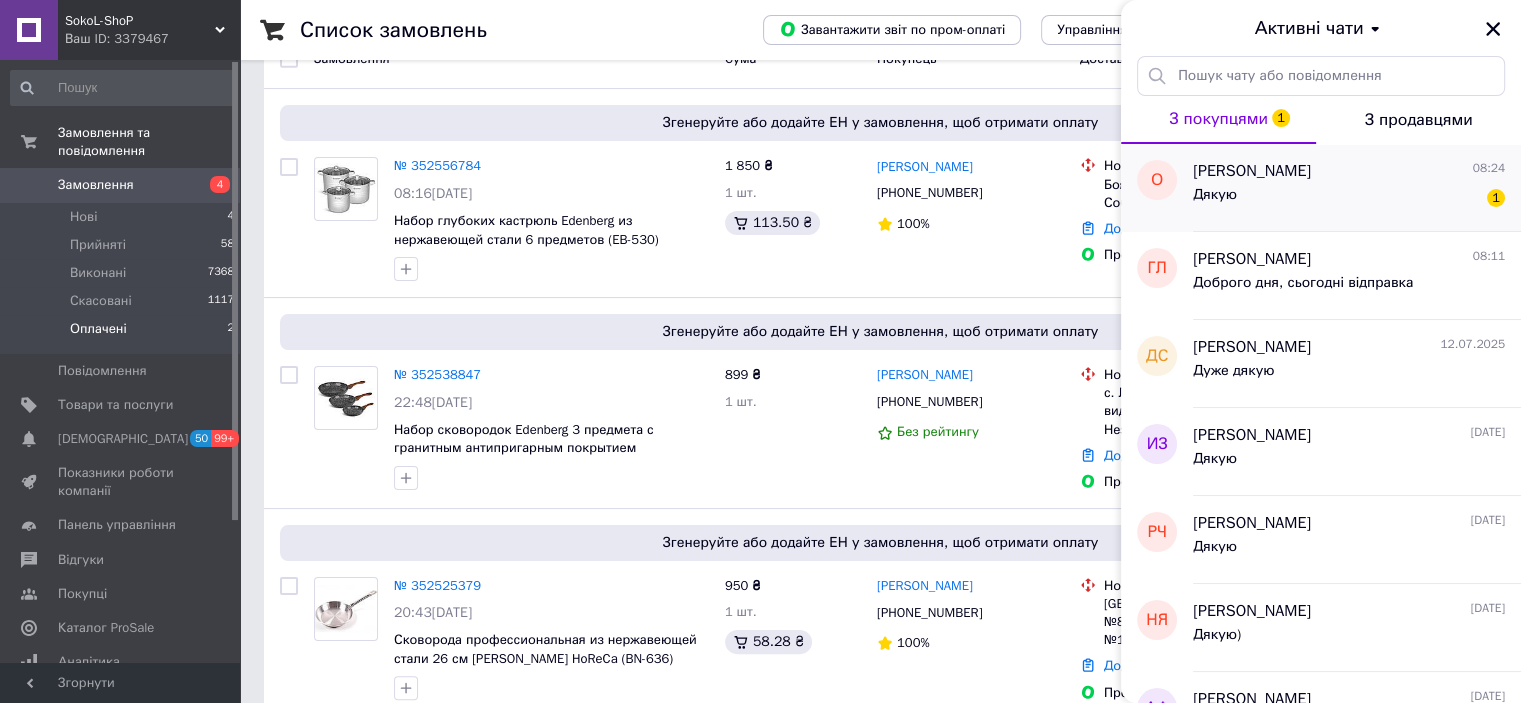 click on "Дякую 1" at bounding box center [1349, 199] 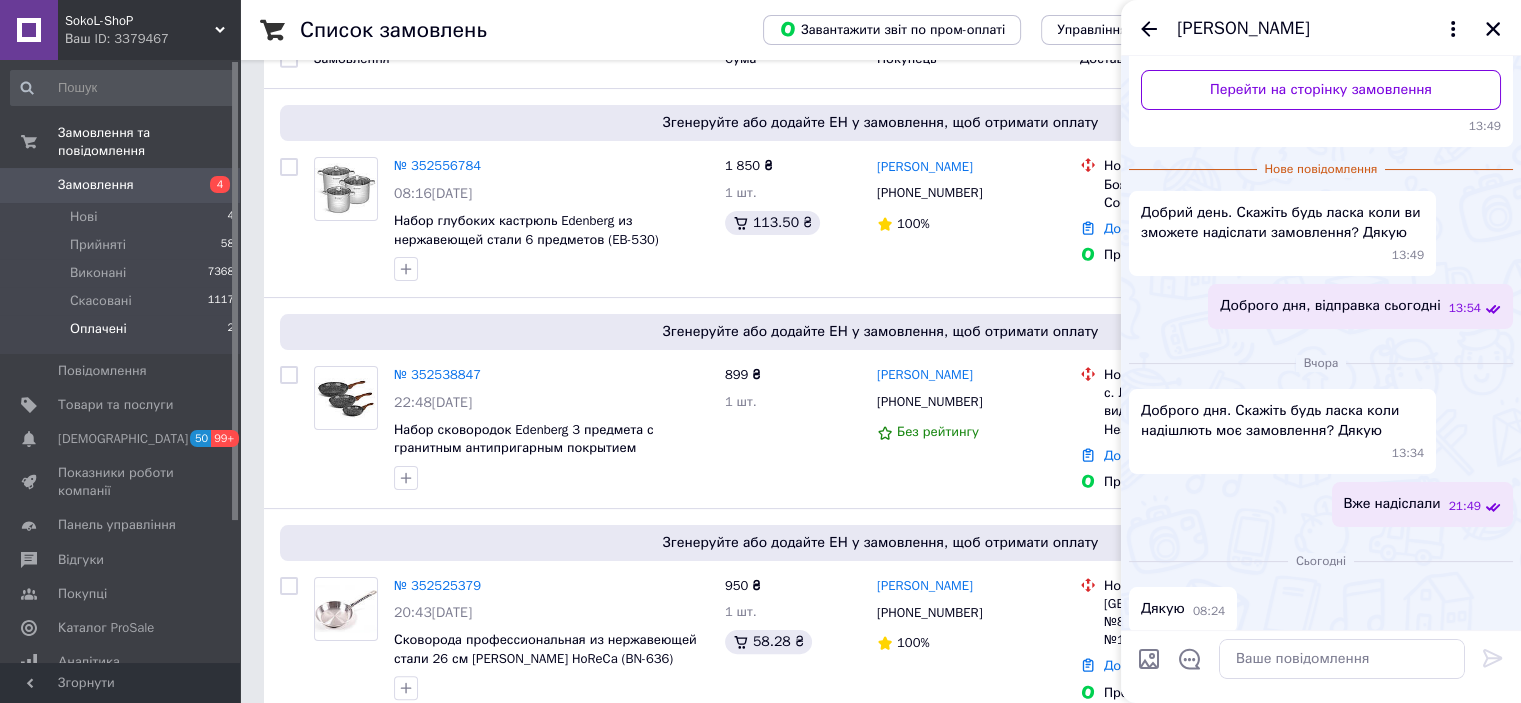 scroll, scrollTop: 267, scrollLeft: 0, axis: vertical 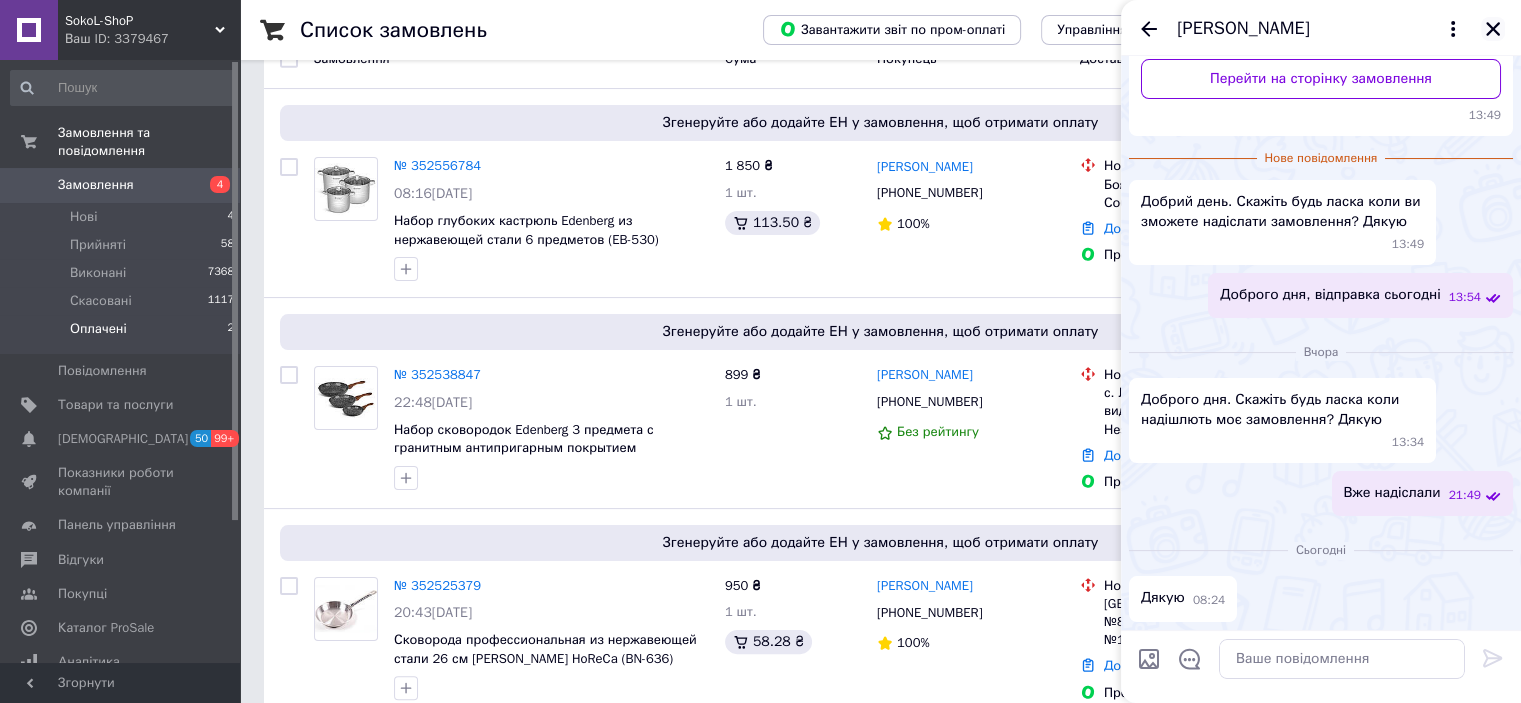 click 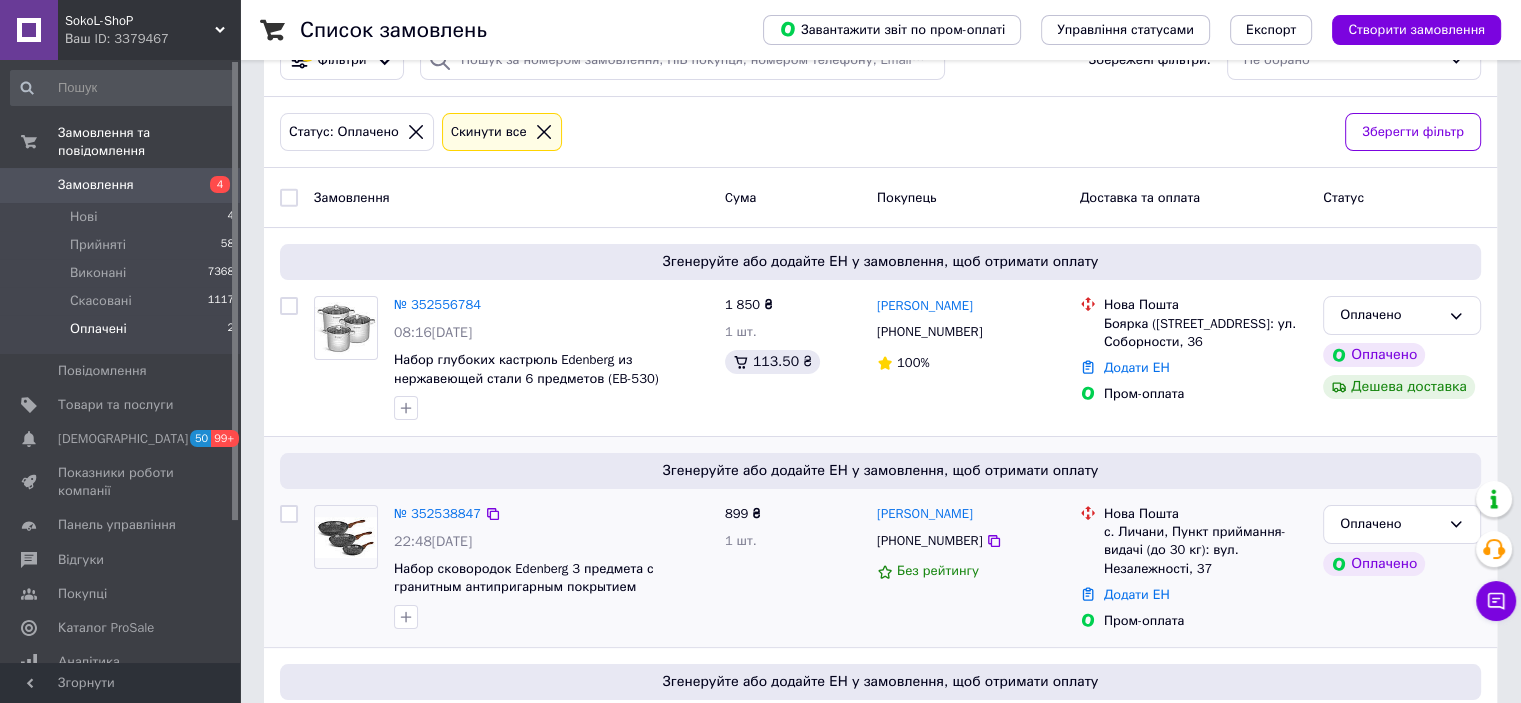 scroll, scrollTop: 337, scrollLeft: 0, axis: vertical 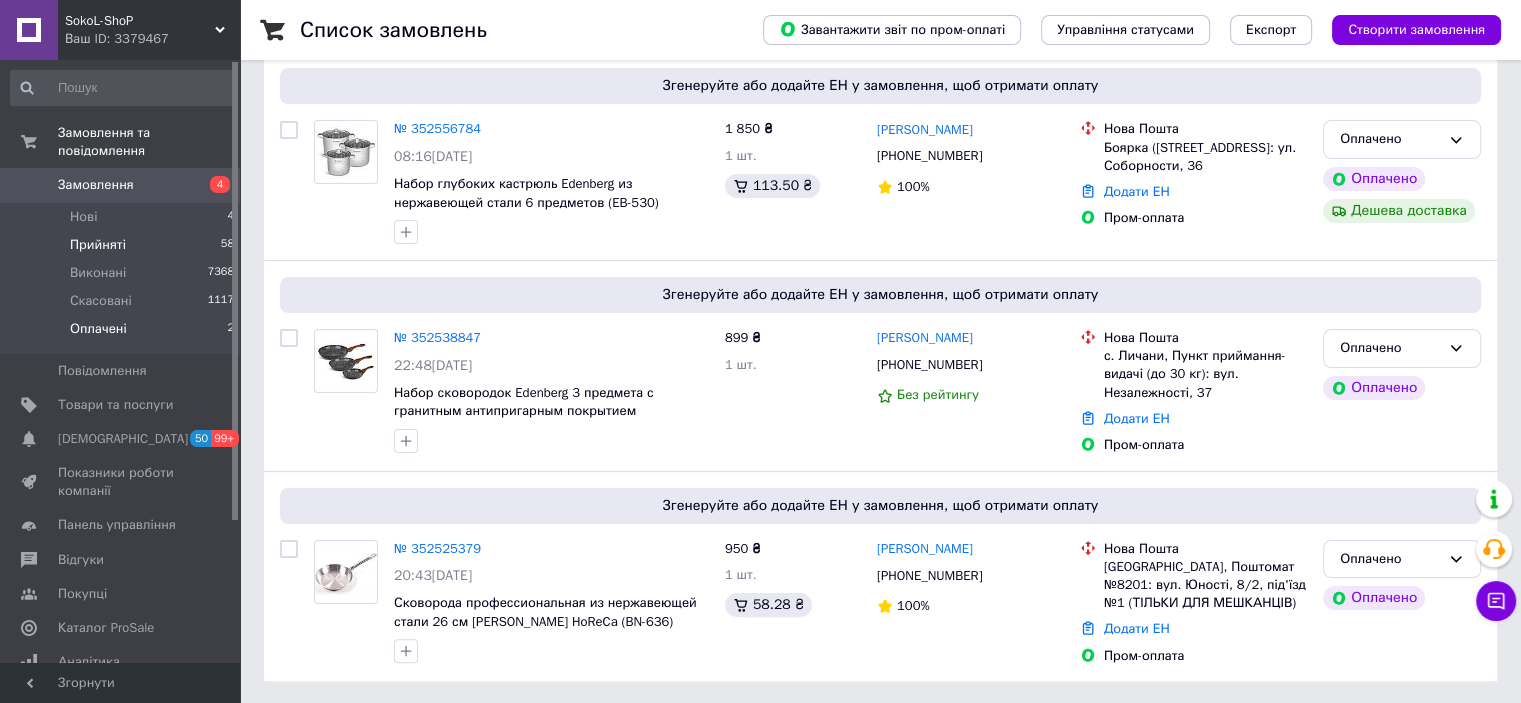 click on "Прийняті 58" at bounding box center (123, 245) 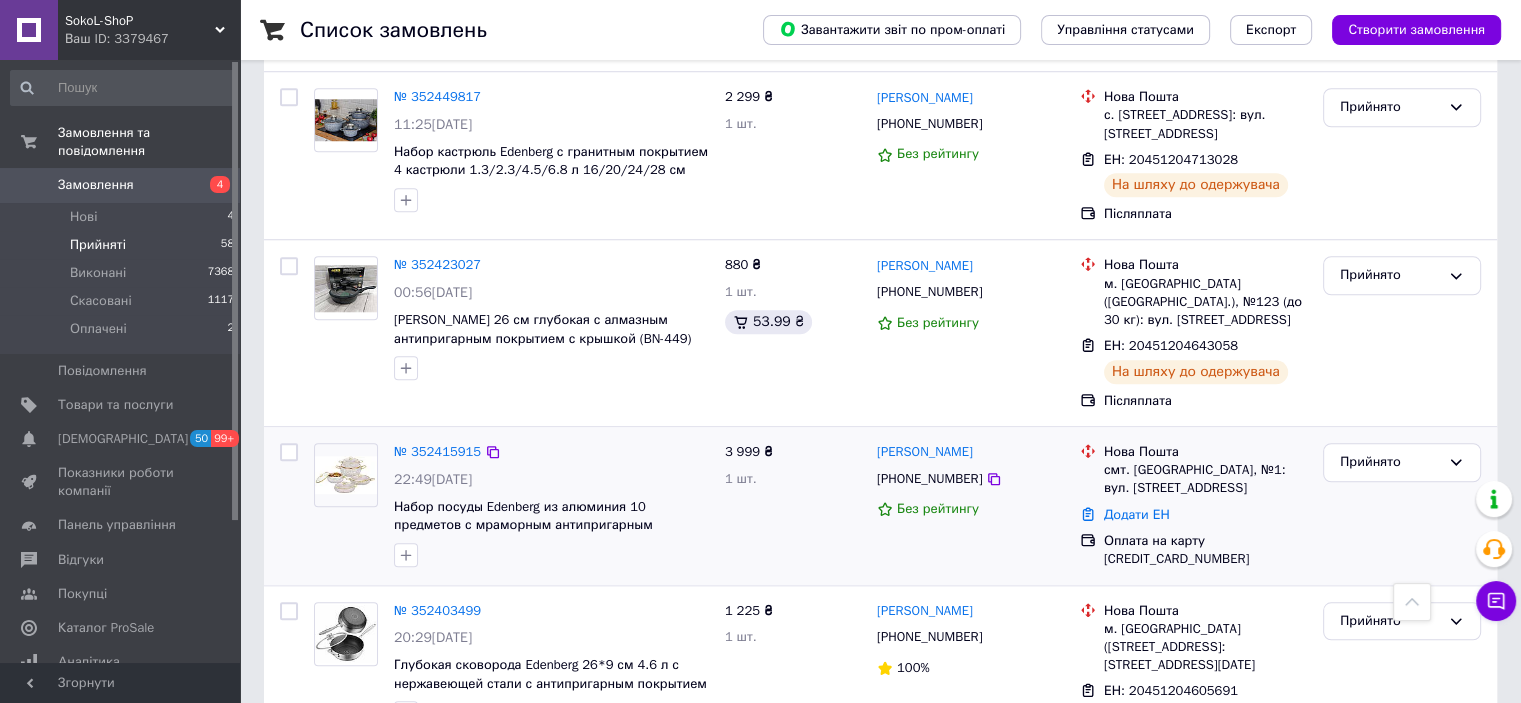scroll, scrollTop: 1700, scrollLeft: 0, axis: vertical 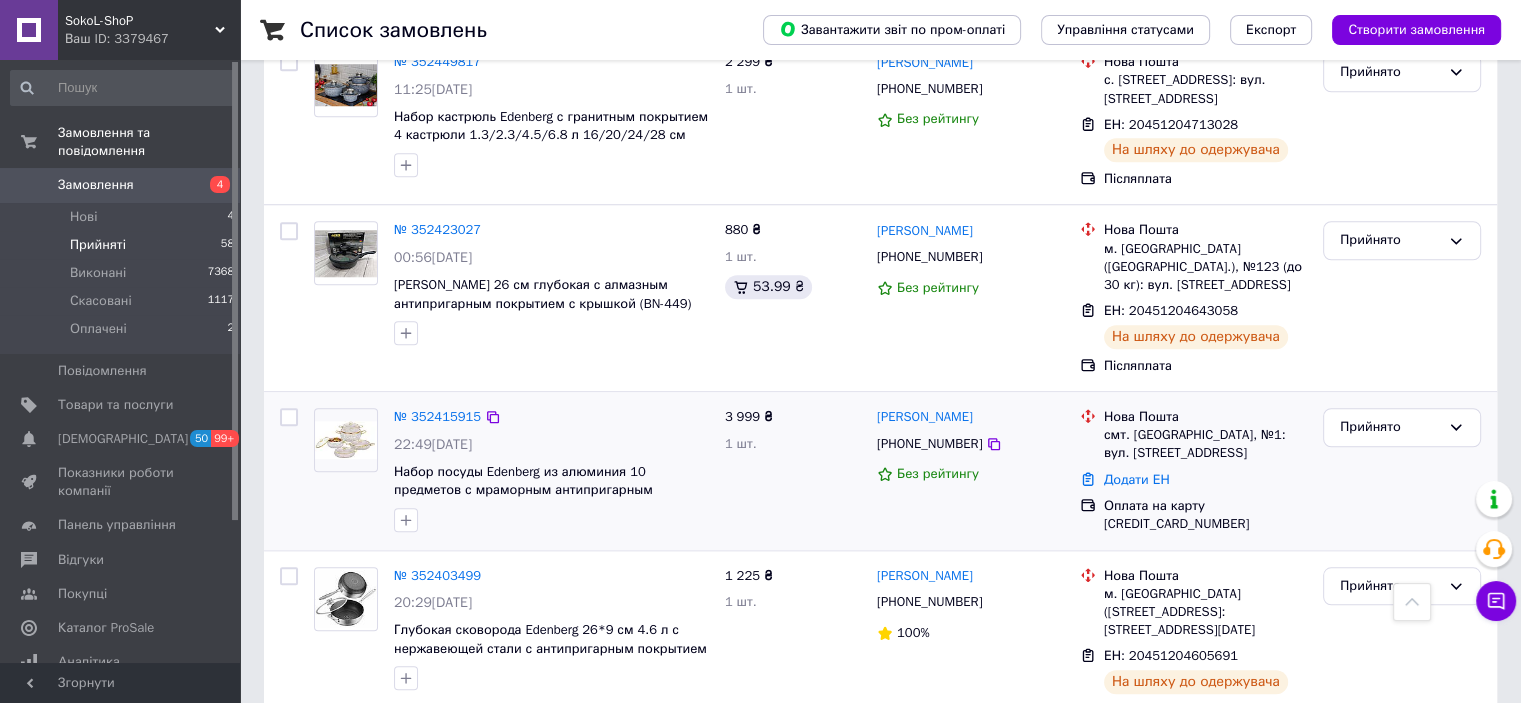 drag, startPoint x: 986, startPoint y: 350, endPoint x: 950, endPoint y: 319, distance: 47.507893 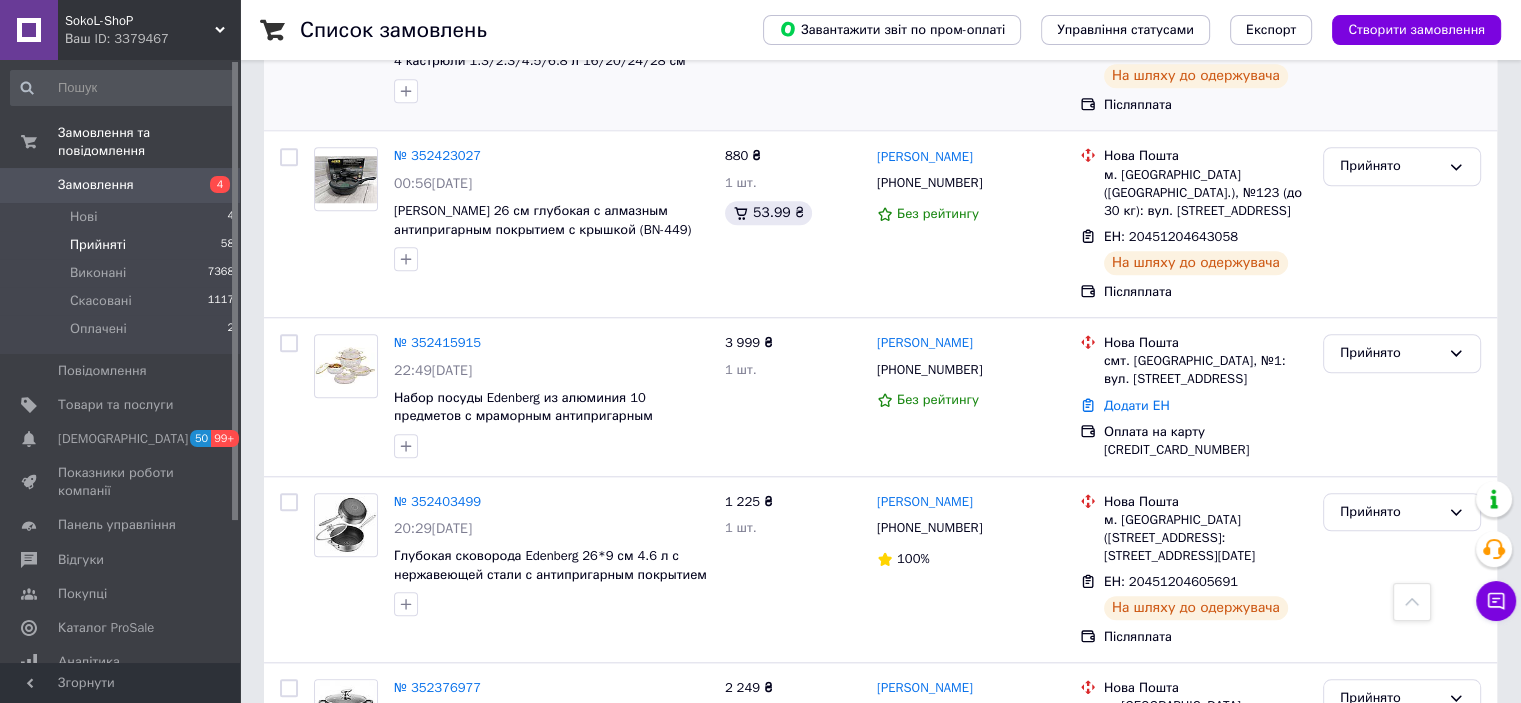 scroll, scrollTop: 1600, scrollLeft: 0, axis: vertical 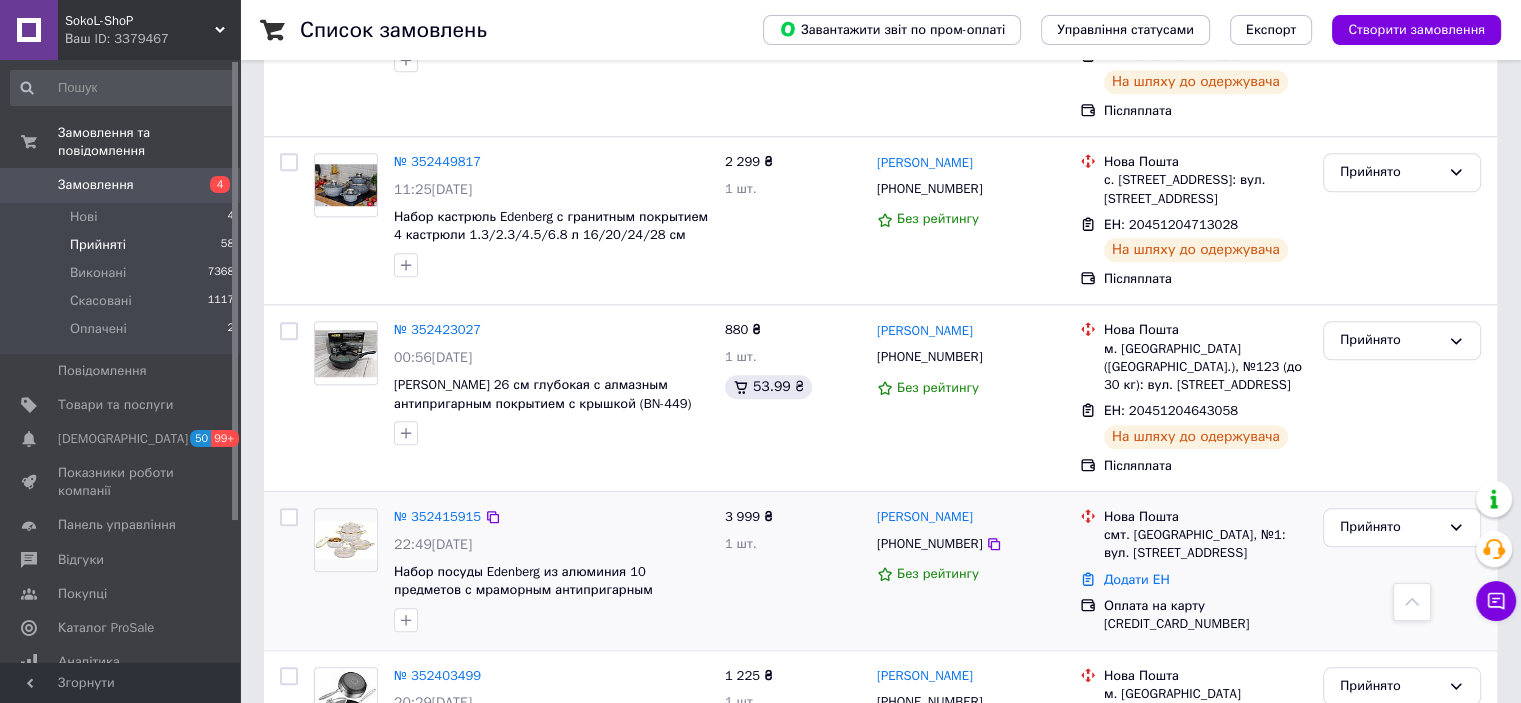 drag, startPoint x: 144, startPoint y: 314, endPoint x: 730, endPoint y: 431, distance: 597.5659 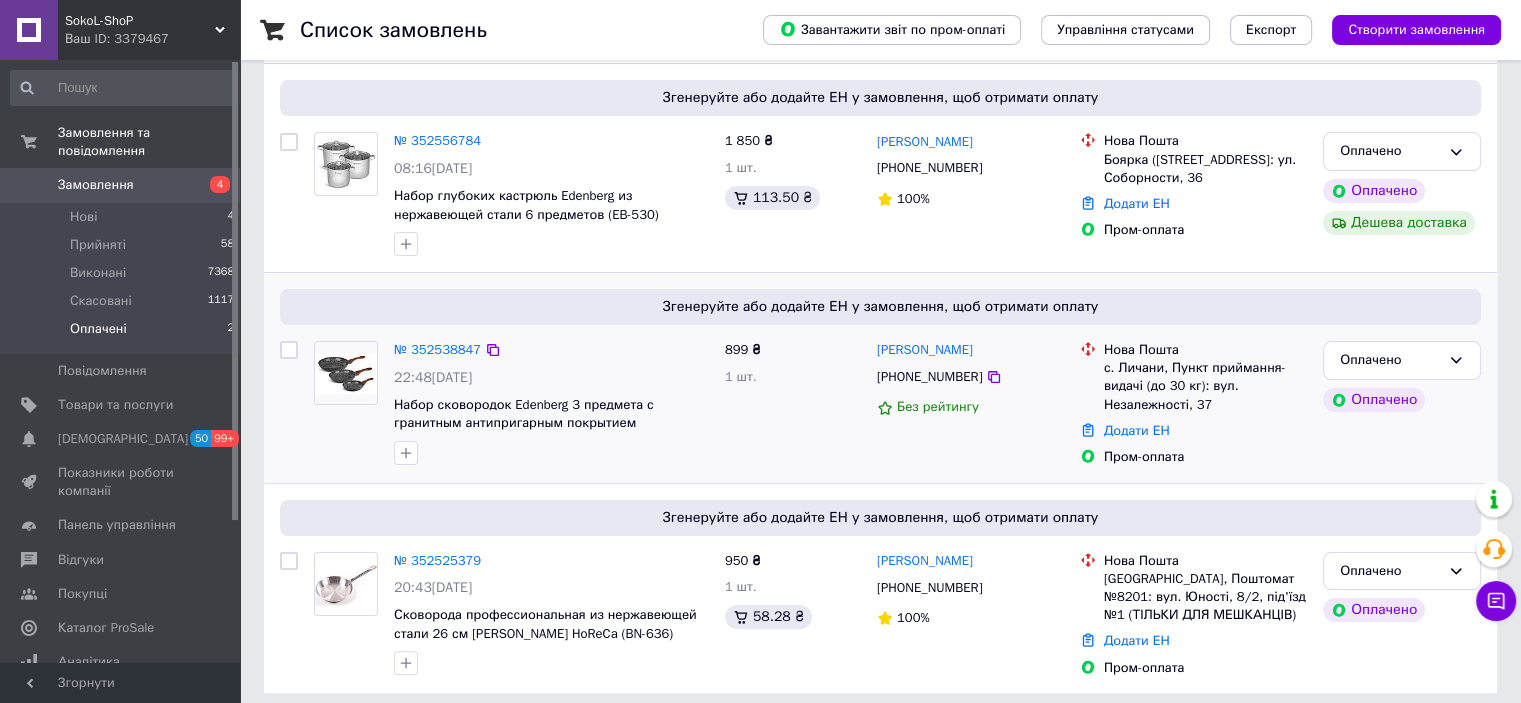scroll, scrollTop: 337, scrollLeft: 0, axis: vertical 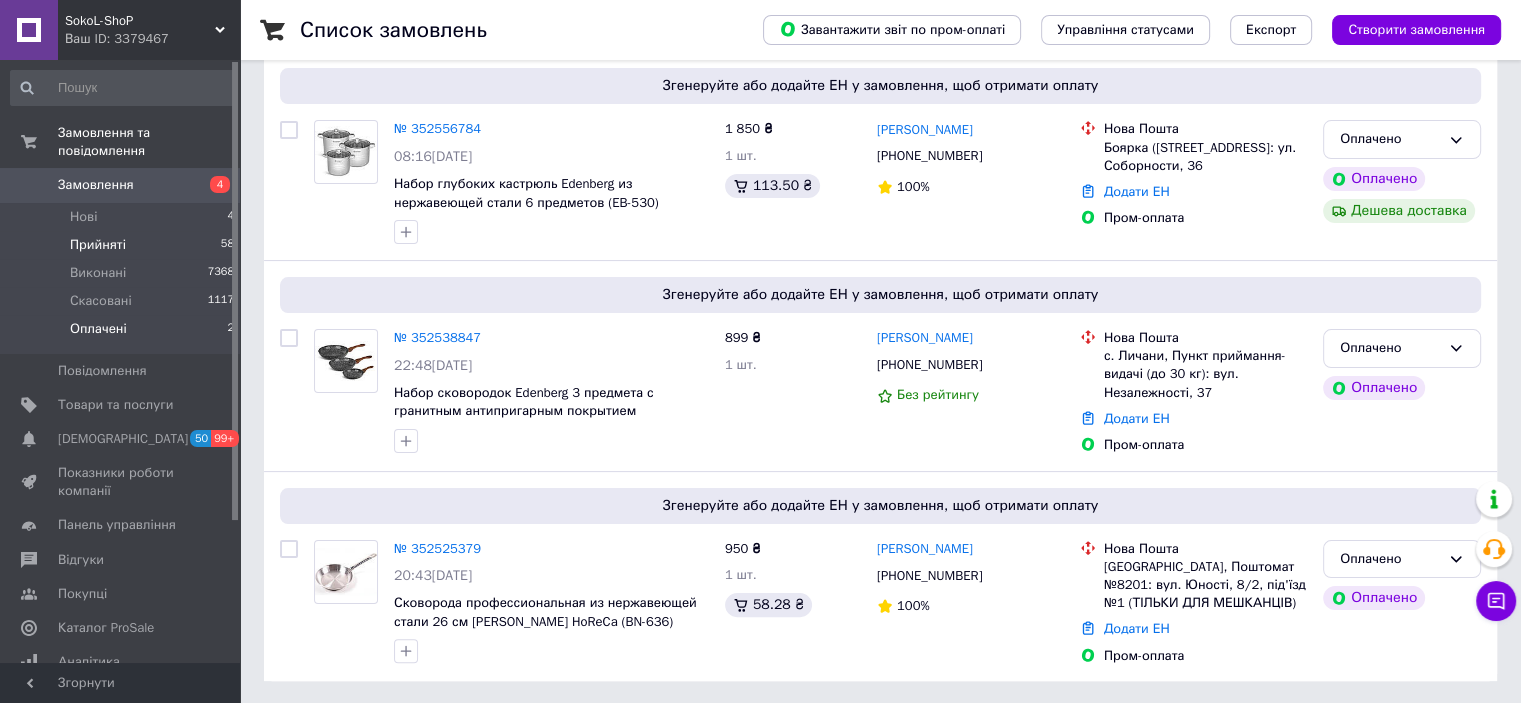 click on "Прийняті 58" at bounding box center (123, 245) 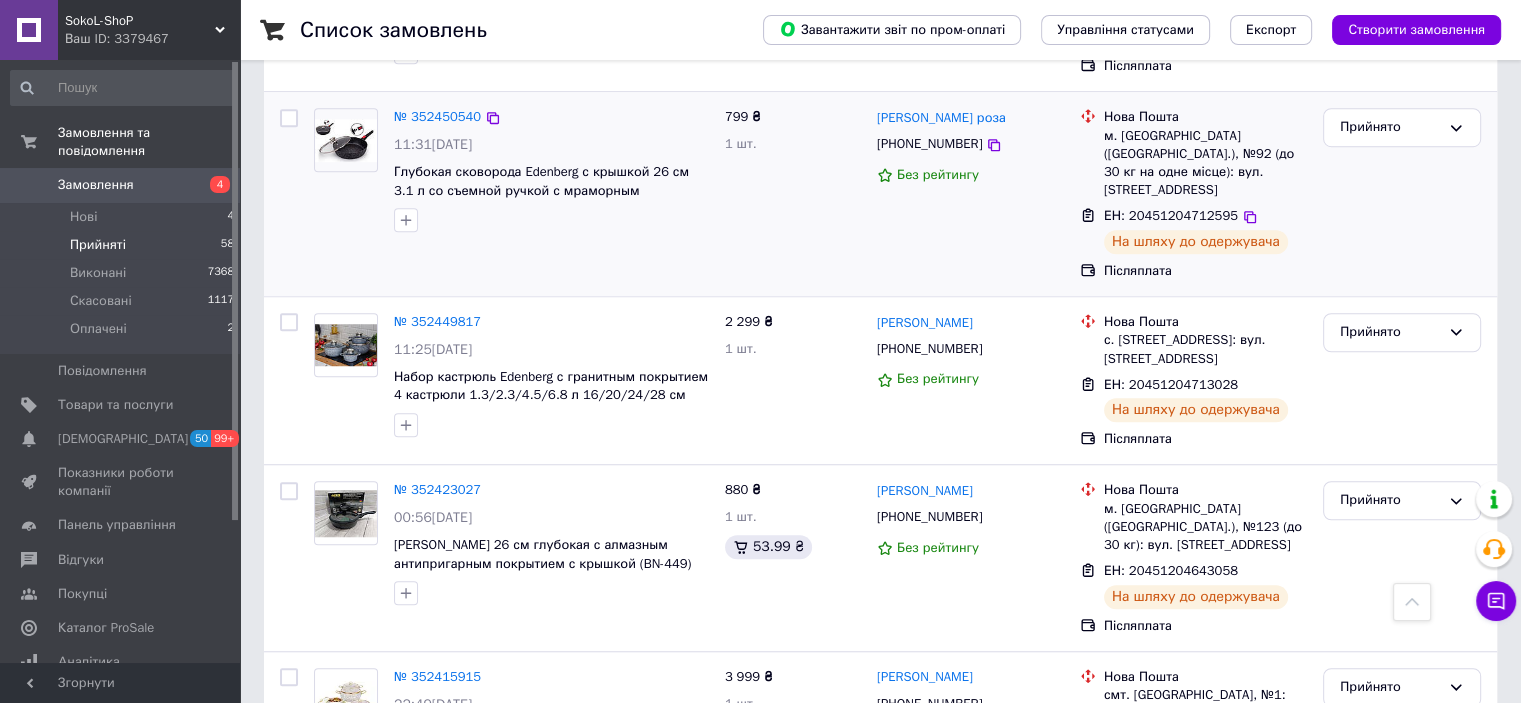 scroll, scrollTop: 1300, scrollLeft: 0, axis: vertical 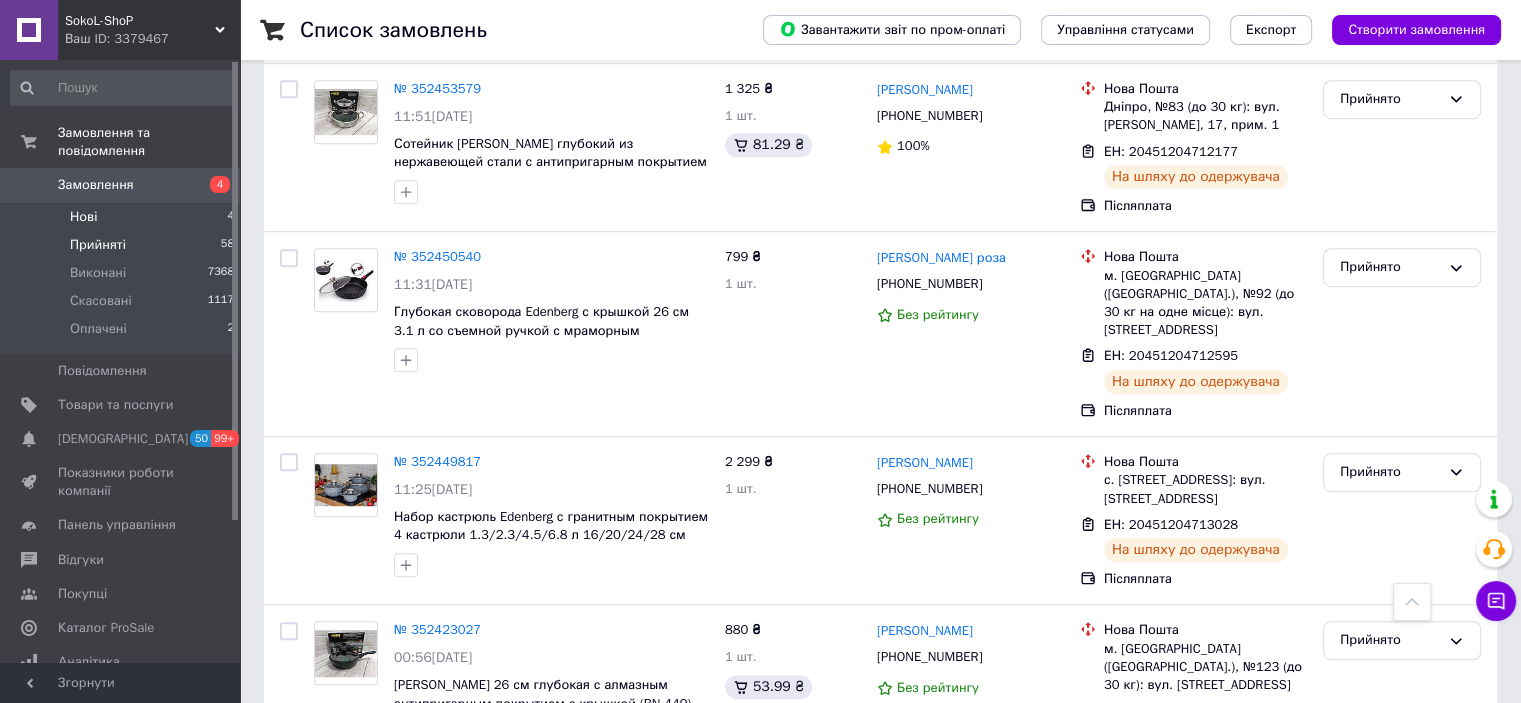 drag, startPoint x: 147, startPoint y: 200, endPoint x: 264, endPoint y: 214, distance: 117.83463 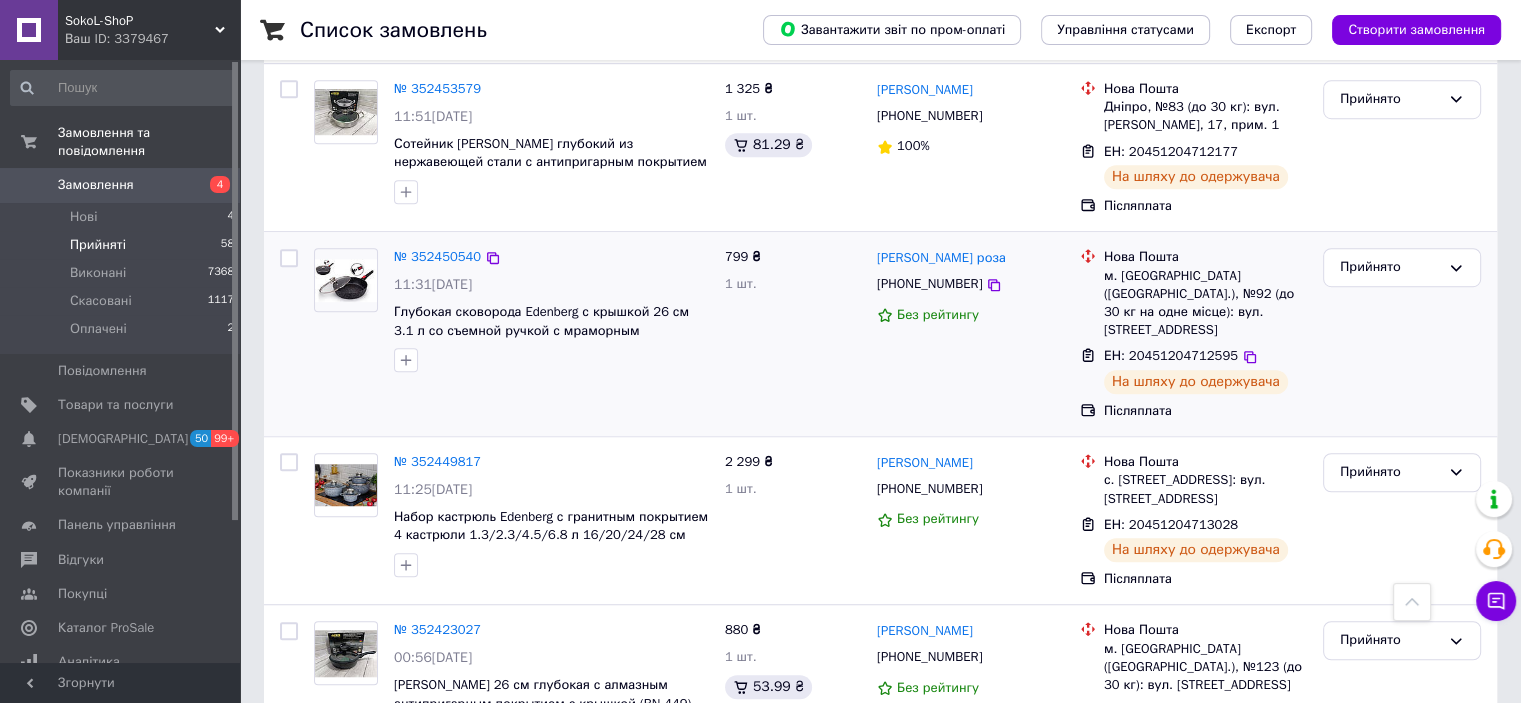 click on "Нові 4" at bounding box center [123, 217] 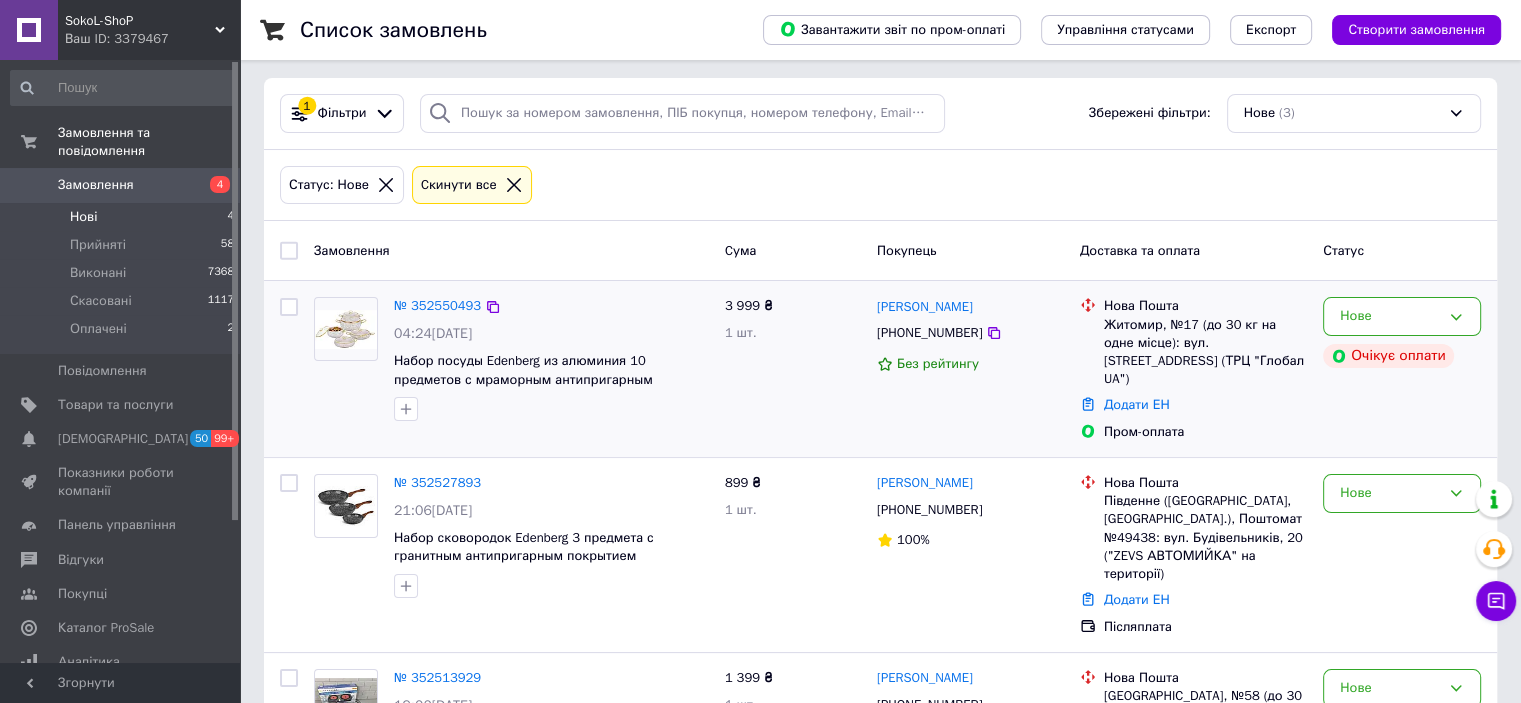 scroll, scrollTop: 220, scrollLeft: 0, axis: vertical 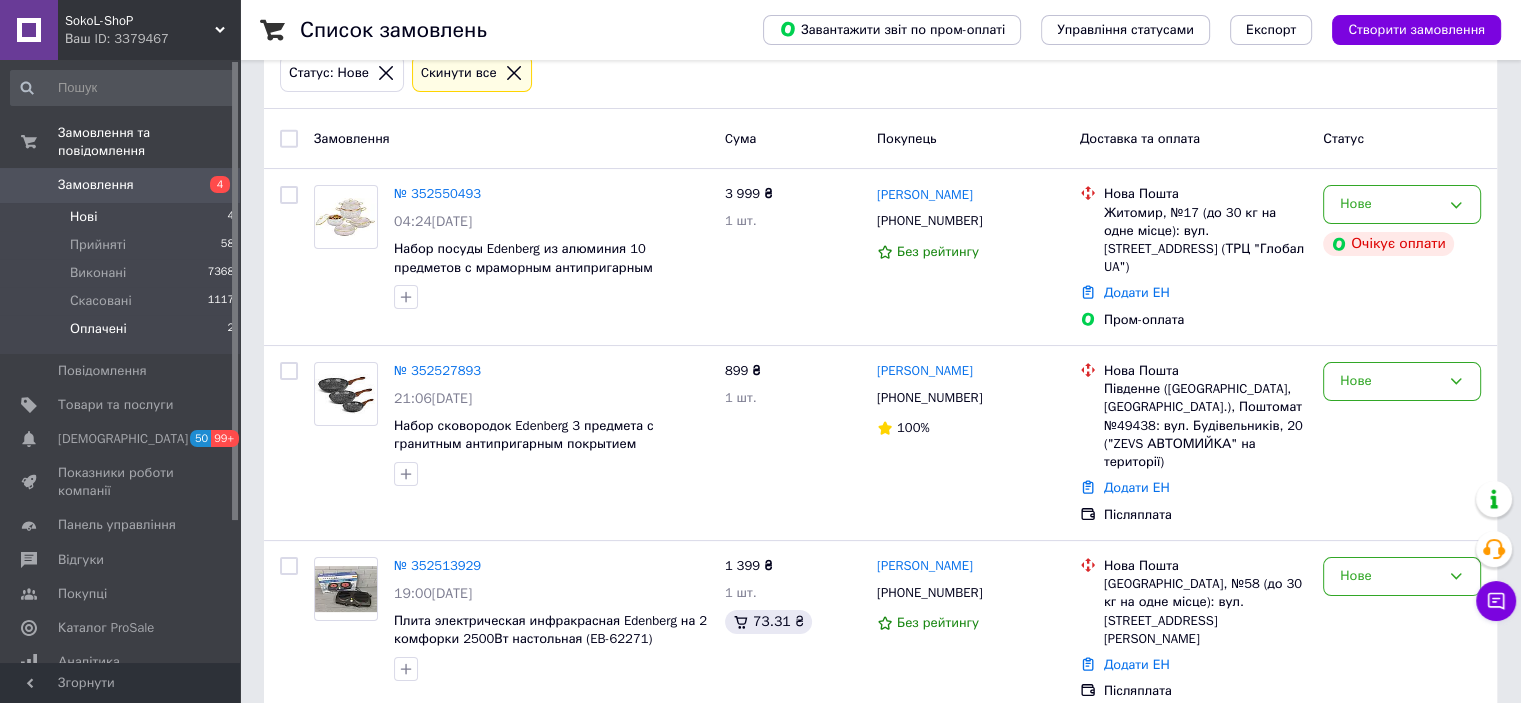click on "Оплачені 2" at bounding box center (123, 334) 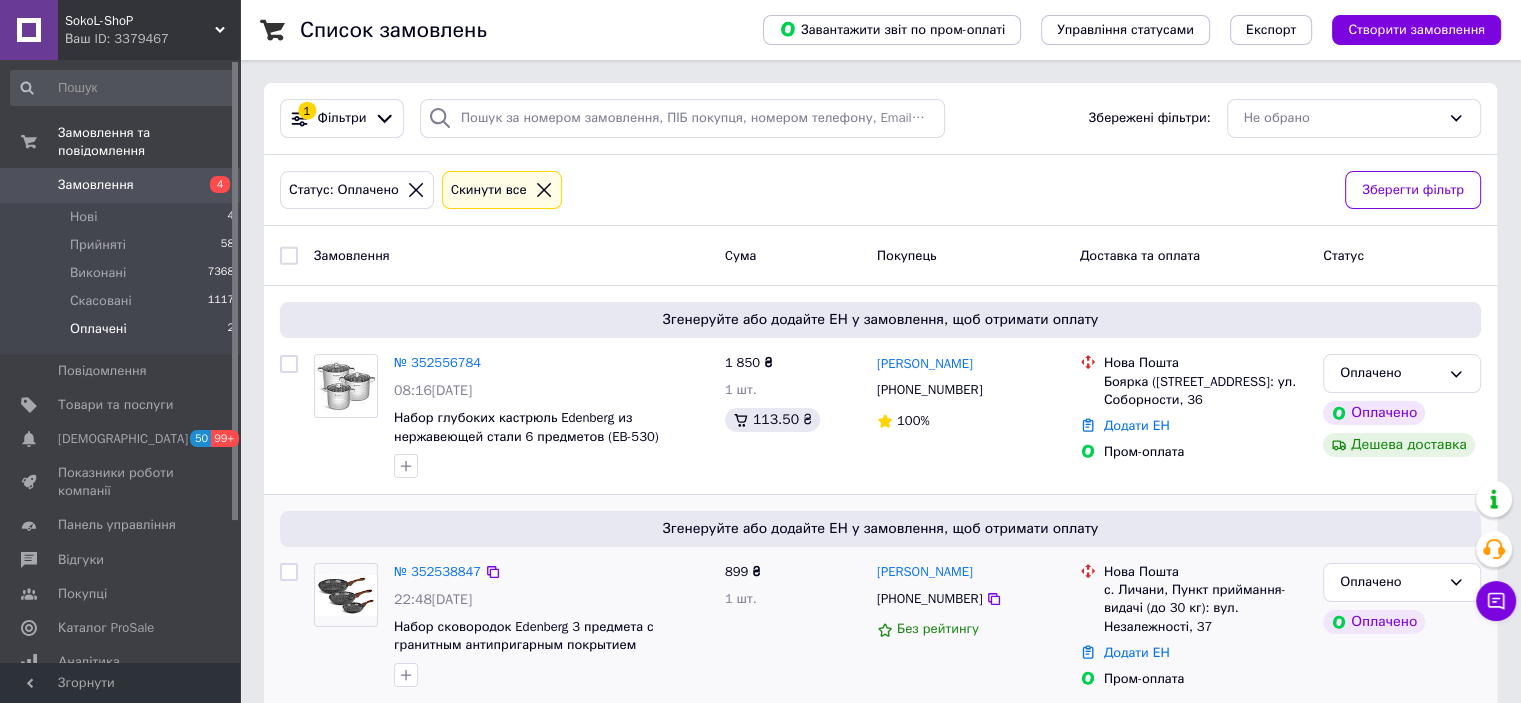 scroll, scrollTop: 337, scrollLeft: 0, axis: vertical 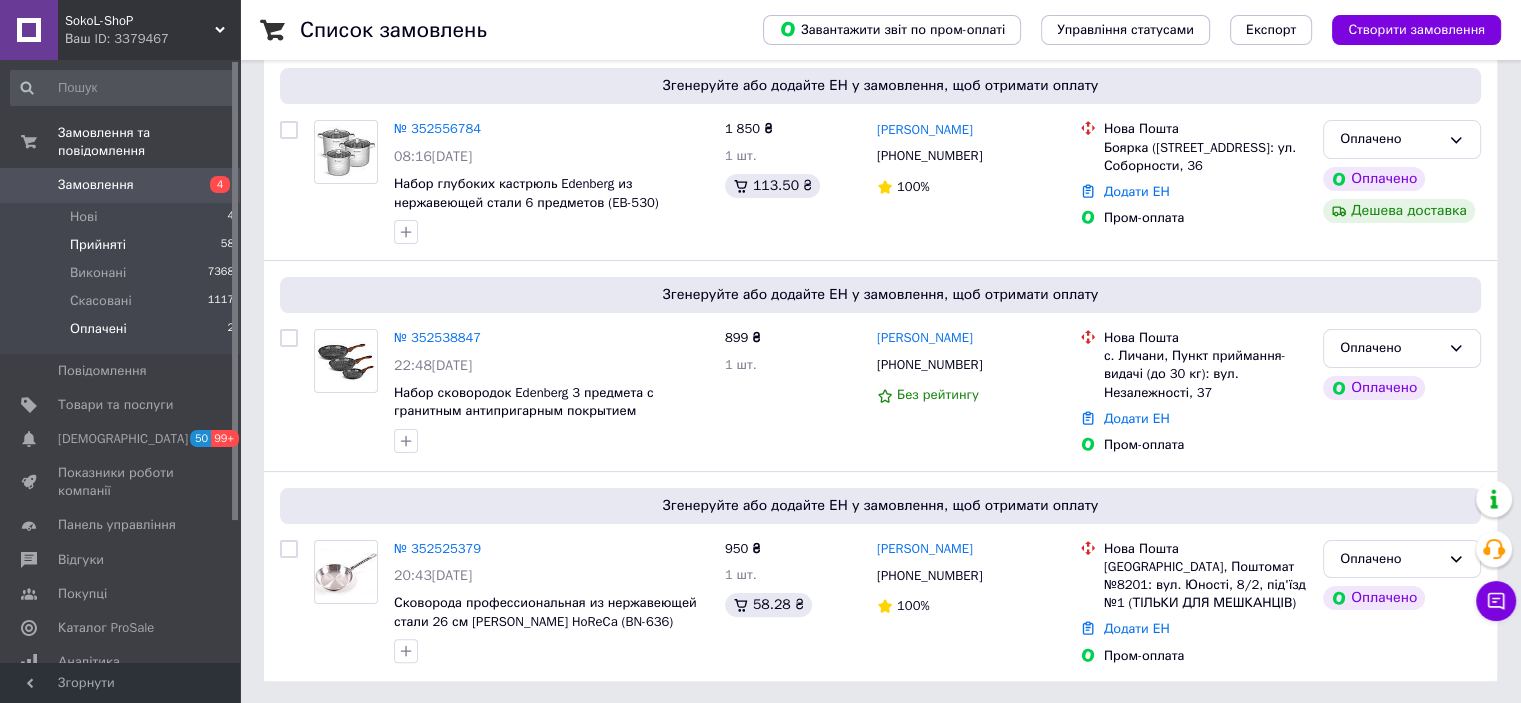 click on "Прийняті 58" at bounding box center (123, 245) 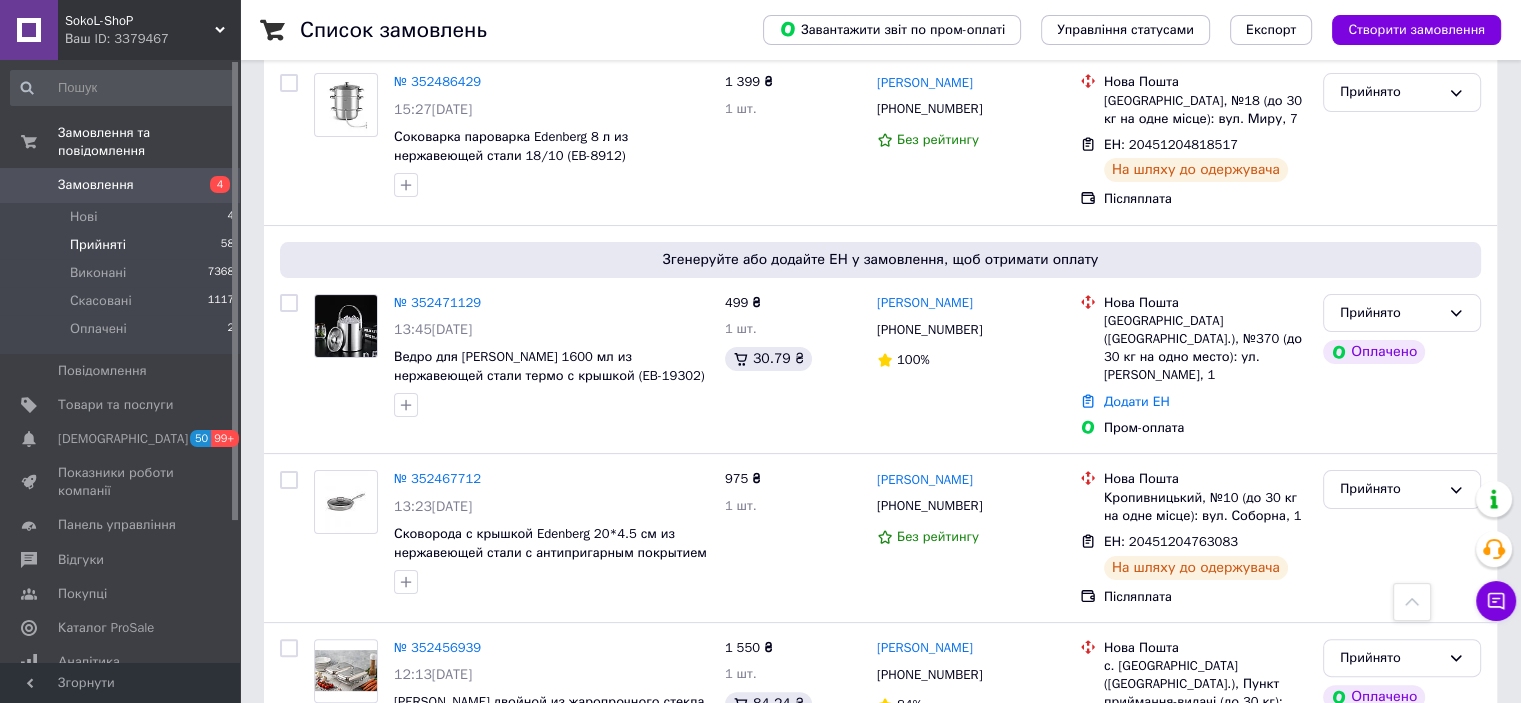 scroll, scrollTop: 100, scrollLeft: 0, axis: vertical 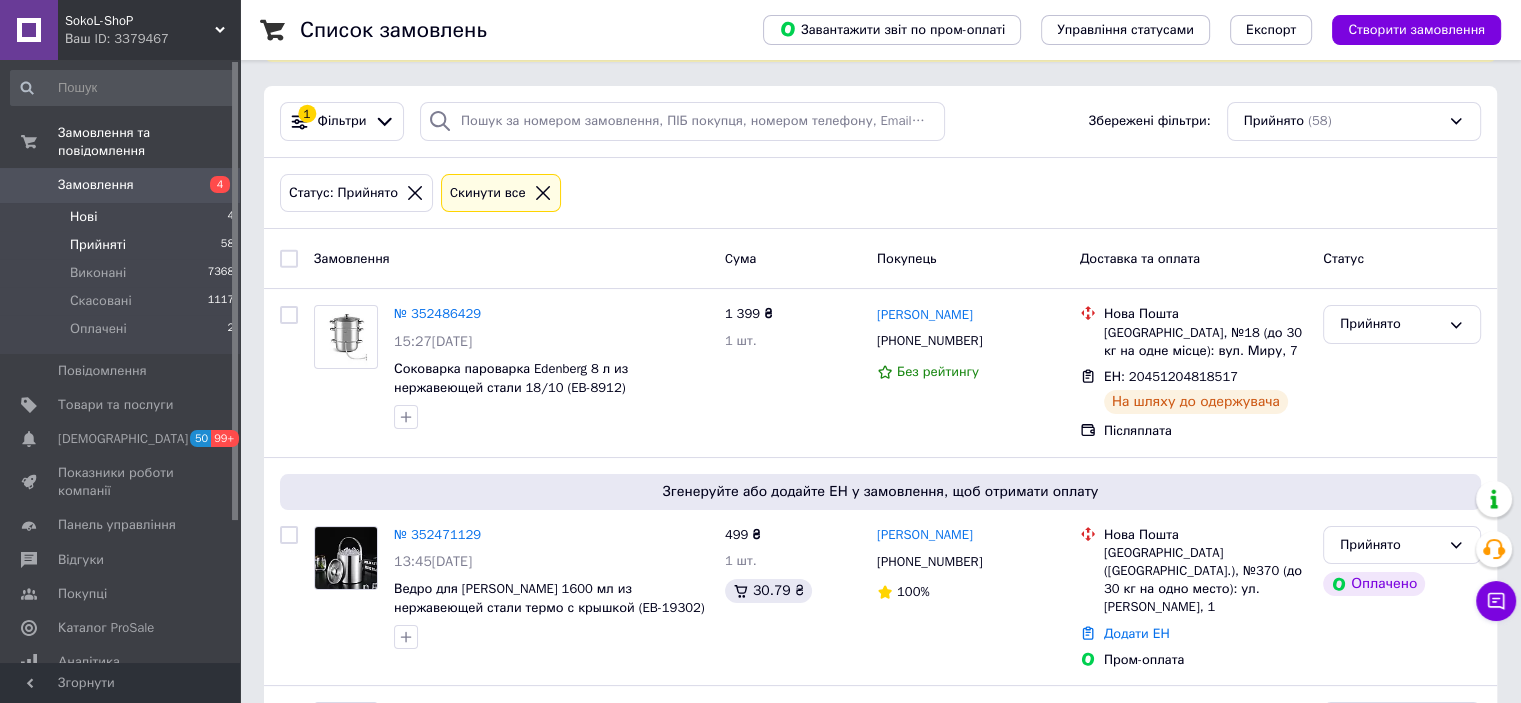 click on "Нові 4" at bounding box center (123, 217) 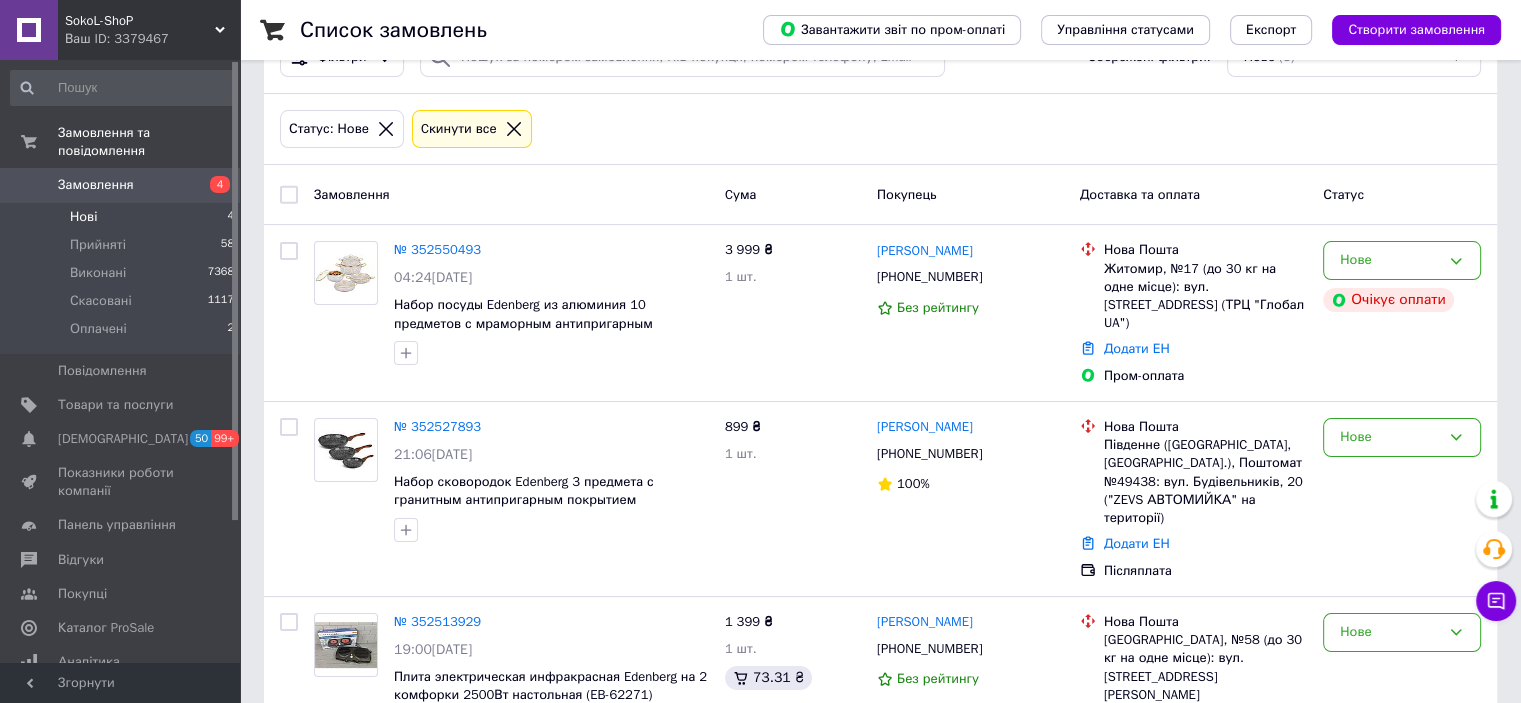scroll, scrollTop: 120, scrollLeft: 0, axis: vertical 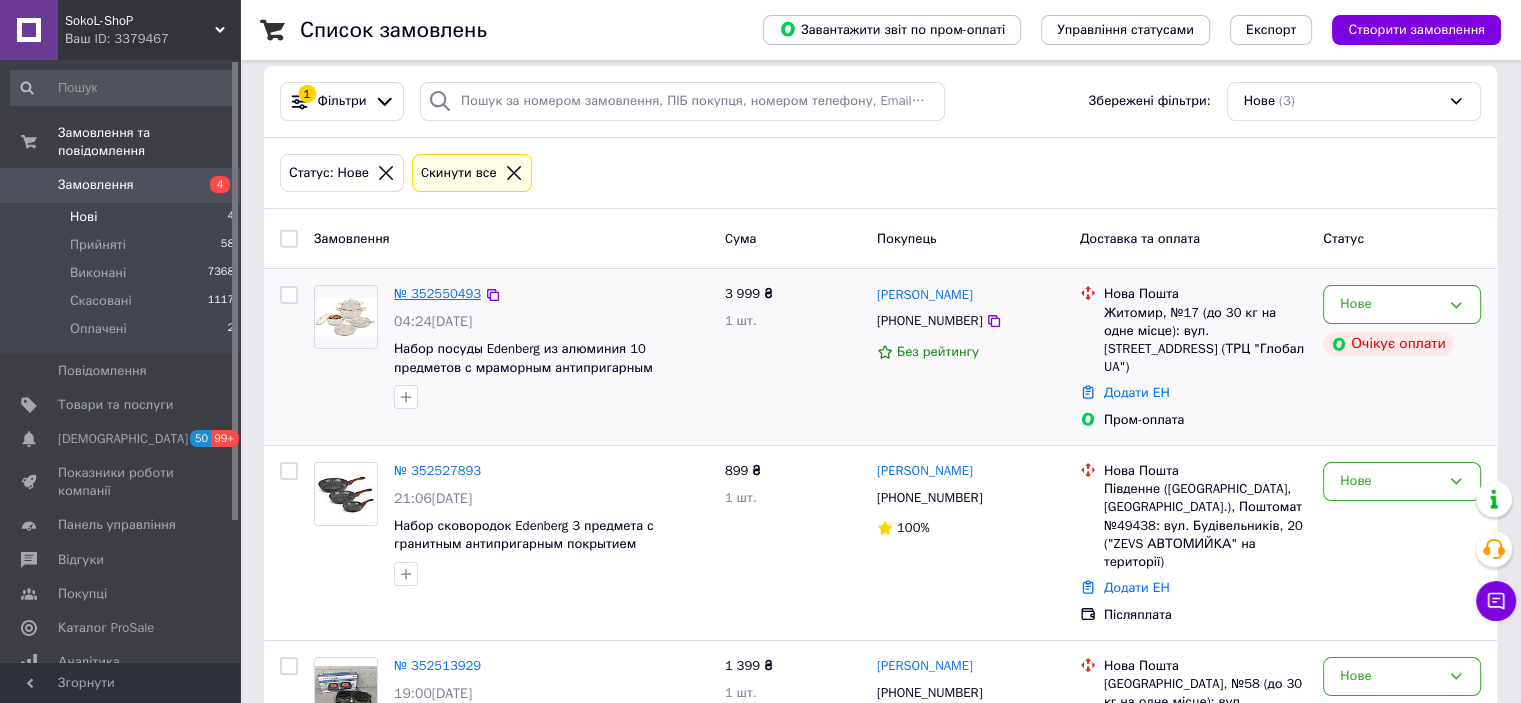 click on "№ 352550493" at bounding box center [437, 293] 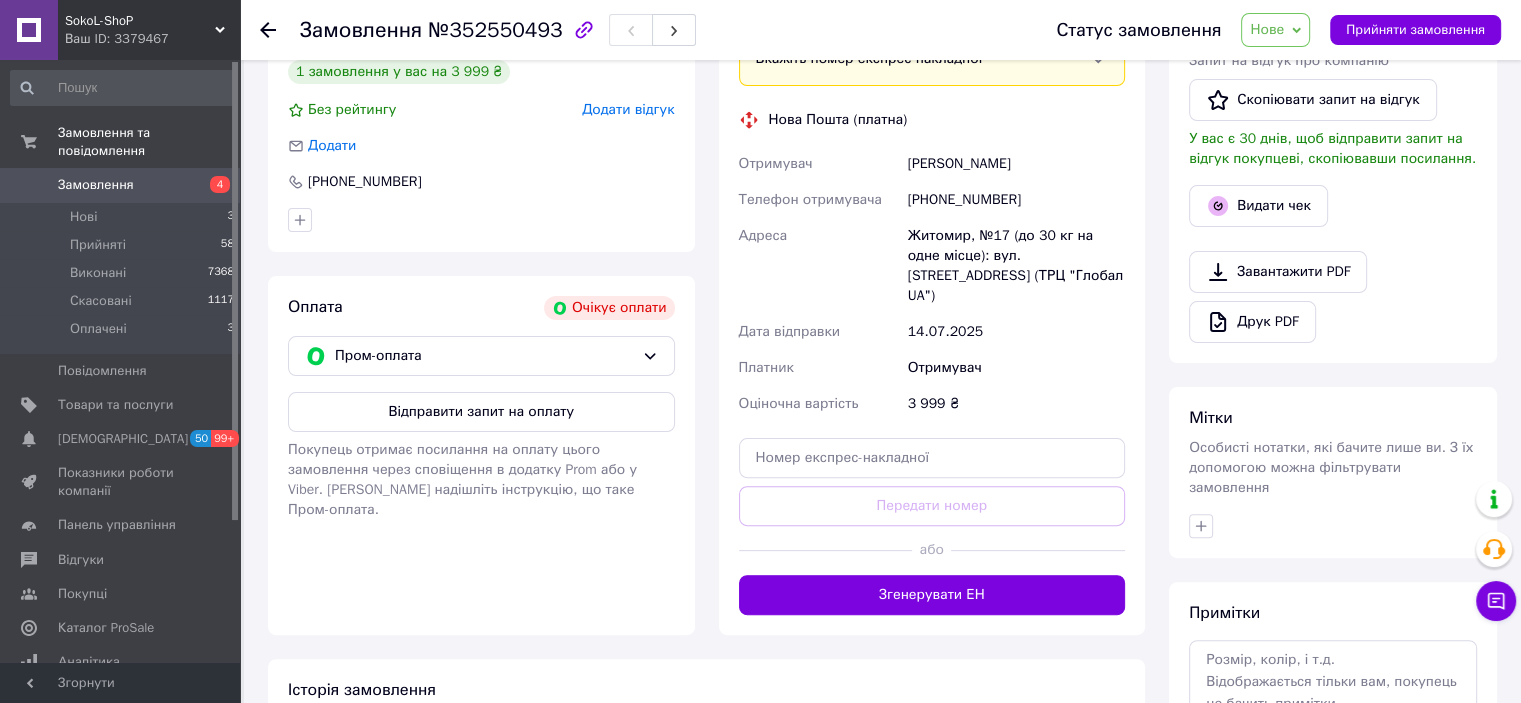 scroll, scrollTop: 500, scrollLeft: 0, axis: vertical 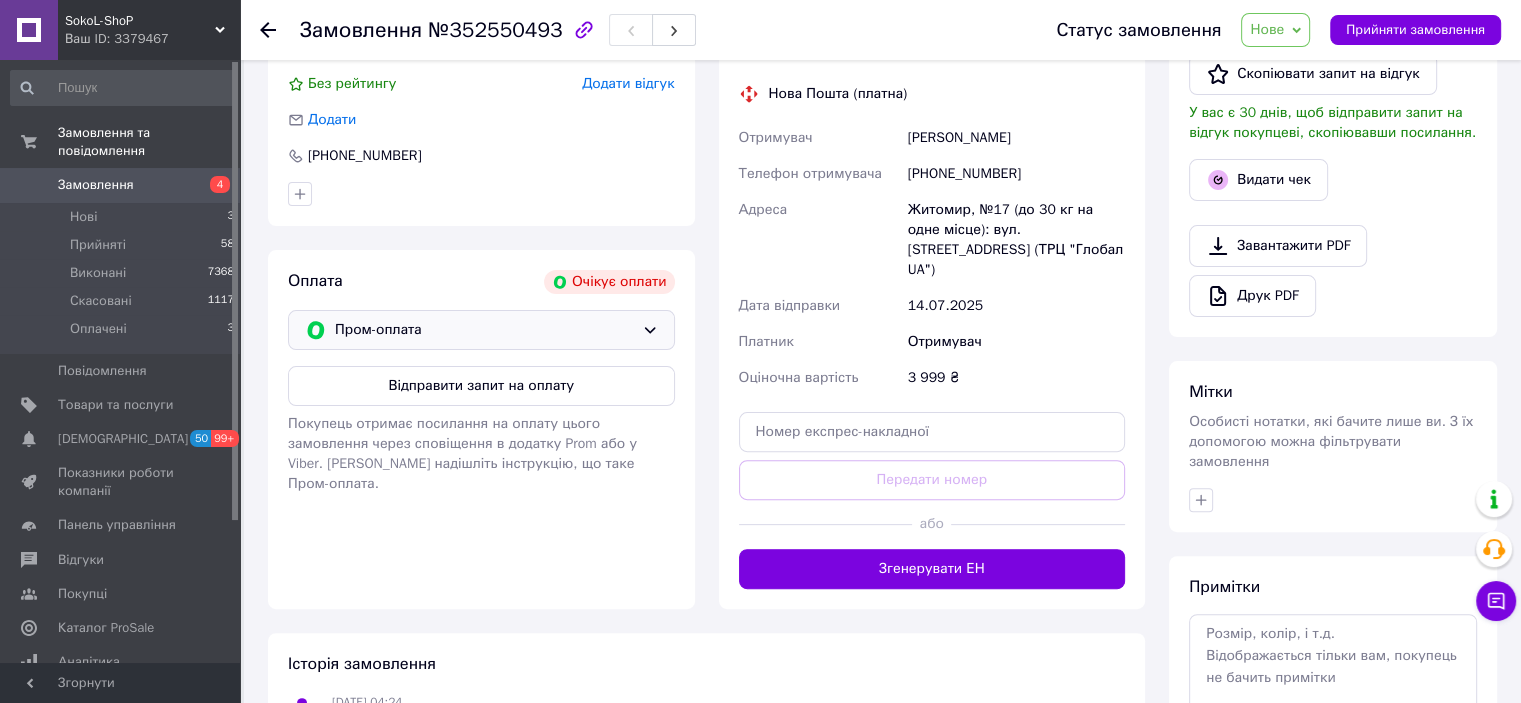 click on "Пром-оплата" at bounding box center (484, 330) 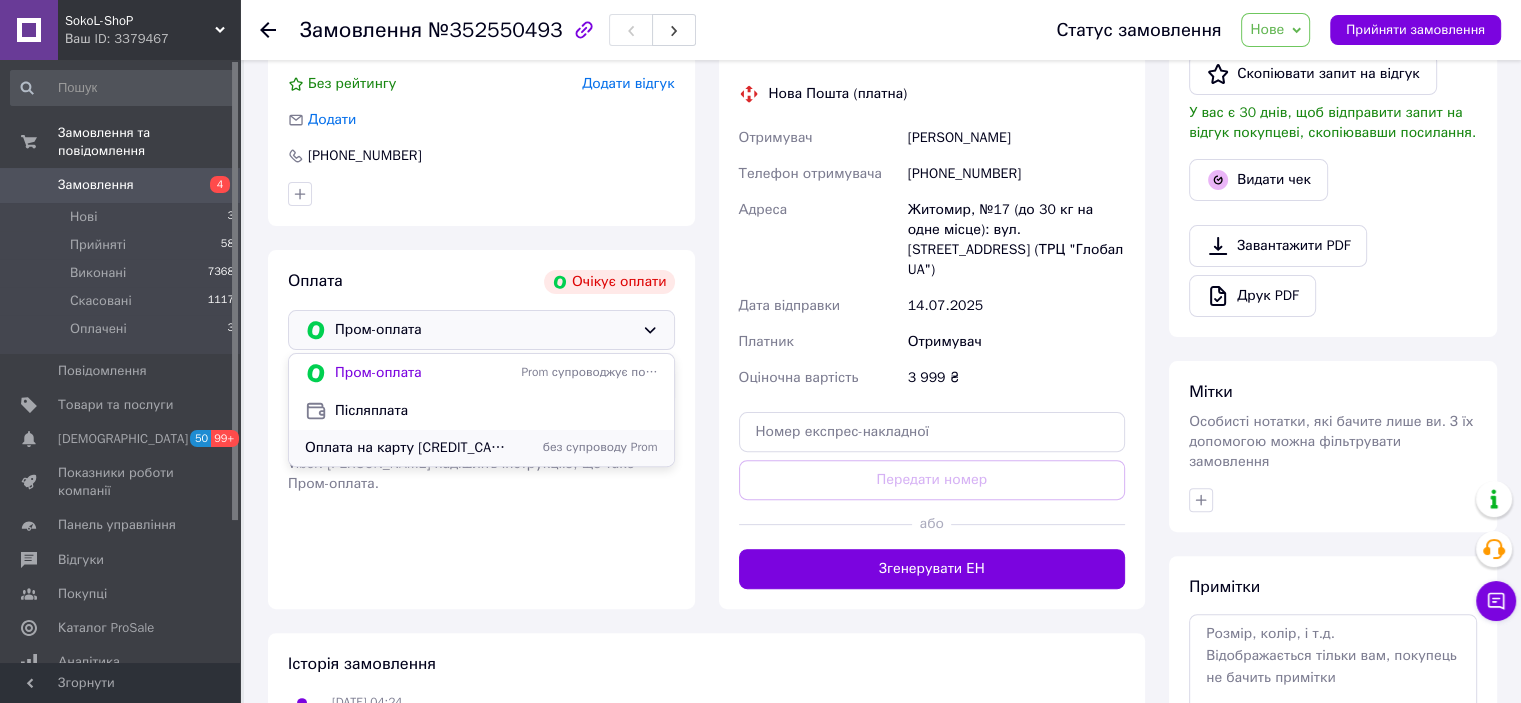 click on "Оплата на карту [CREDIT_CARD_NUMBER]" at bounding box center [409, 448] 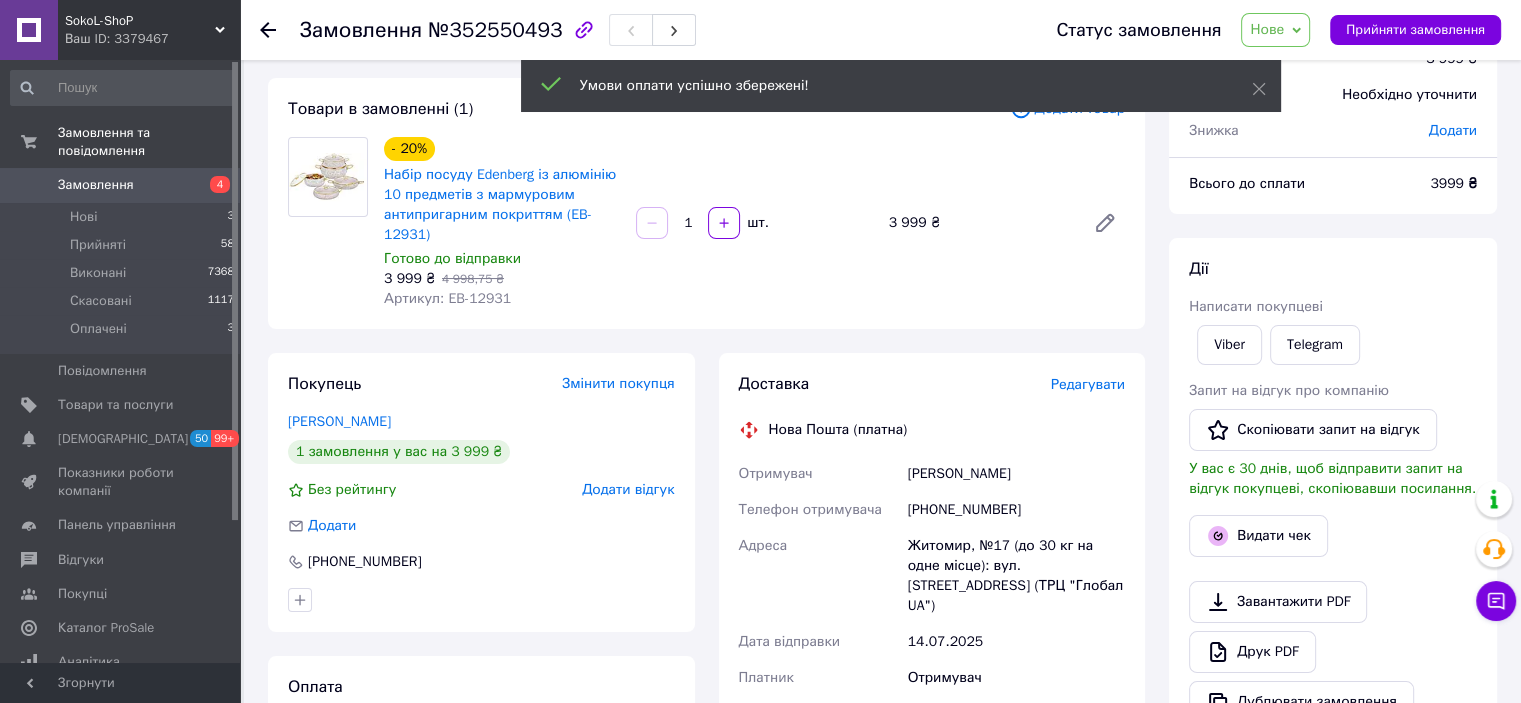 scroll, scrollTop: 0, scrollLeft: 0, axis: both 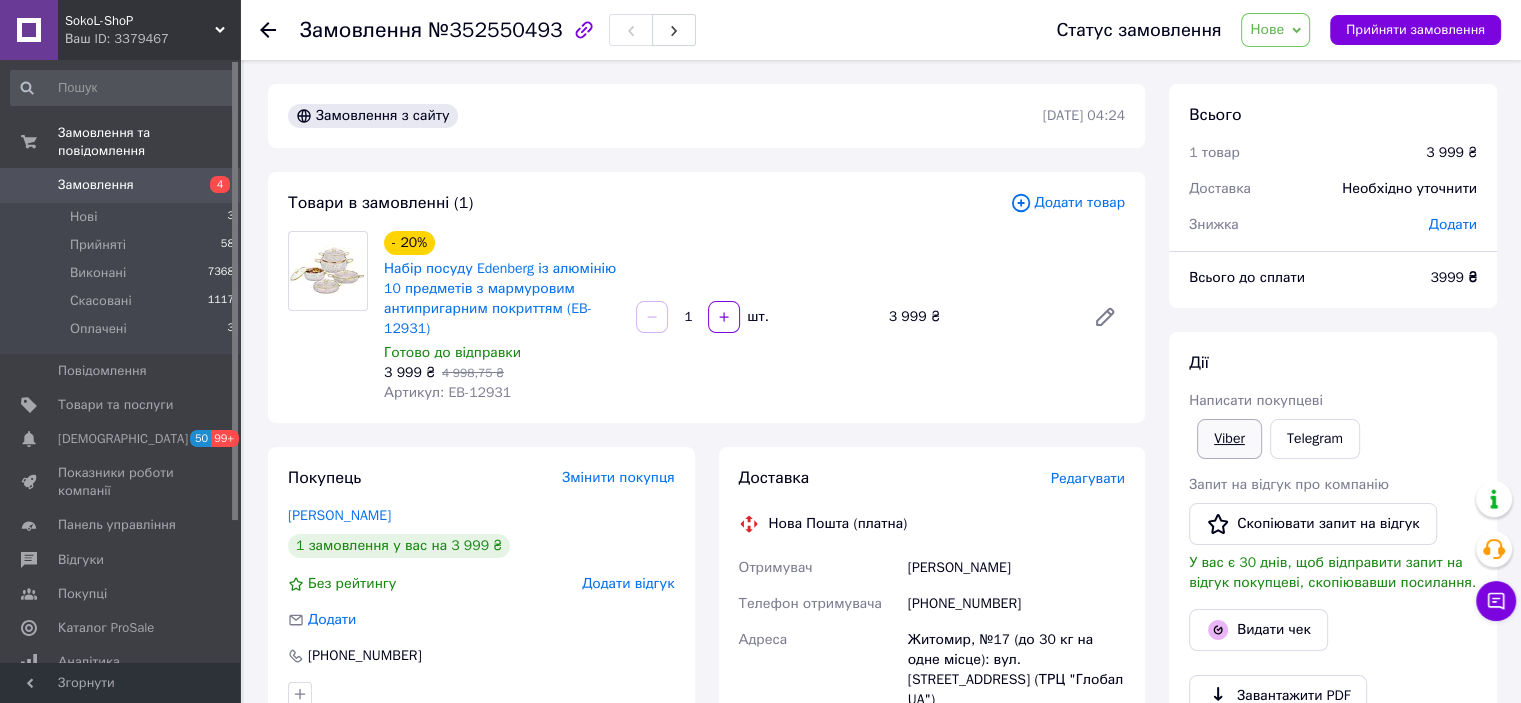 click on "Viber" at bounding box center [1229, 439] 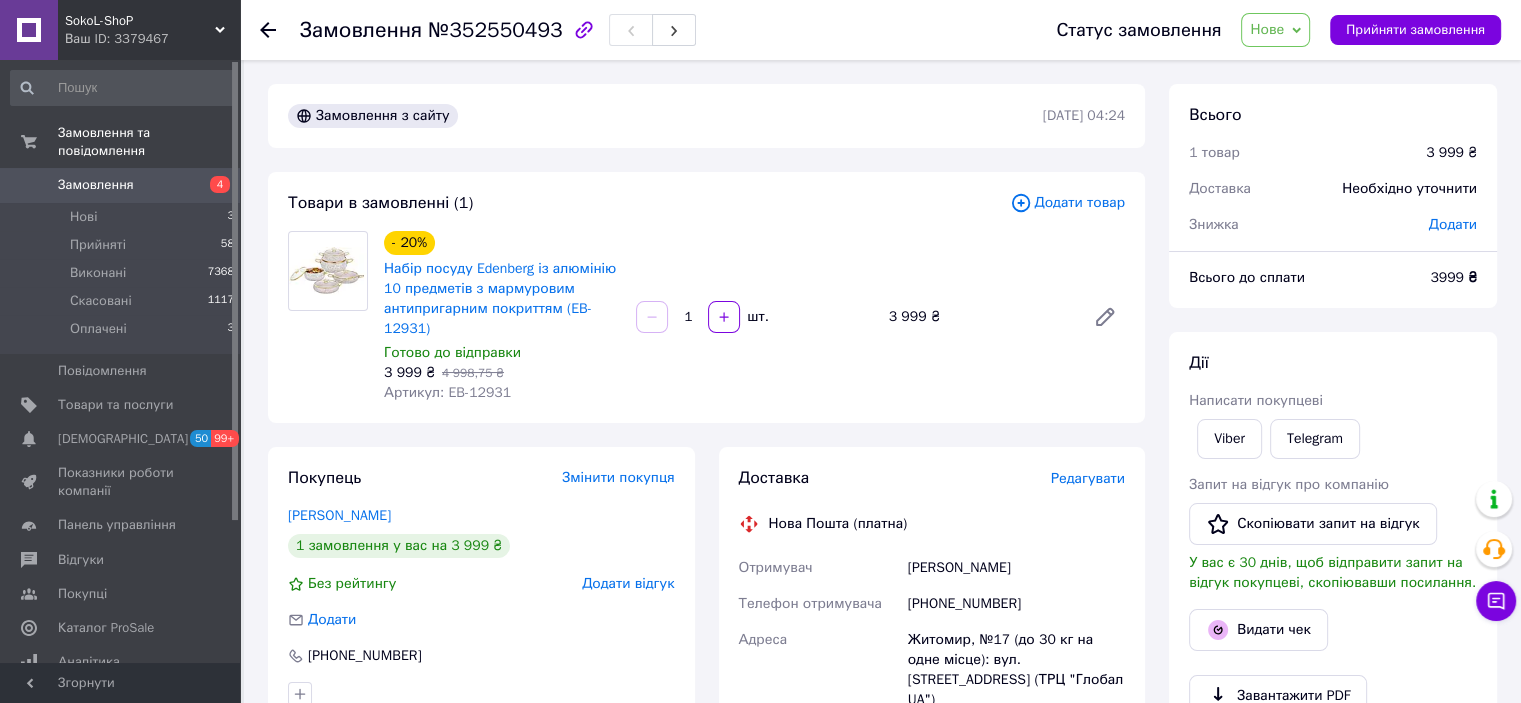 click on "Нове" at bounding box center (1267, 29) 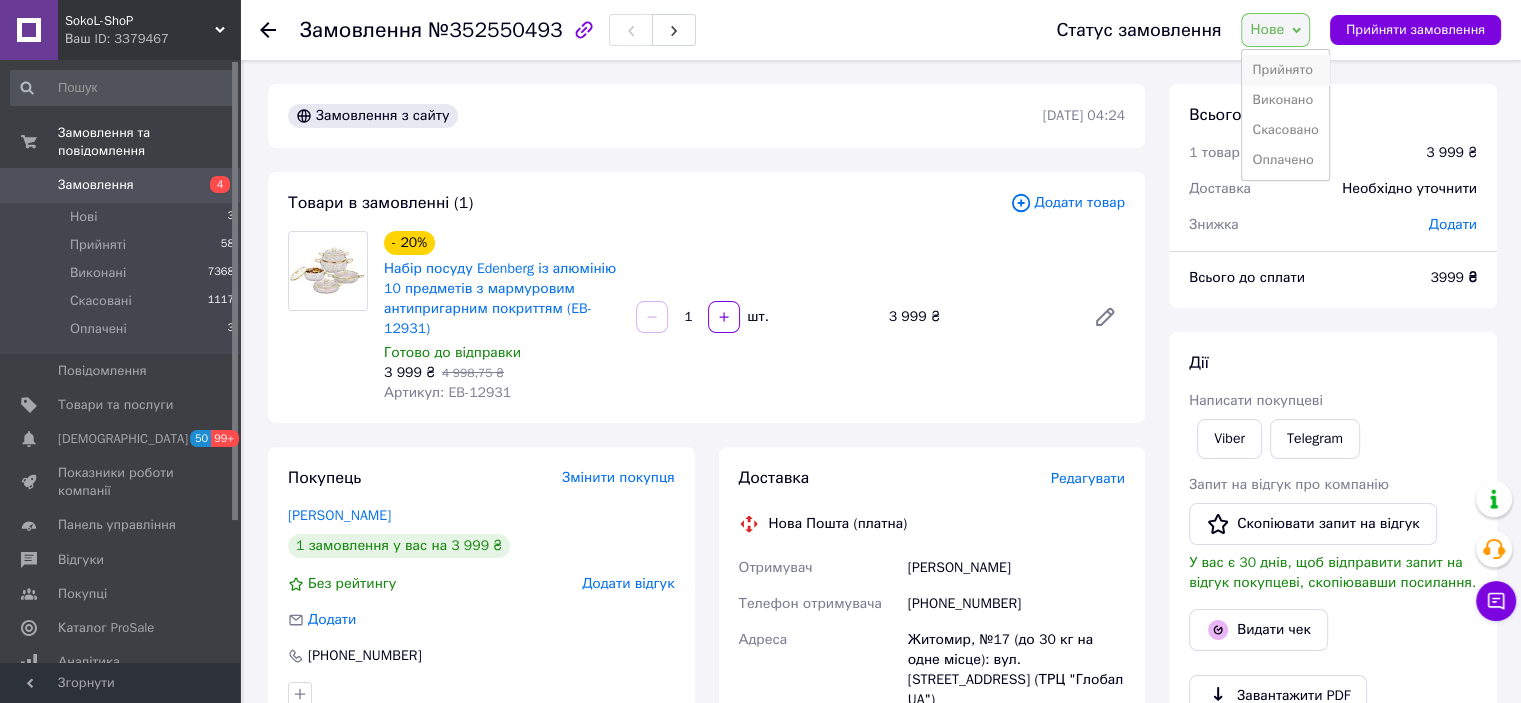 click on "Прийнято" at bounding box center (1285, 70) 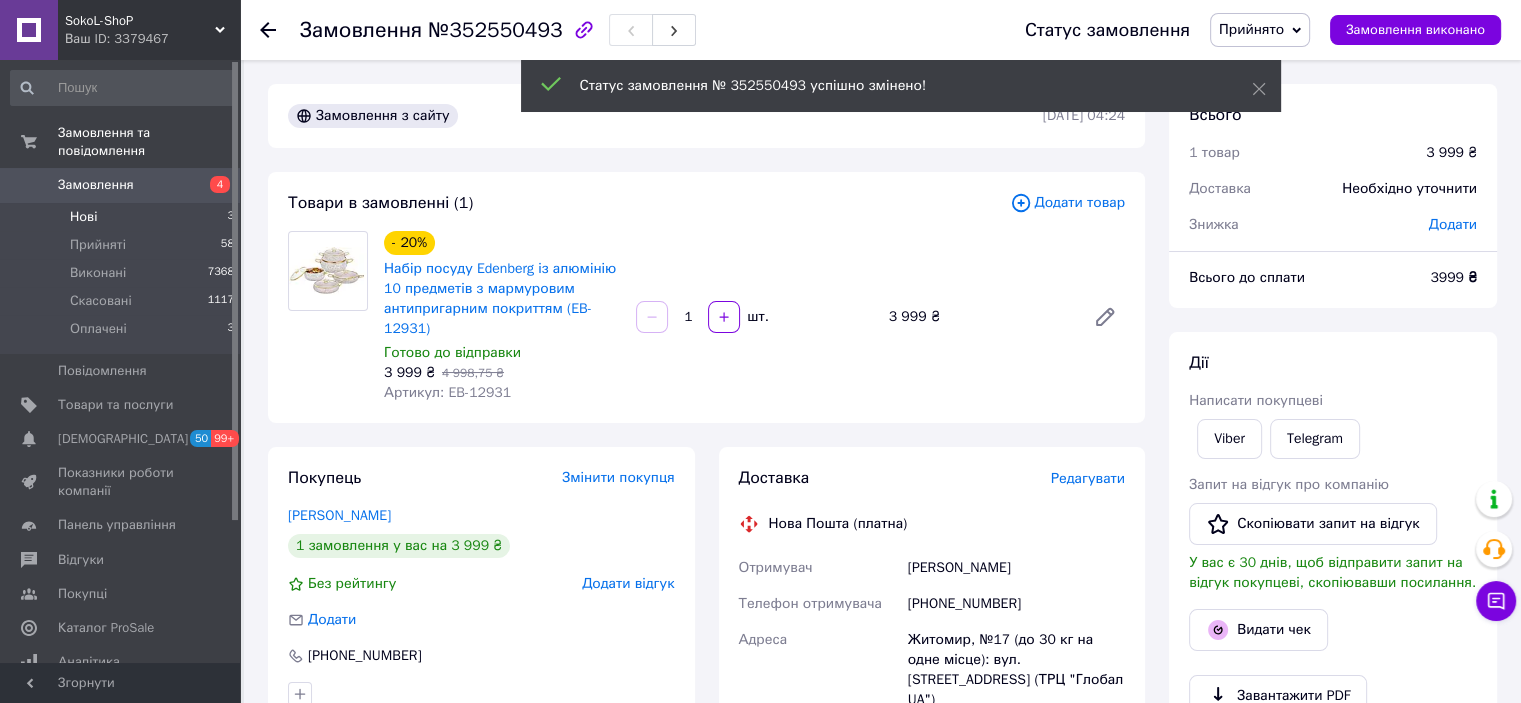 click on "Нові 3" at bounding box center [123, 217] 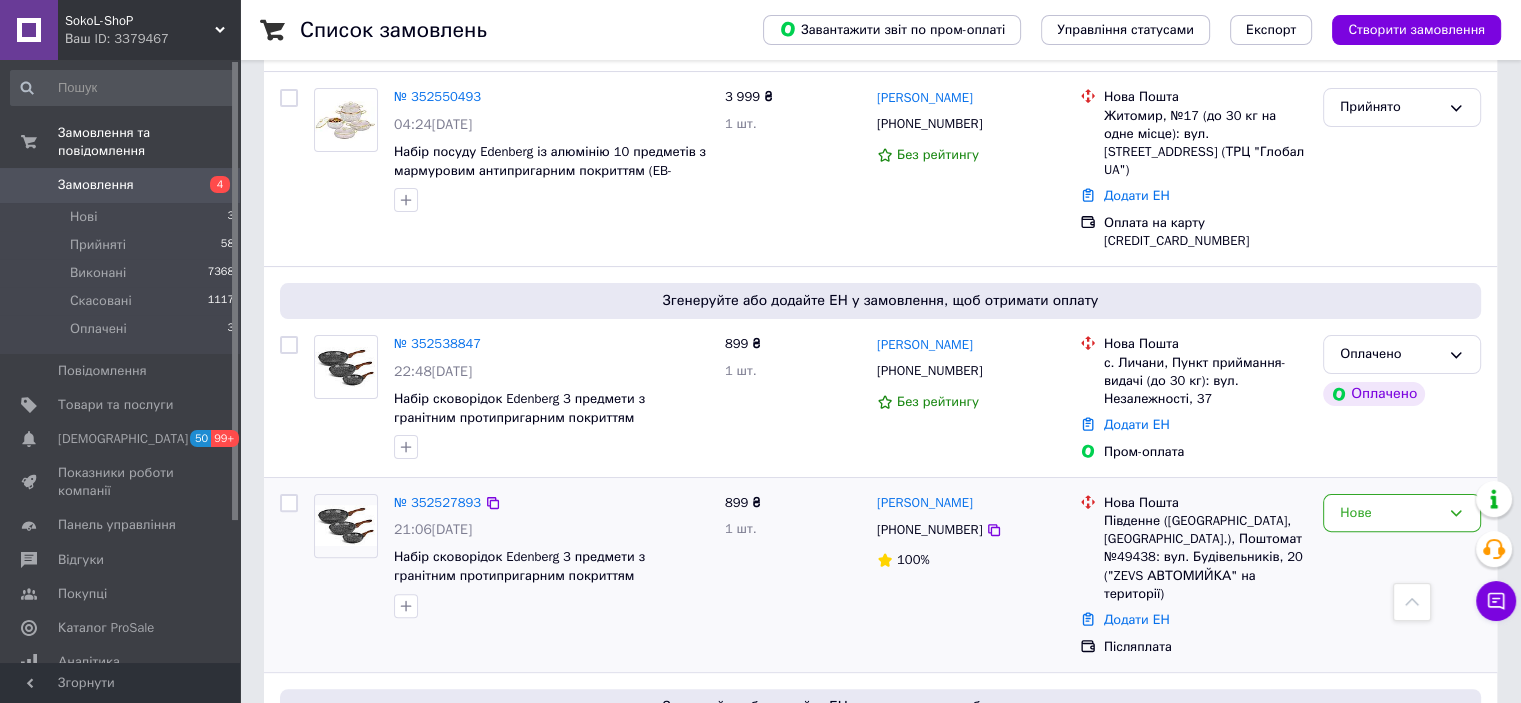 scroll, scrollTop: 600, scrollLeft: 0, axis: vertical 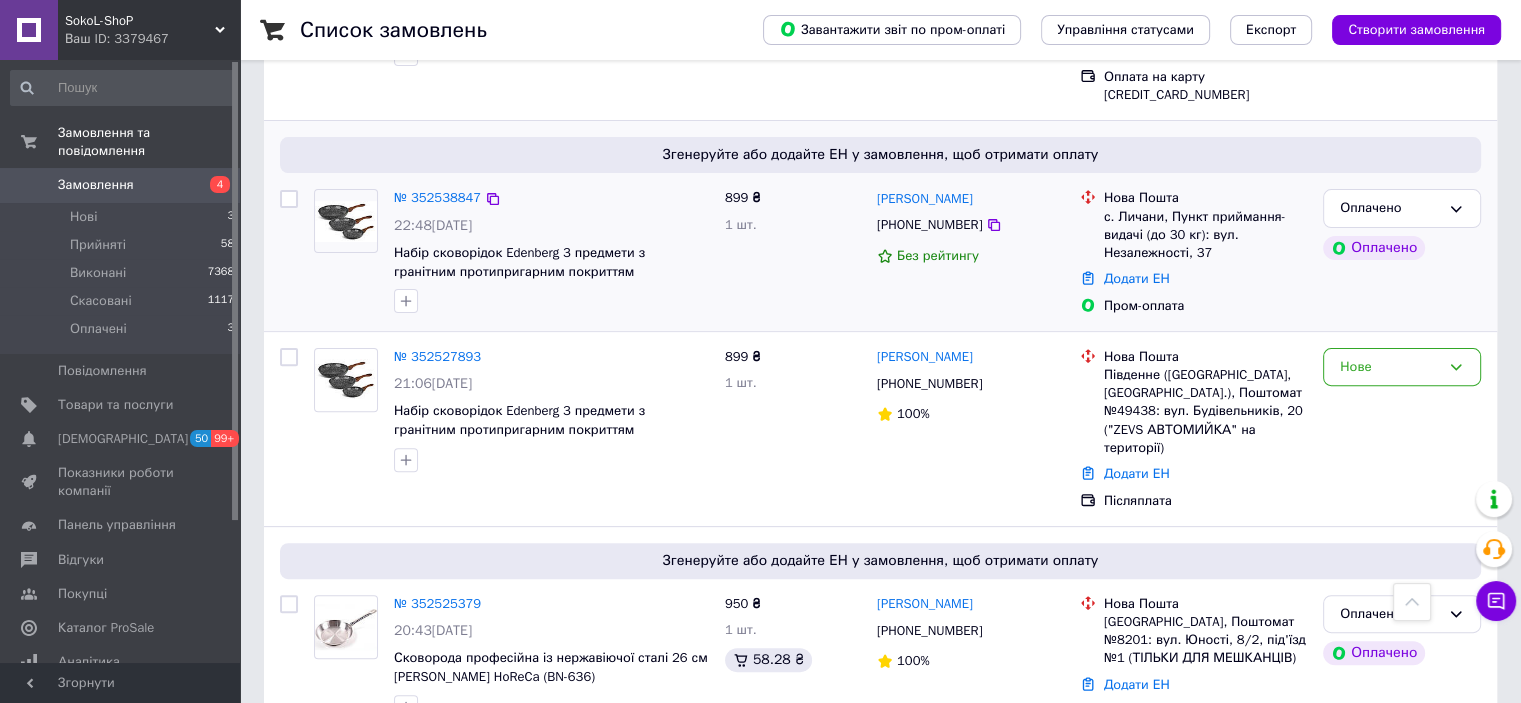 click on "Нові 3" at bounding box center (123, 217) 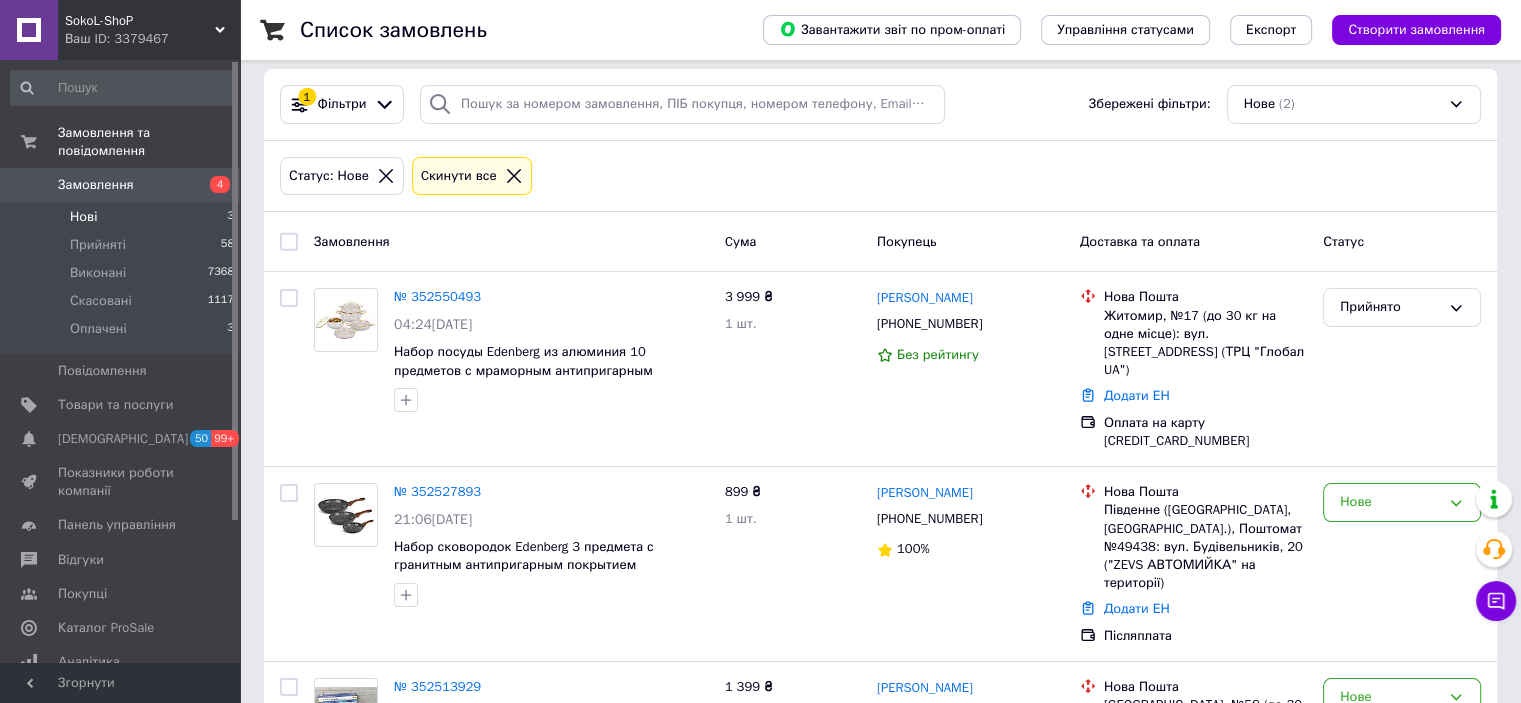 scroll, scrollTop: 237, scrollLeft: 0, axis: vertical 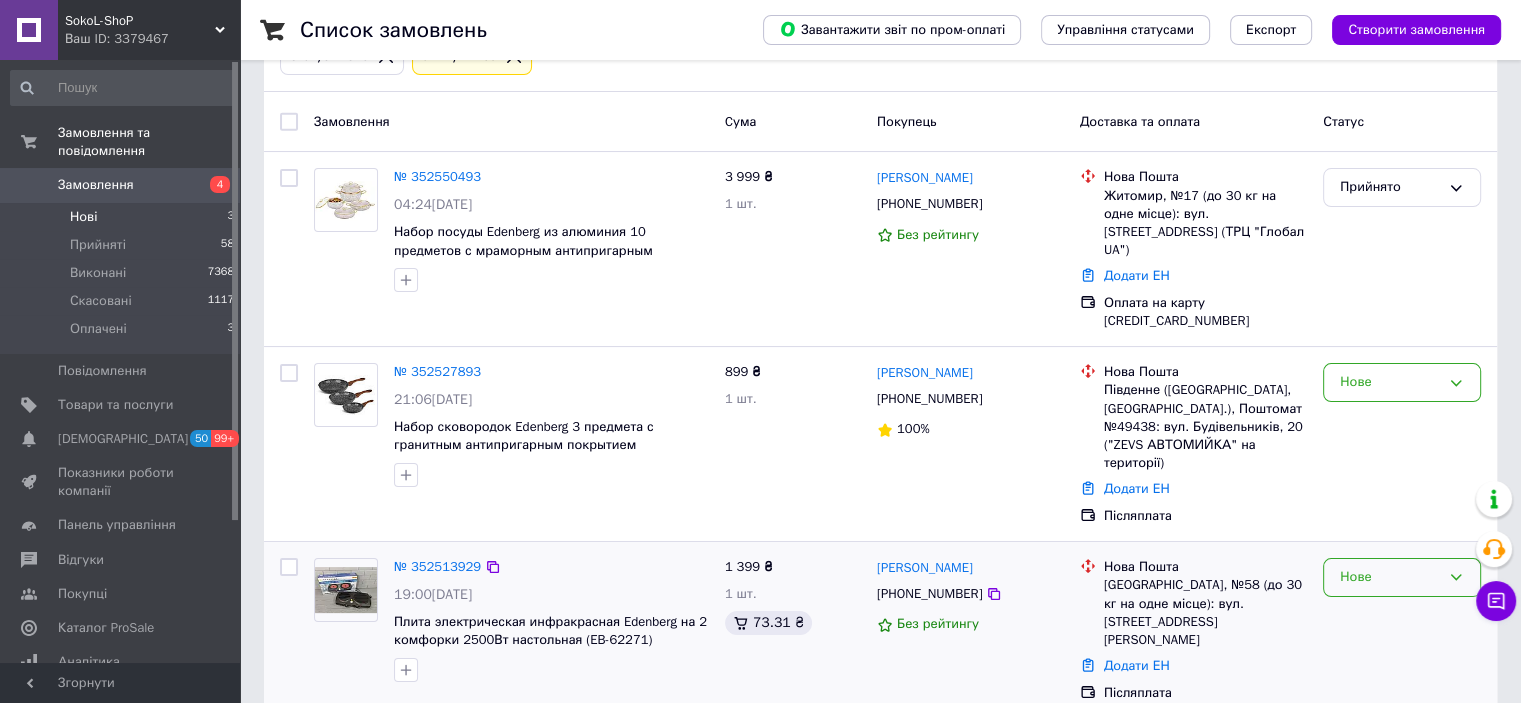 click on "Нове" at bounding box center (1390, 577) 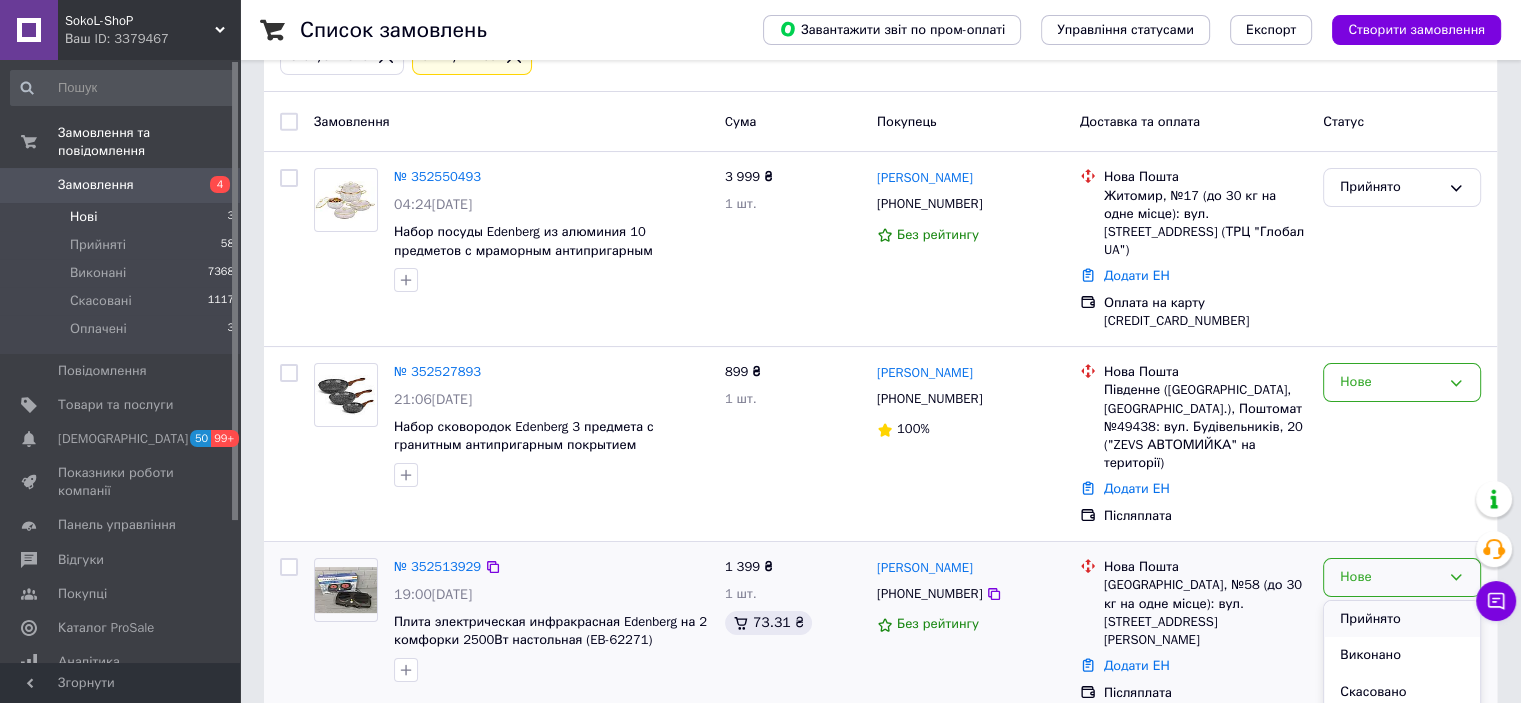 click on "Прийнято" at bounding box center [1402, 619] 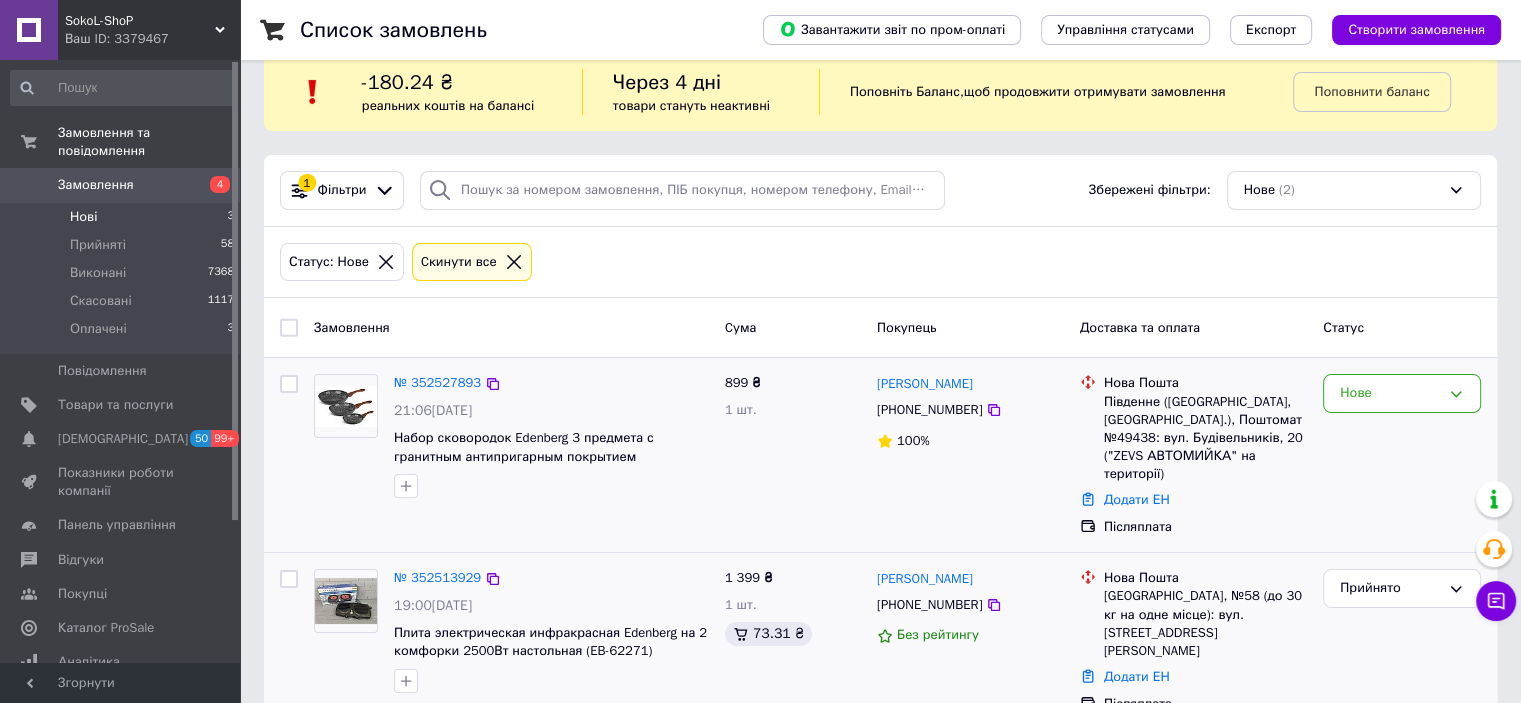 scroll, scrollTop: 61, scrollLeft: 0, axis: vertical 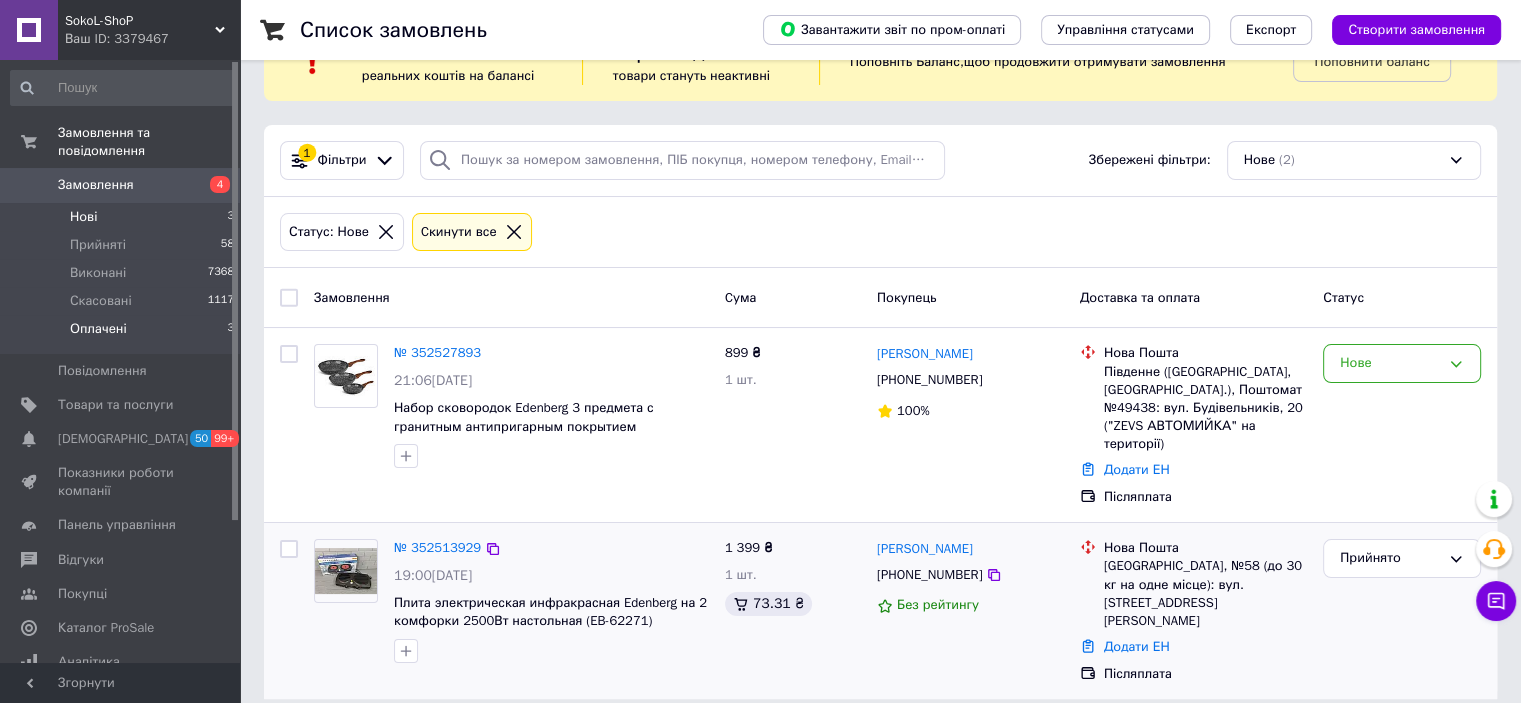 click on "Оплачені 3" at bounding box center [123, 334] 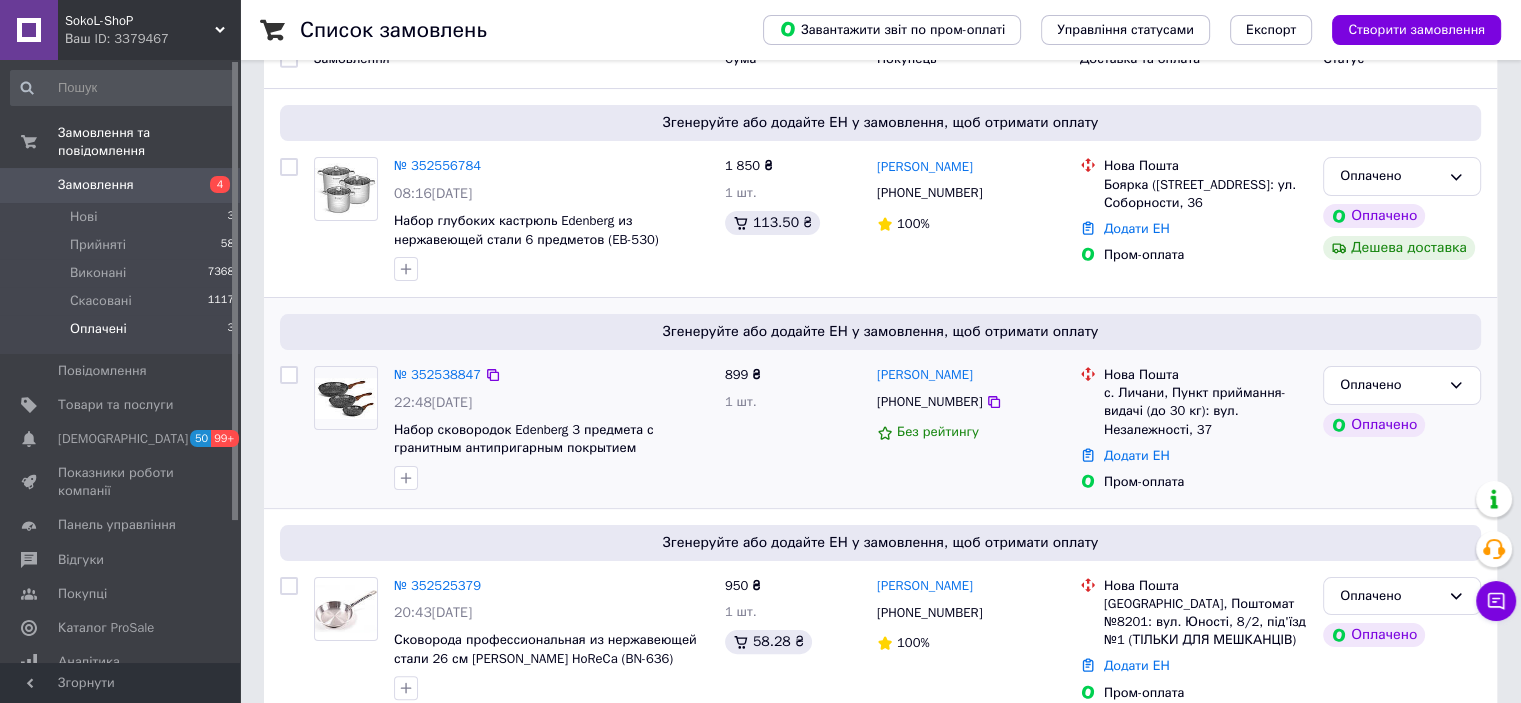 scroll, scrollTop: 337, scrollLeft: 0, axis: vertical 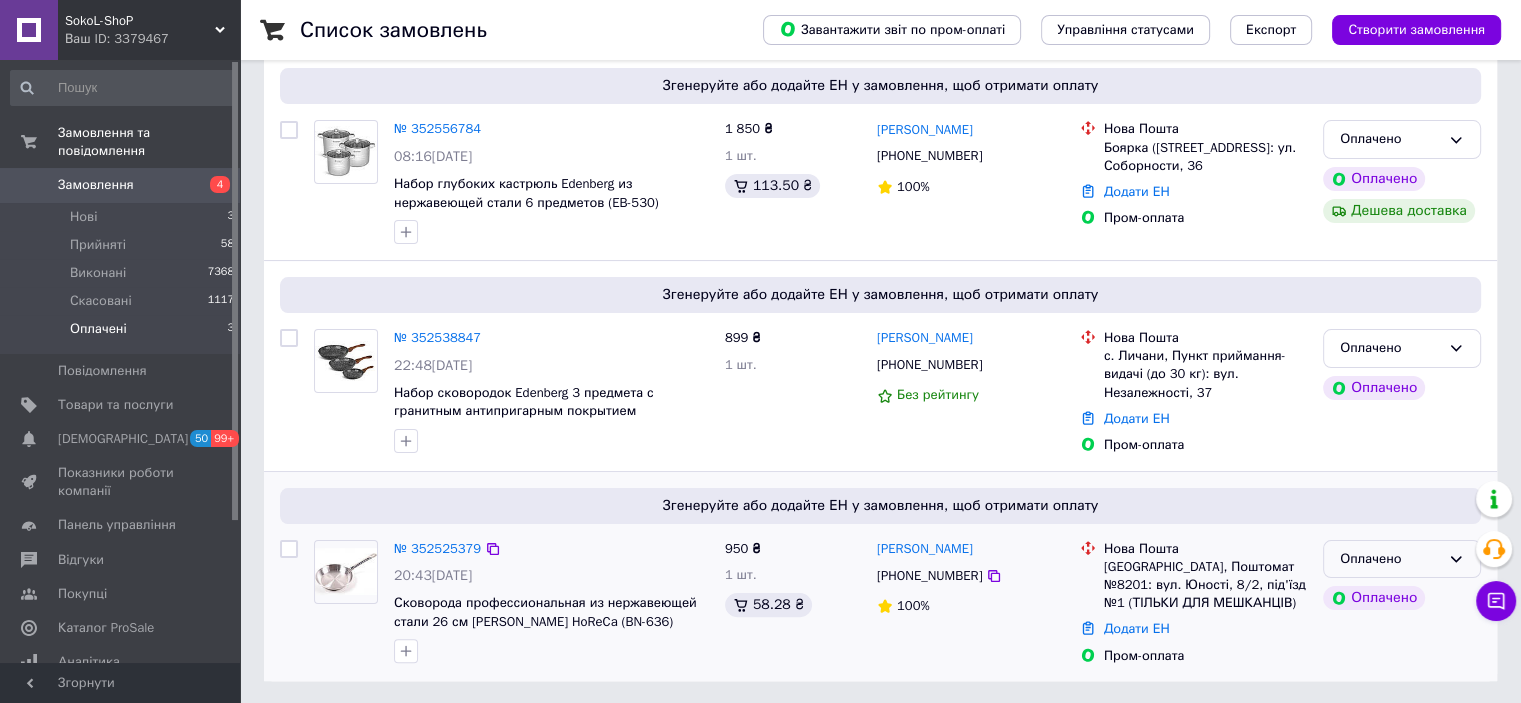 click on "Оплачено" at bounding box center (1402, 559) 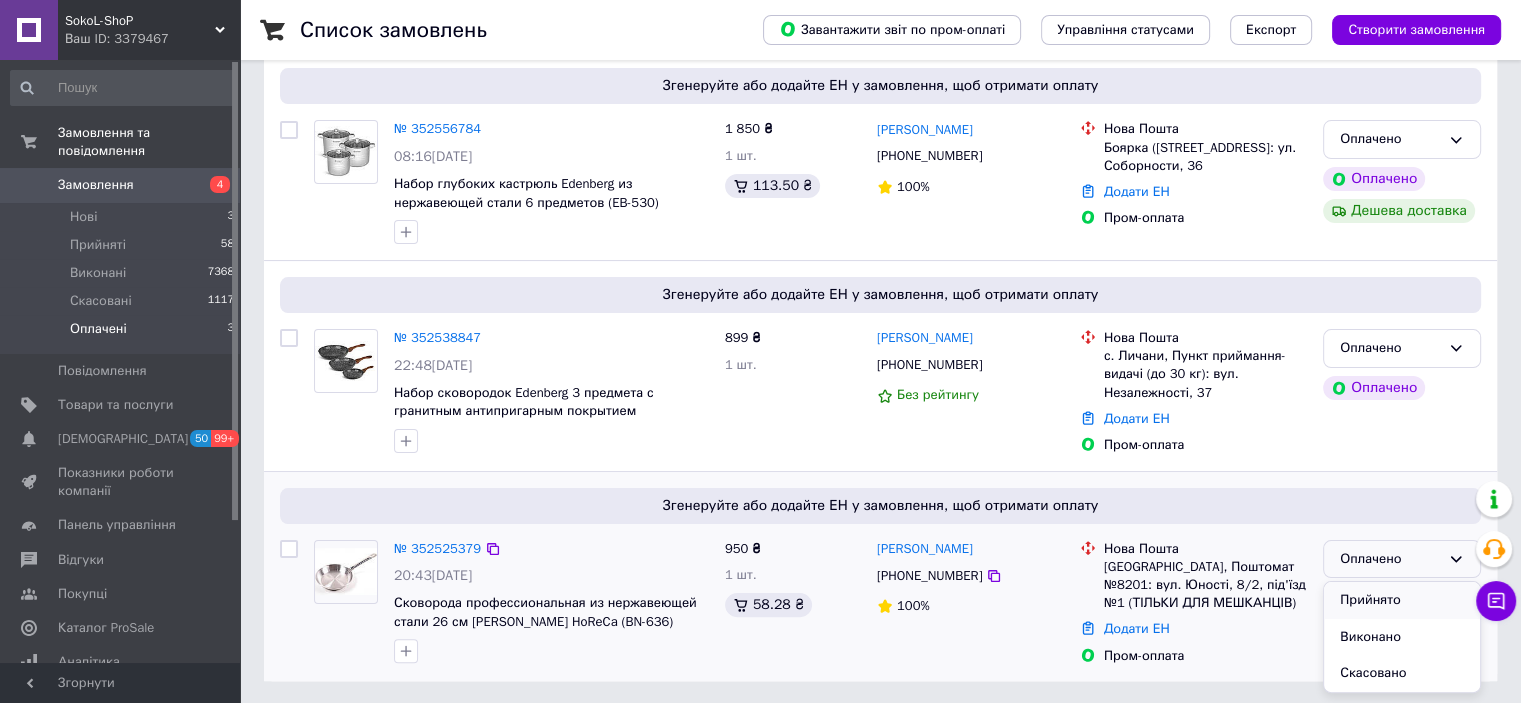 click on "Прийнято" at bounding box center [1402, 600] 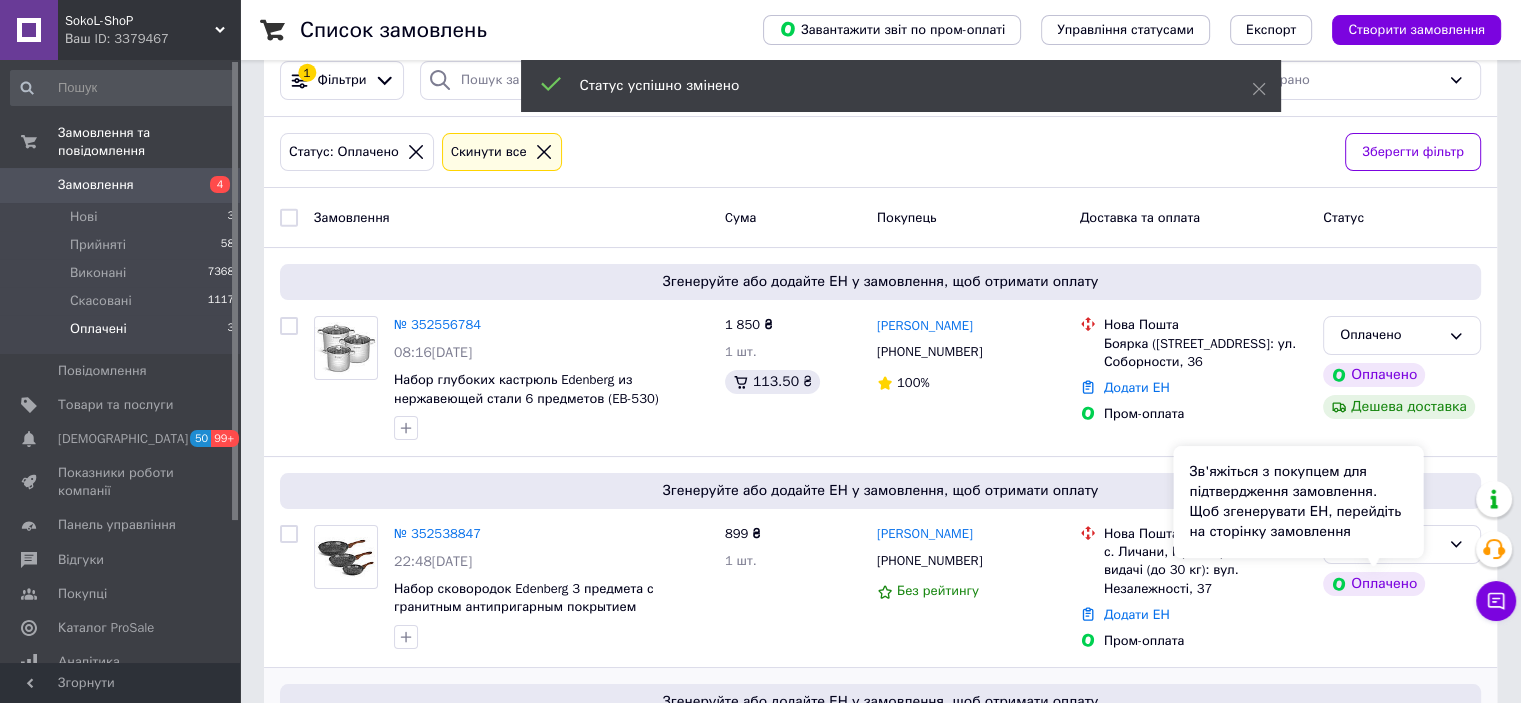 scroll, scrollTop: 137, scrollLeft: 0, axis: vertical 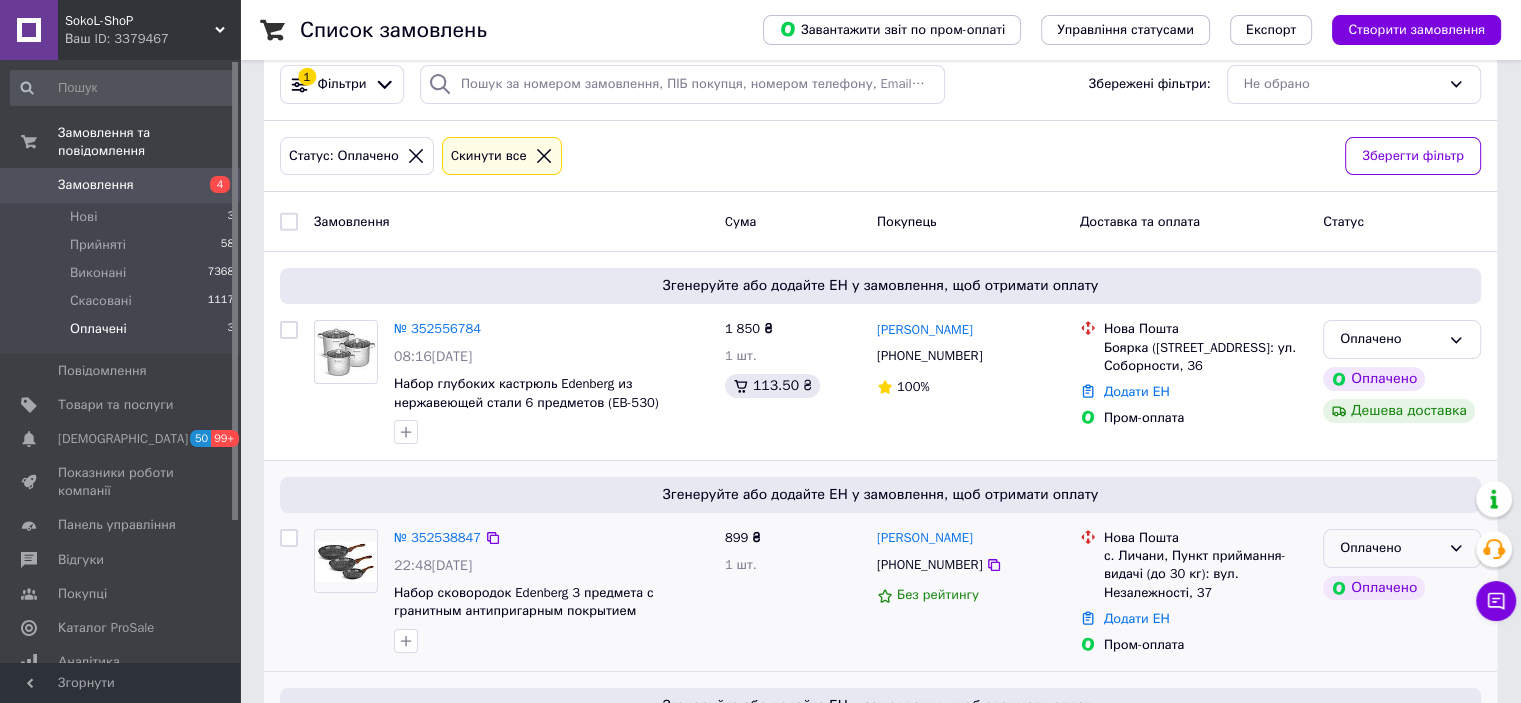 click on "Оплачено" at bounding box center [1390, 548] 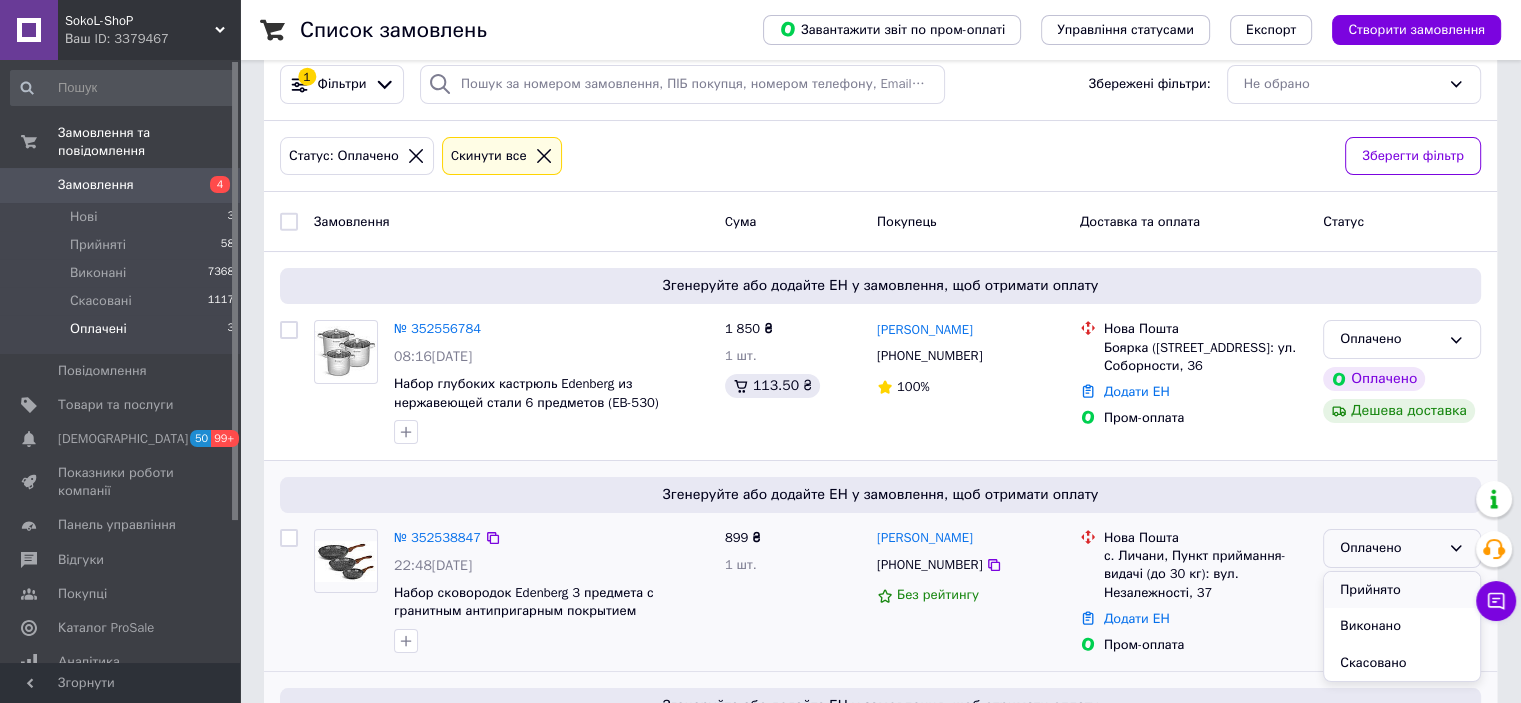 click on "Прийнято" at bounding box center (1402, 590) 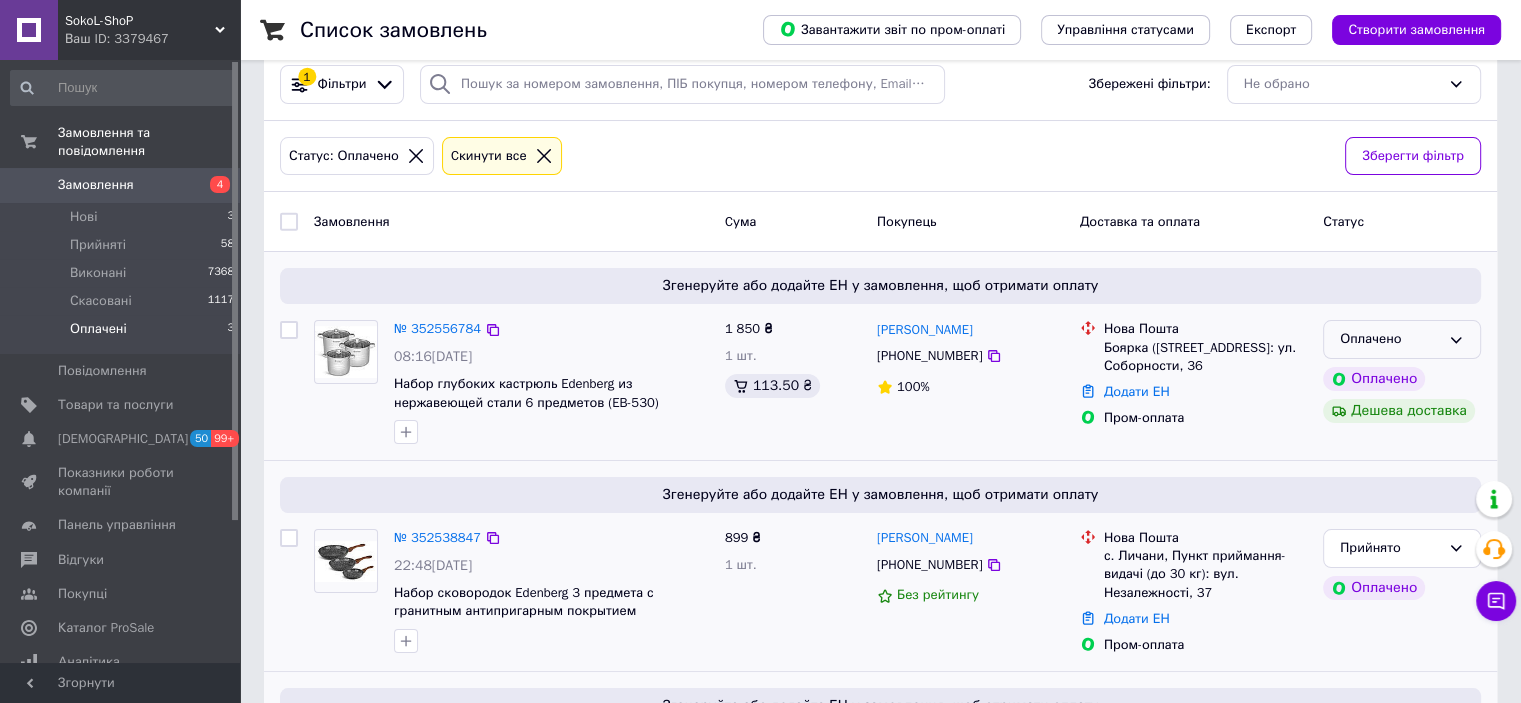 click 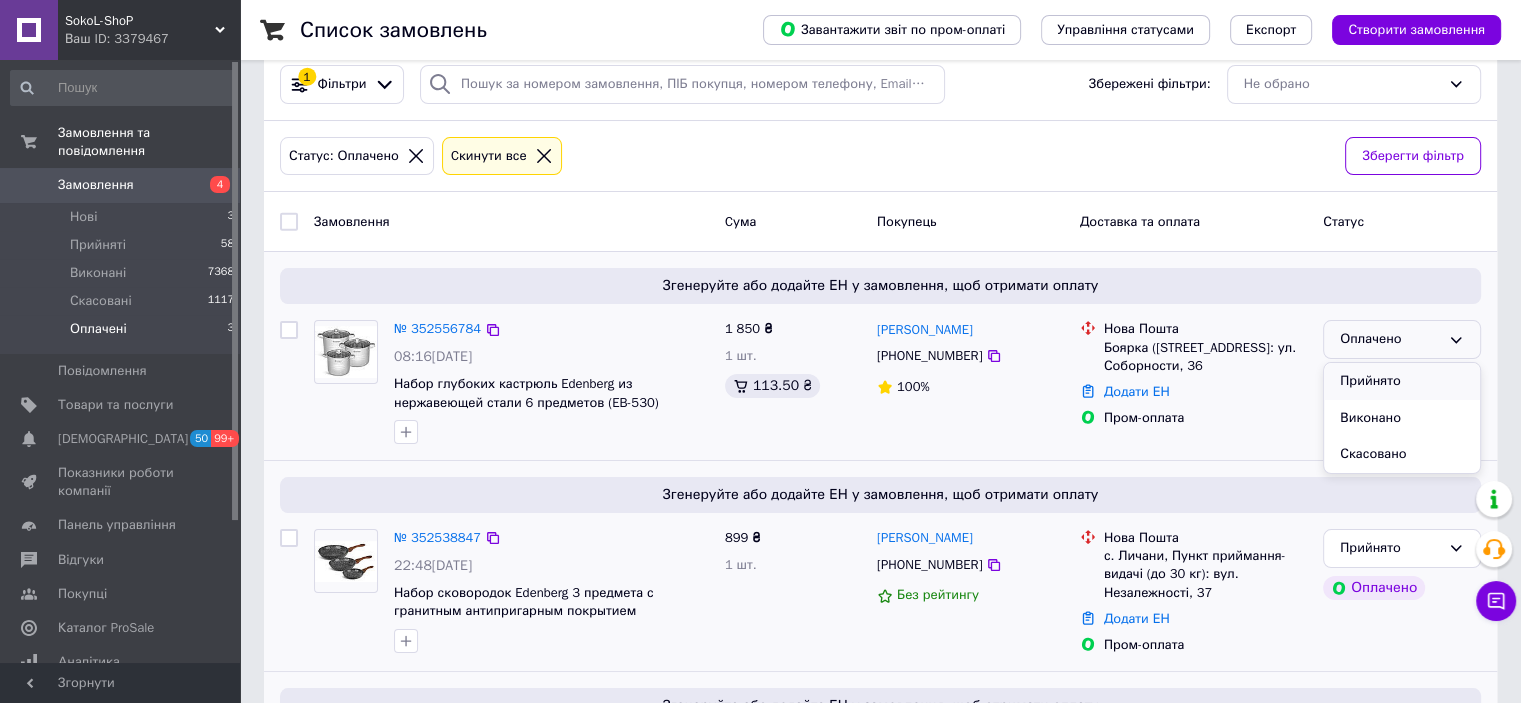 click on "Прийнято" at bounding box center [1402, 381] 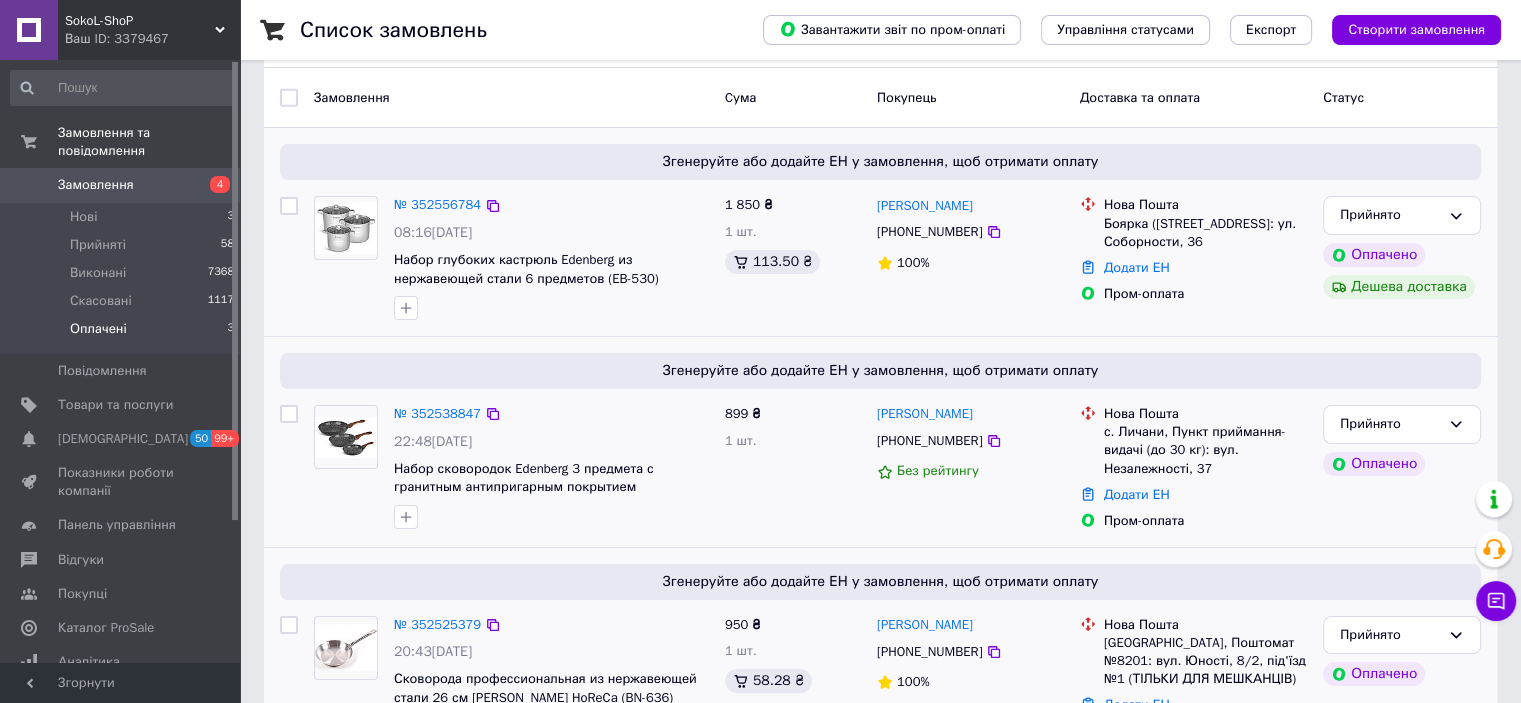 scroll, scrollTop: 337, scrollLeft: 0, axis: vertical 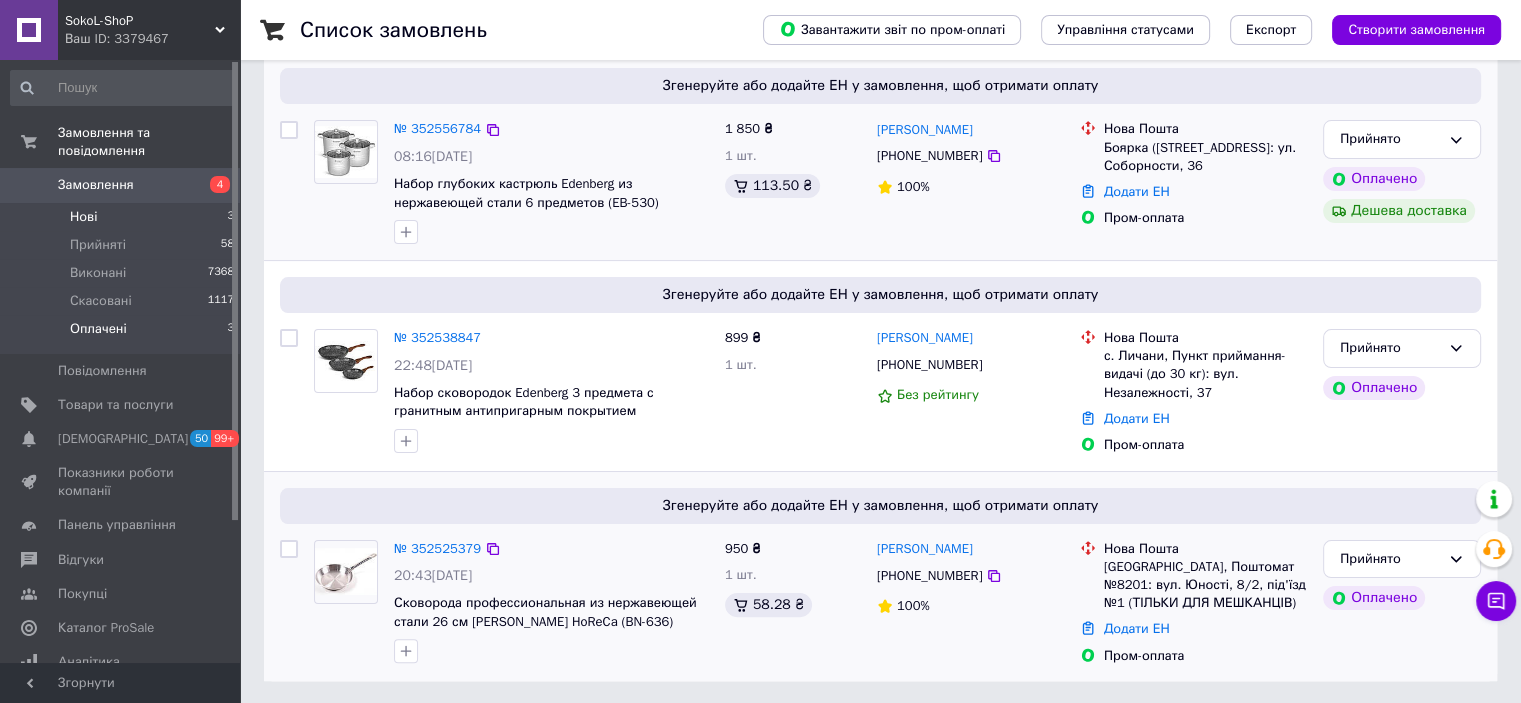 click on "Нові 3" at bounding box center (123, 217) 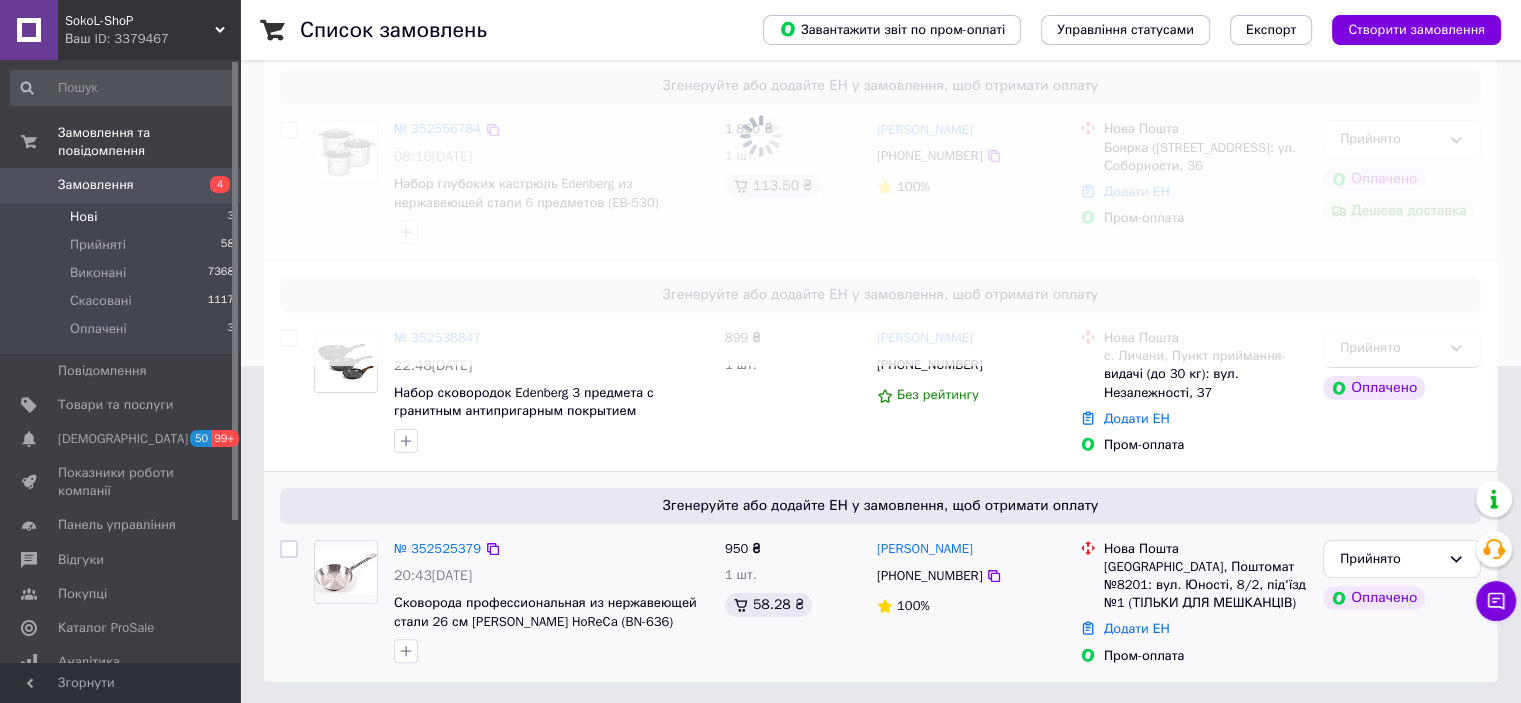 scroll, scrollTop: 0, scrollLeft: 0, axis: both 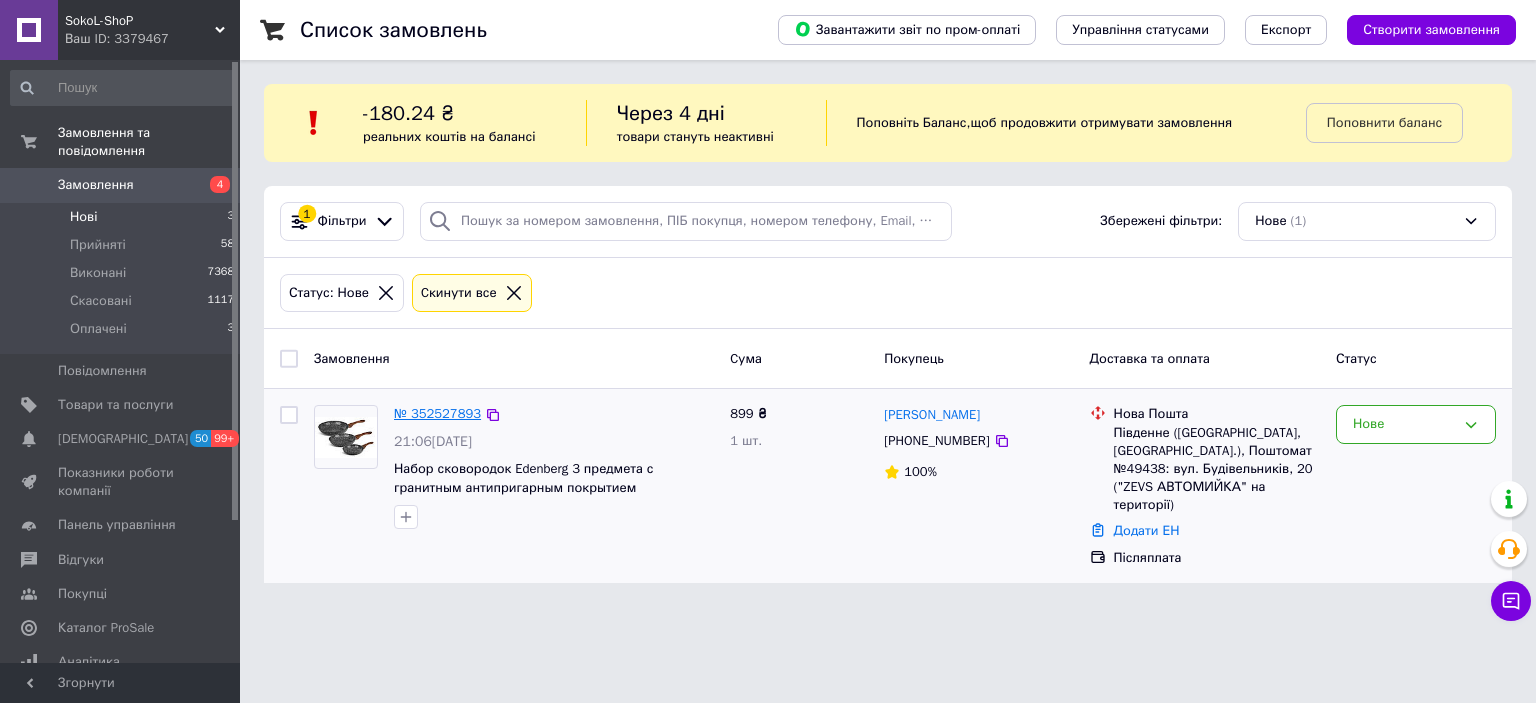 click on "№ 352527893" at bounding box center [437, 413] 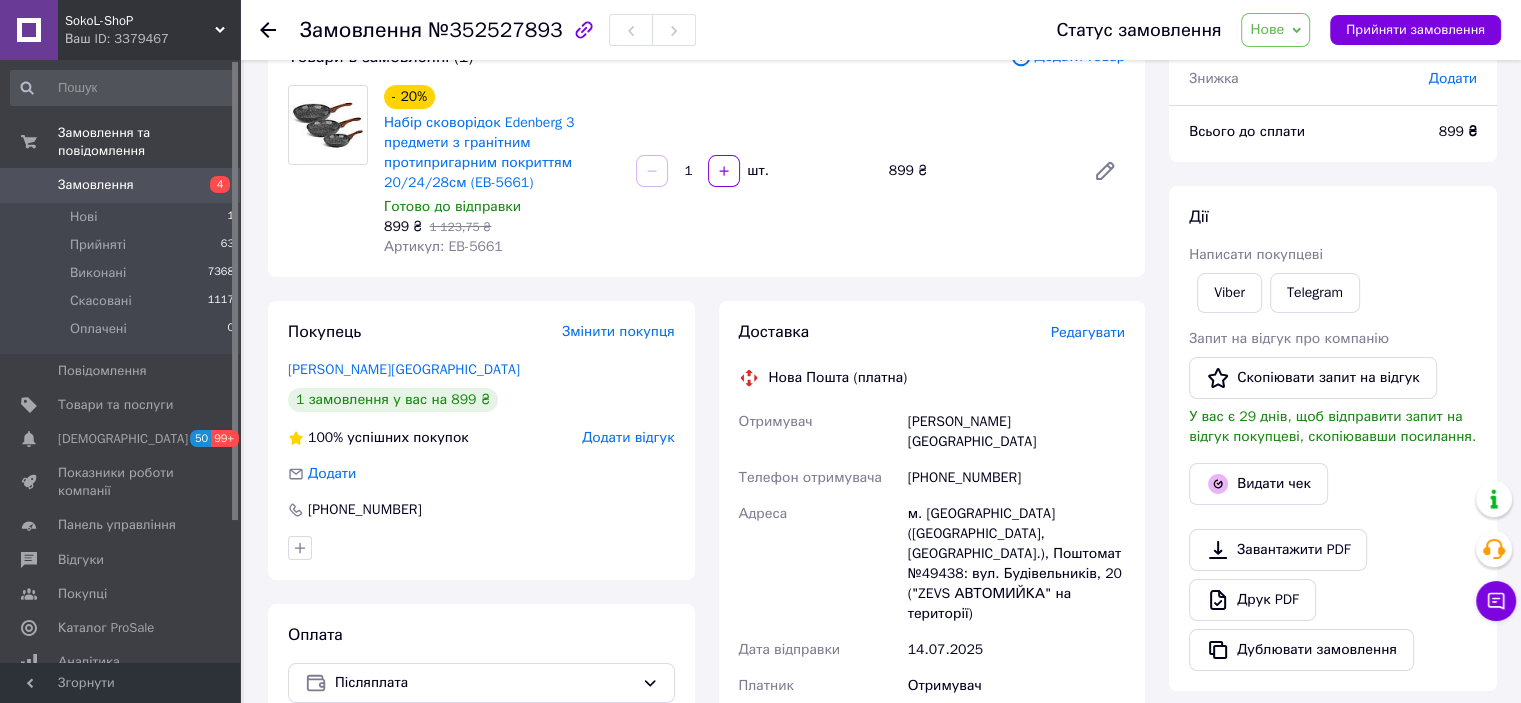 scroll, scrollTop: 100, scrollLeft: 0, axis: vertical 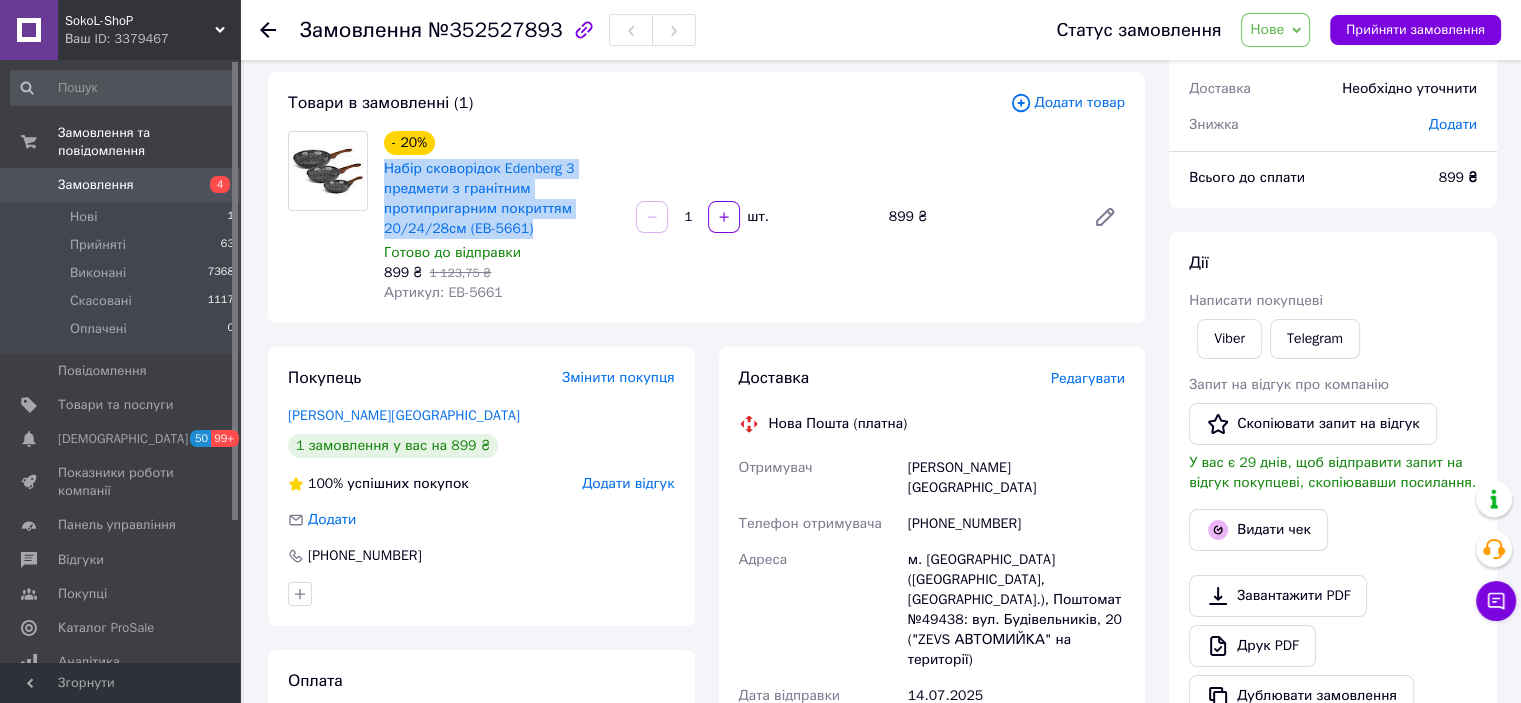 drag, startPoint x: 537, startPoint y: 230, endPoint x: 388, endPoint y: 159, distance: 165.05151 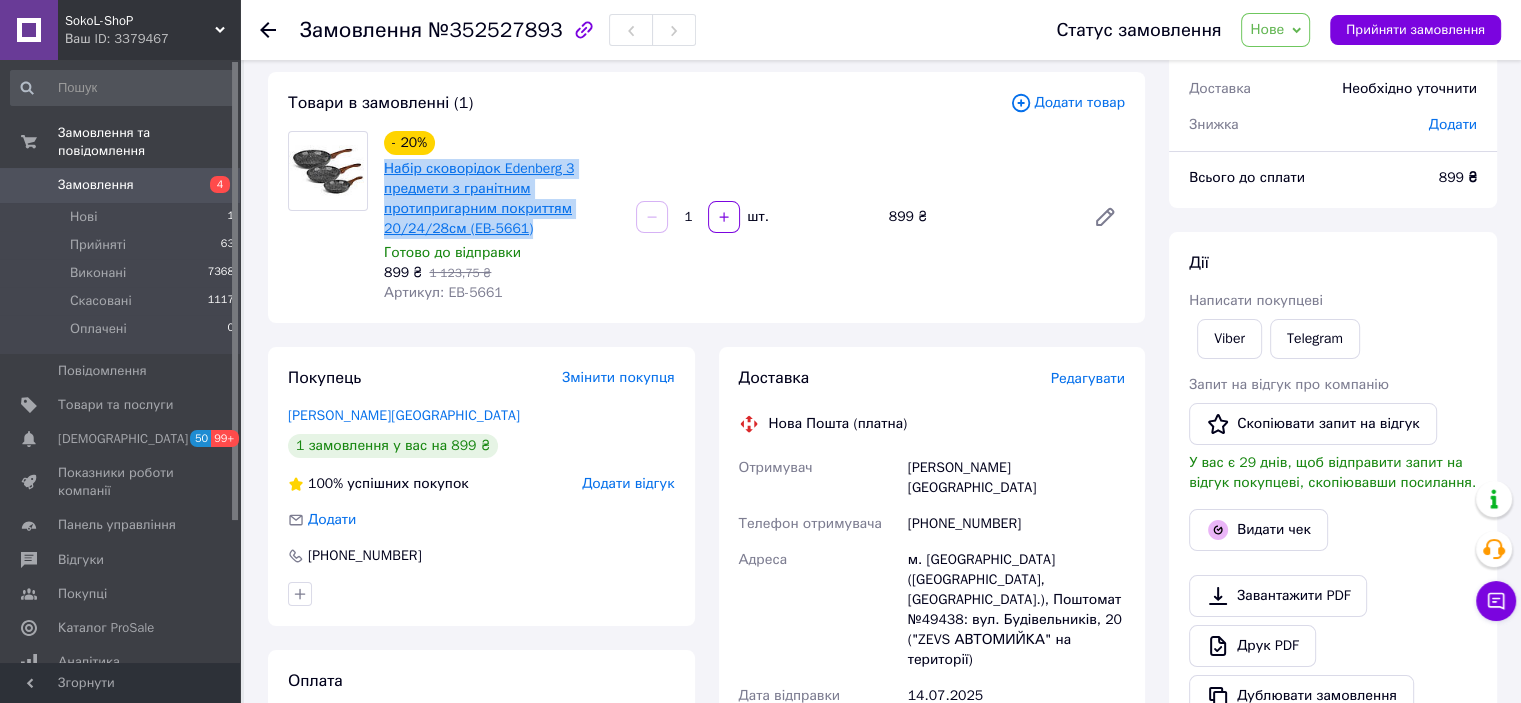 copy on "Набір сковорідок Edenberg 3 предмети з гранітним протипригарним покриттям 20/24/28см (EB-5661)" 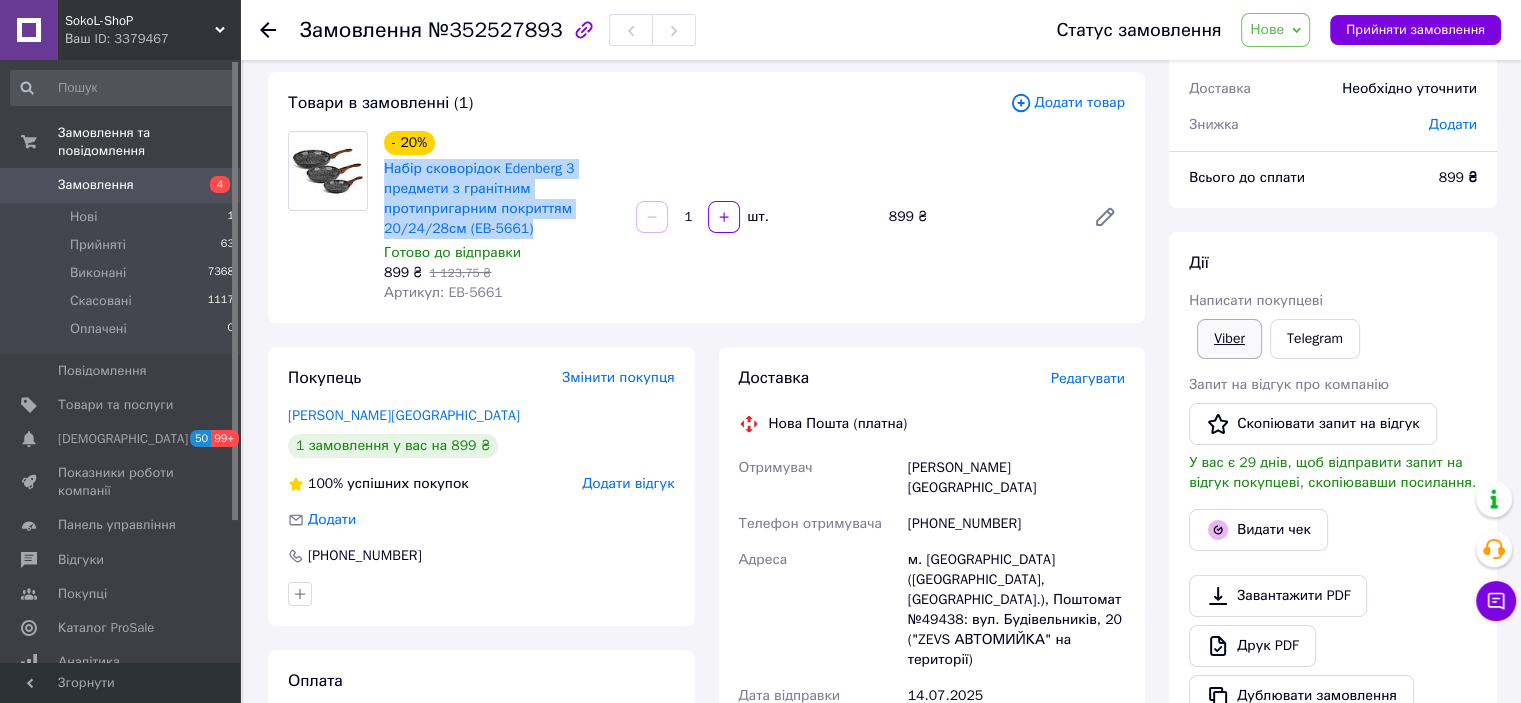 click on "Viber" at bounding box center [1229, 339] 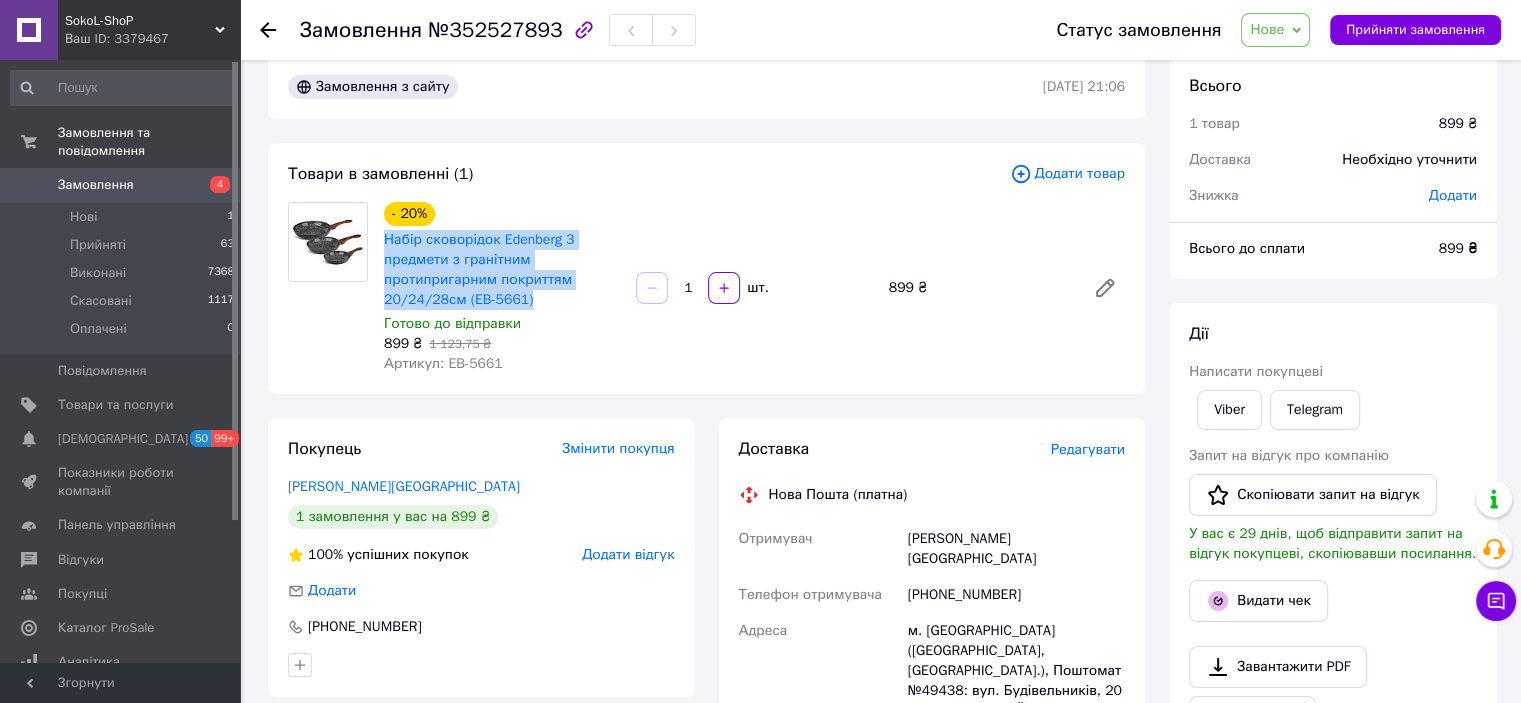 scroll, scrollTop: 0, scrollLeft: 0, axis: both 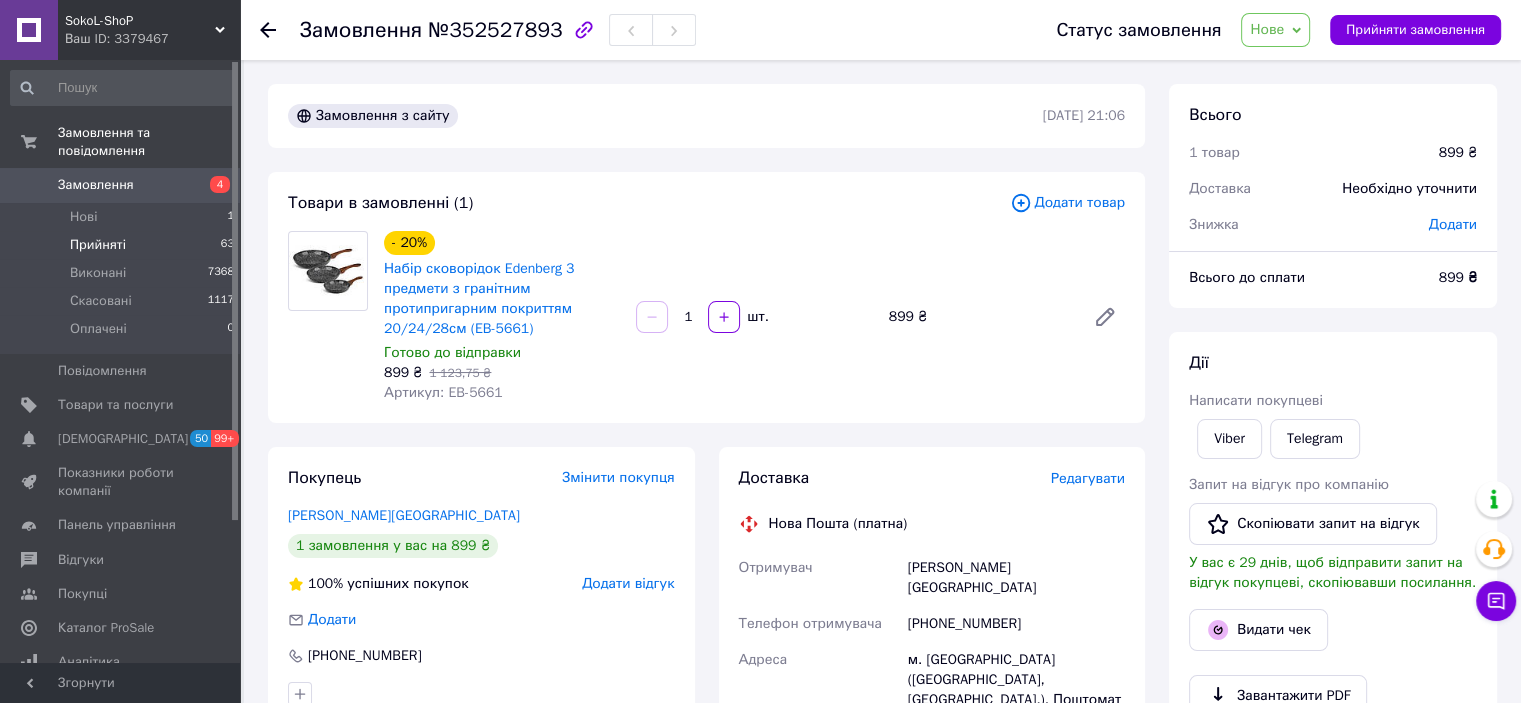 click on "Прийняті" at bounding box center (98, 245) 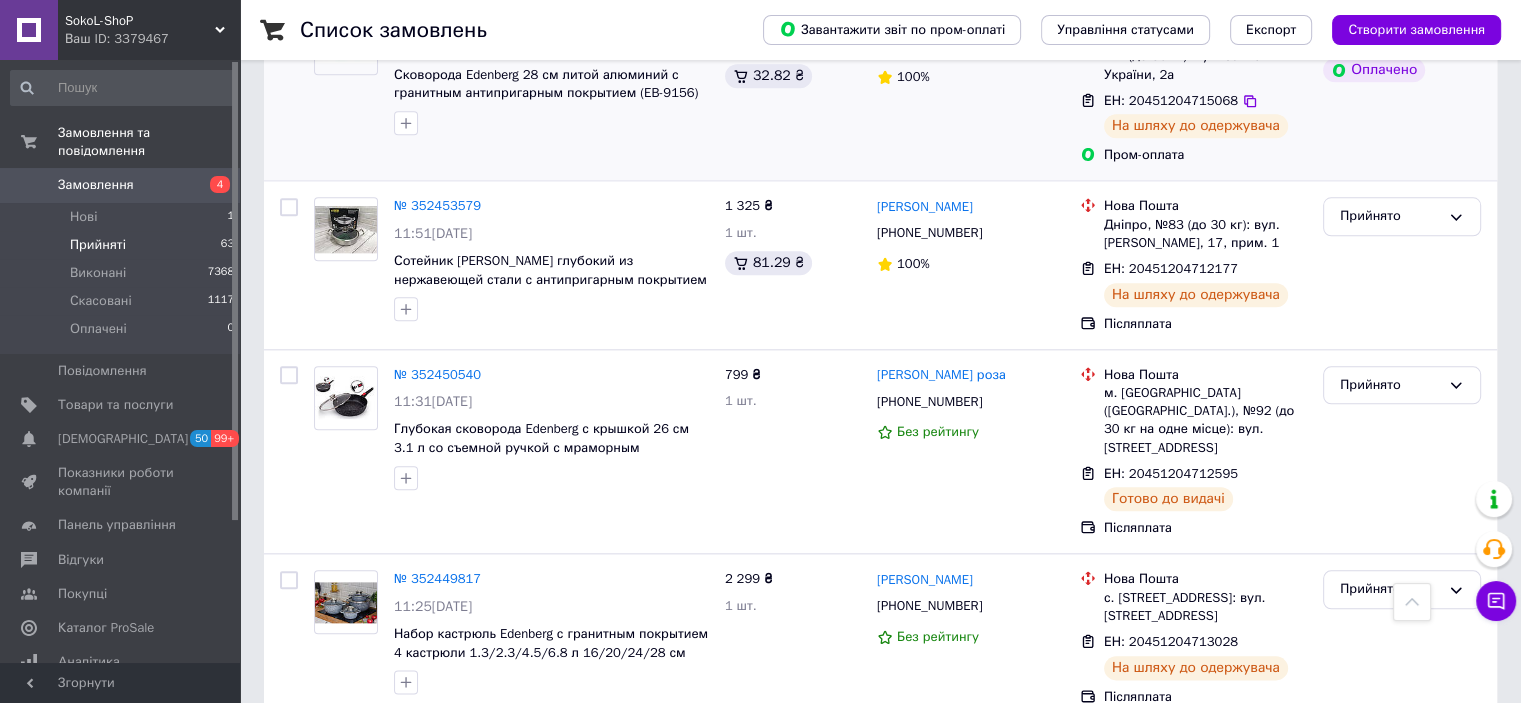 scroll, scrollTop: 2200, scrollLeft: 0, axis: vertical 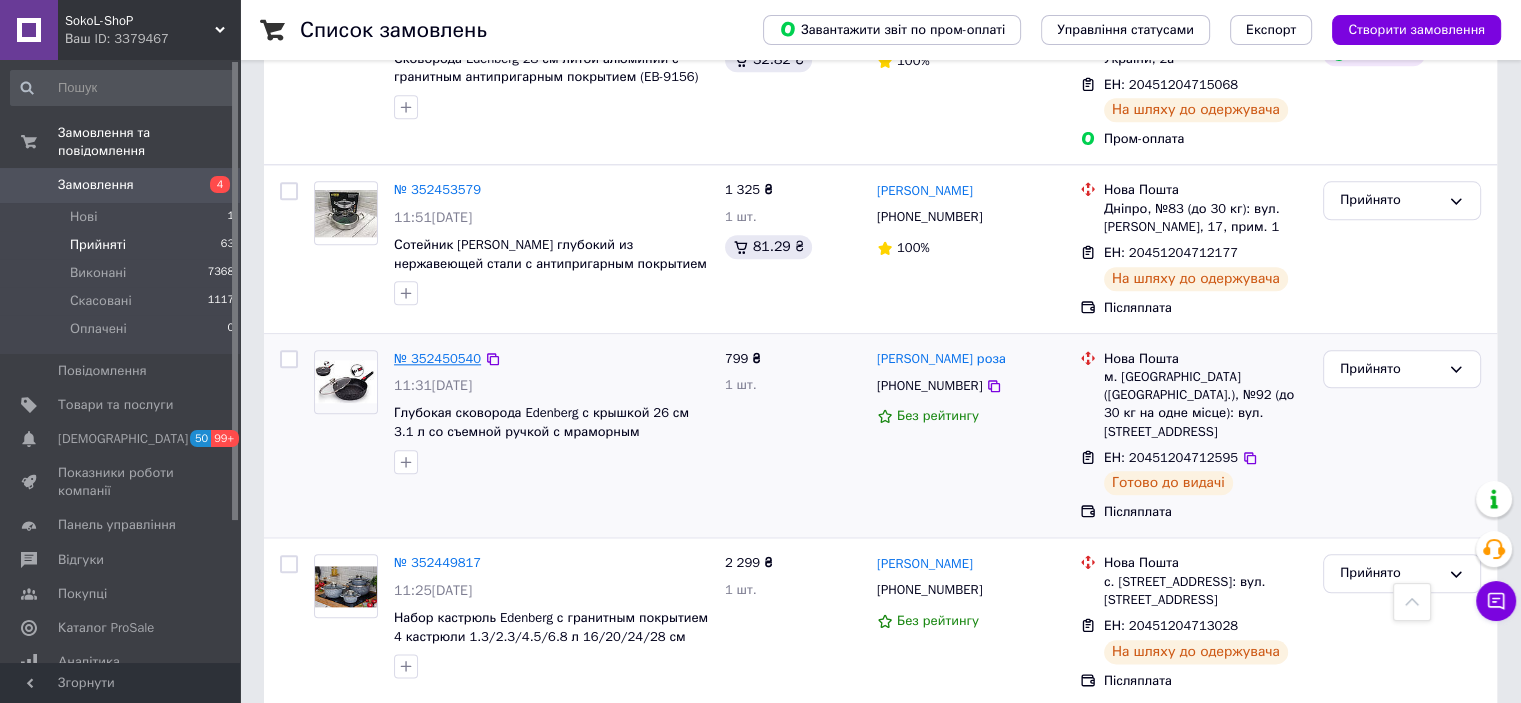 click on "№ 352450540" at bounding box center [437, 358] 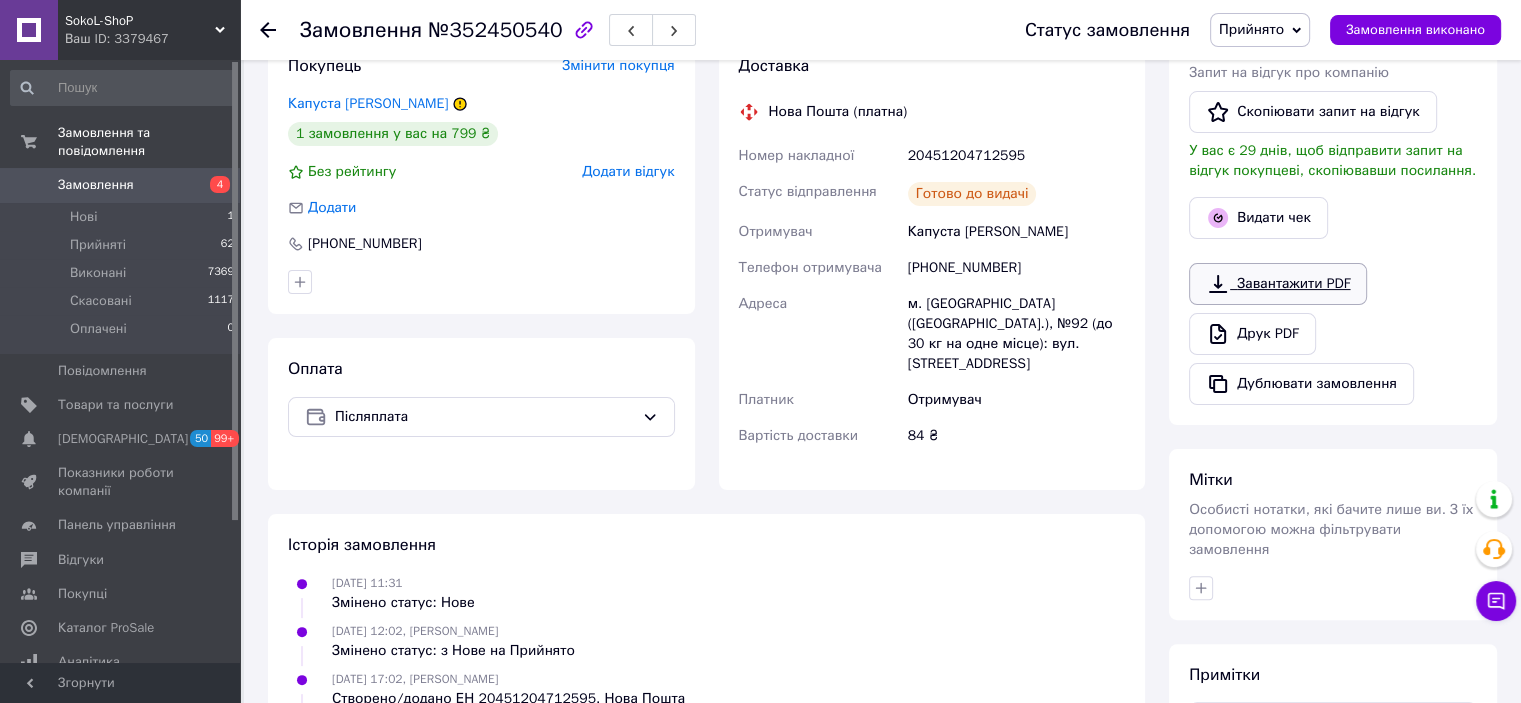 scroll, scrollTop: 219, scrollLeft: 0, axis: vertical 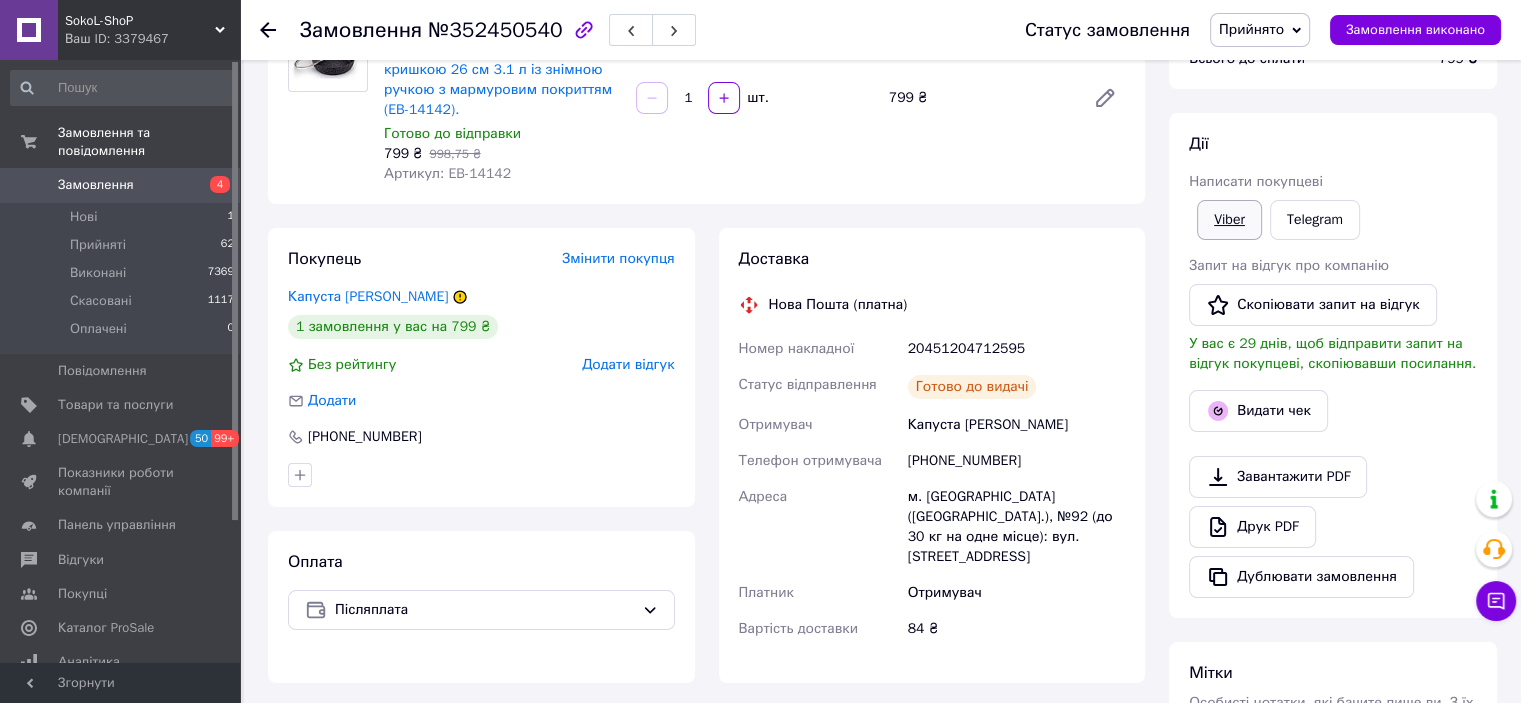 click on "Viber" at bounding box center [1229, 220] 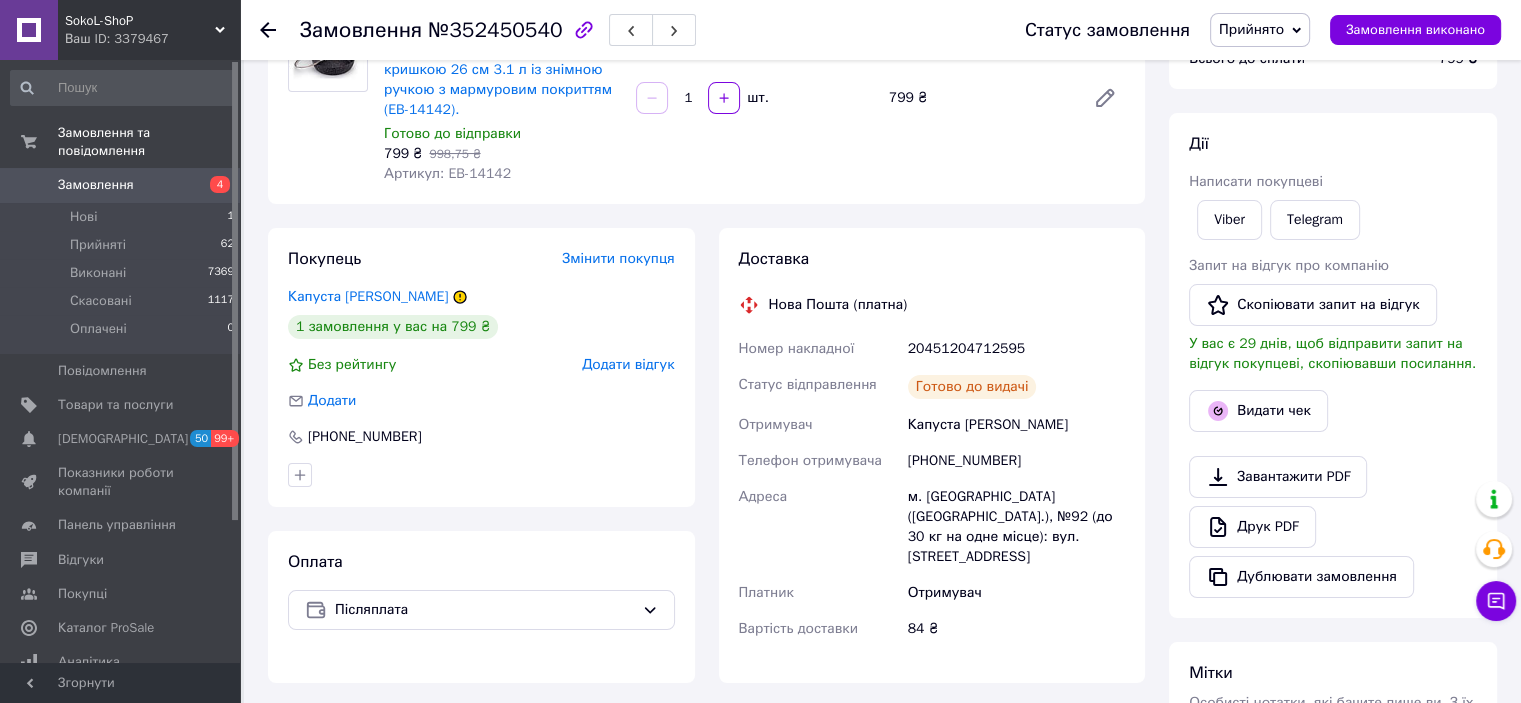 click on "Замовлення №352450540 Статус замовлення Прийнято Виконано Скасовано Оплачено Замовлення виконано" at bounding box center [880, 30] 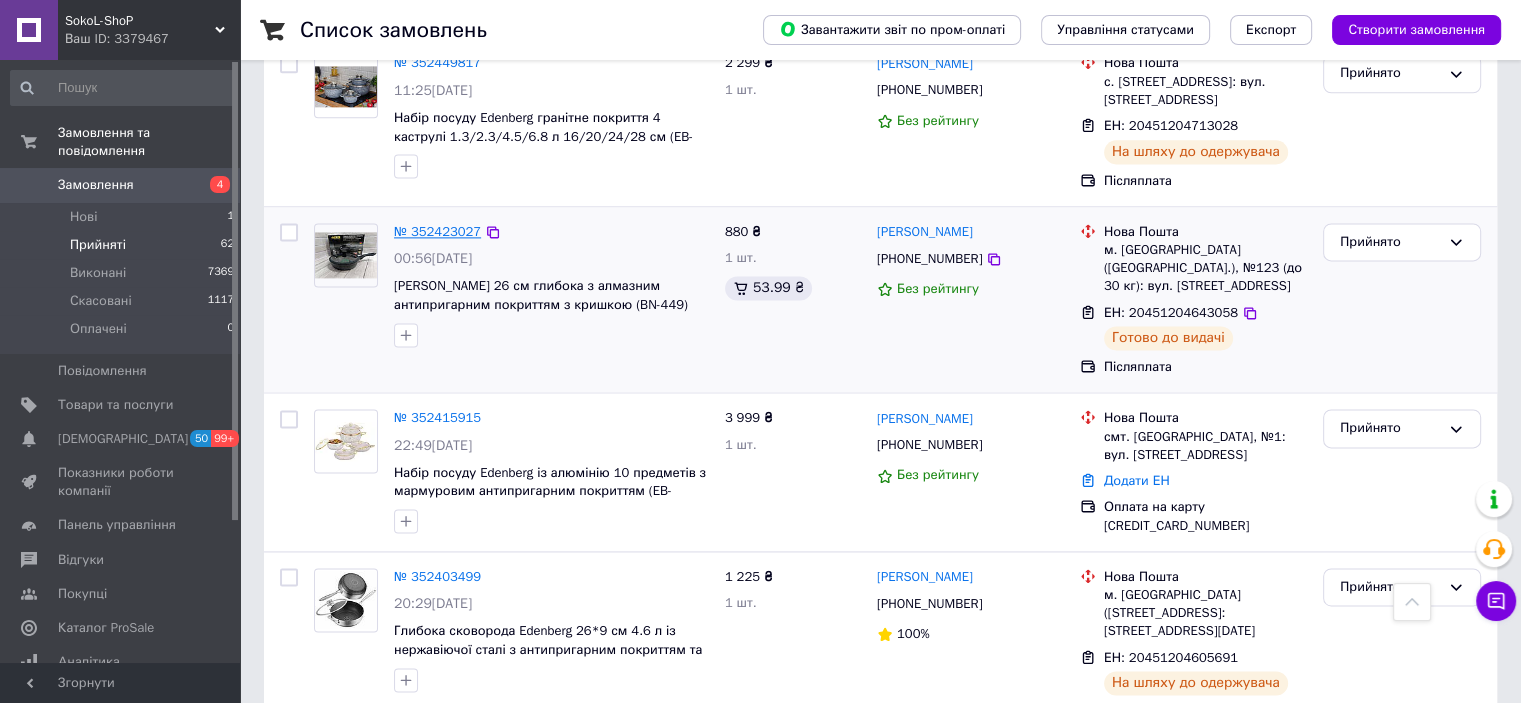 click on "№ 352423027" at bounding box center (437, 231) 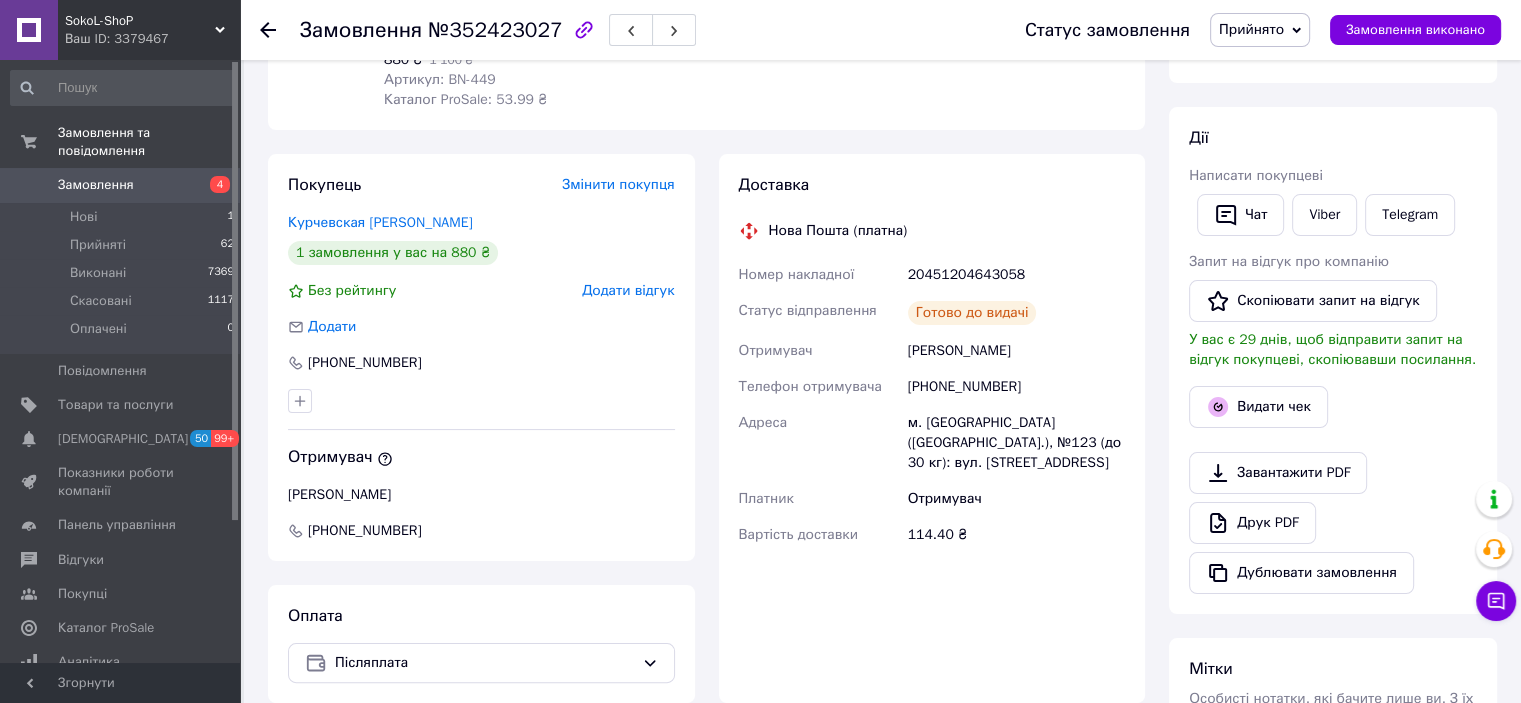 scroll, scrollTop: 189, scrollLeft: 0, axis: vertical 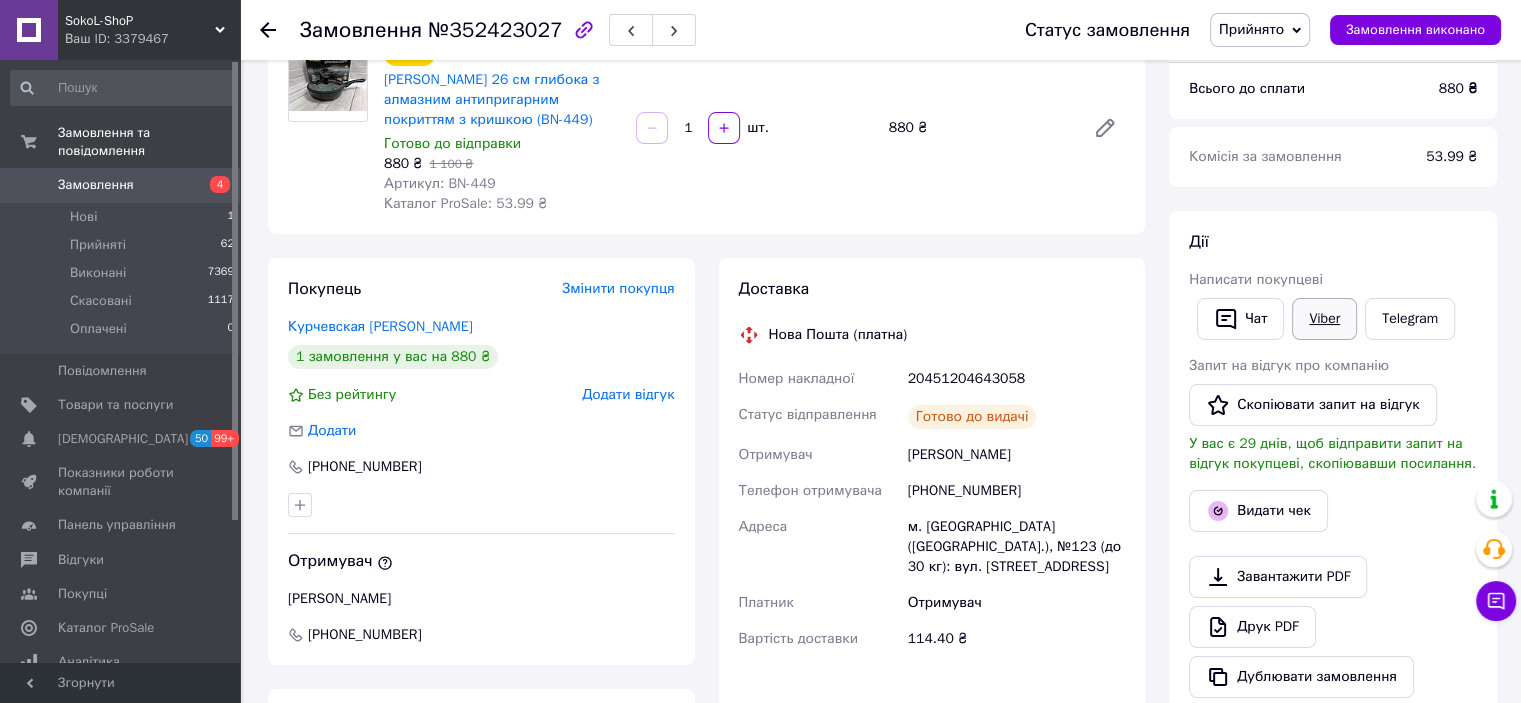click on "Viber" at bounding box center [1324, 319] 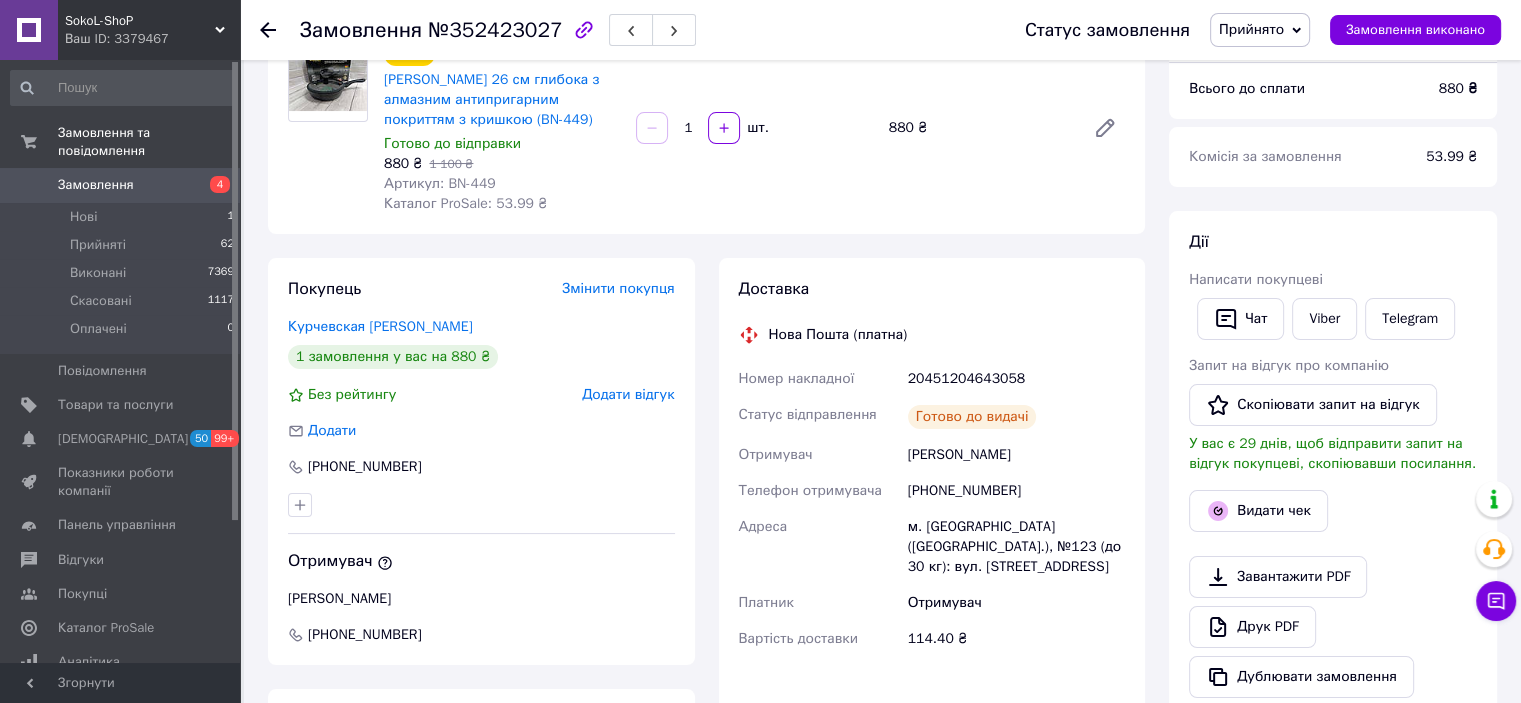 click 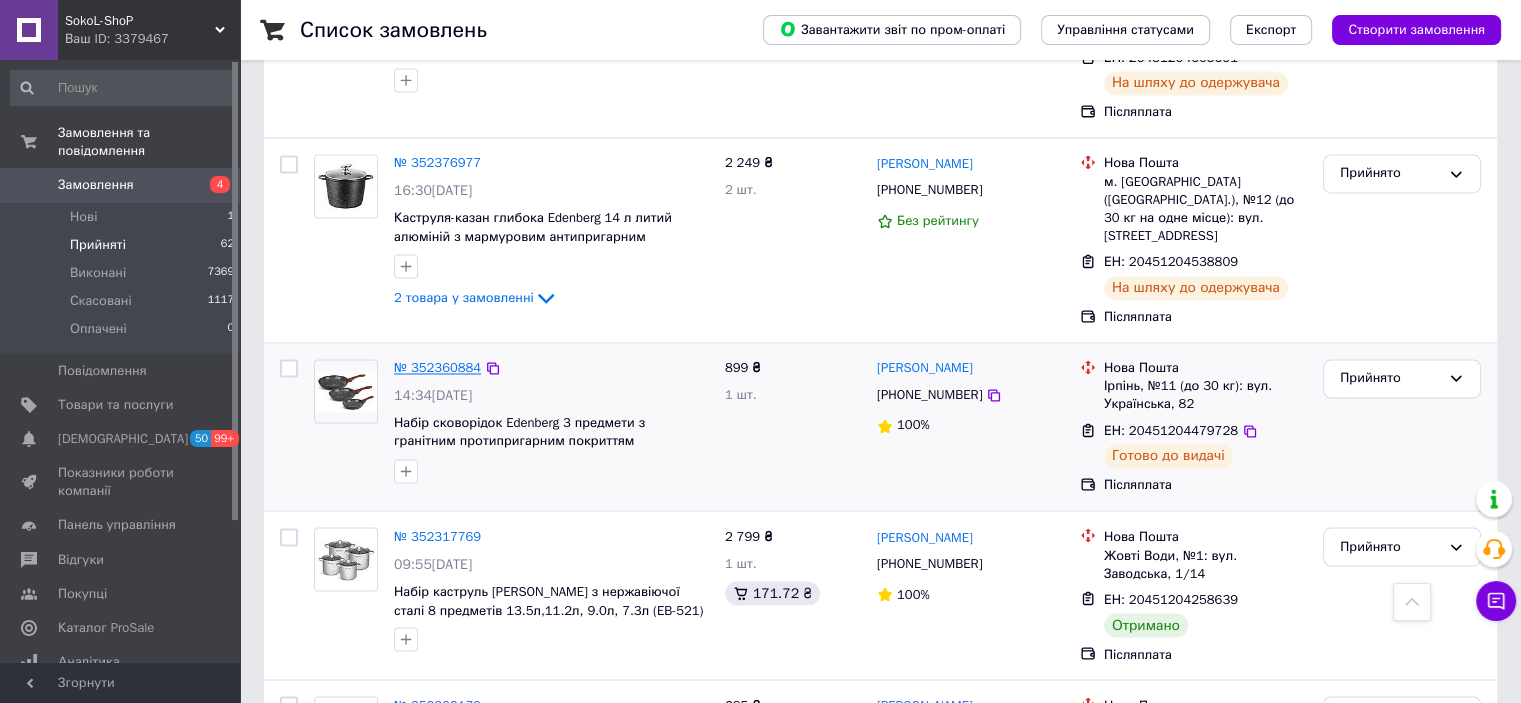 click on "№ 352360884" at bounding box center [437, 367] 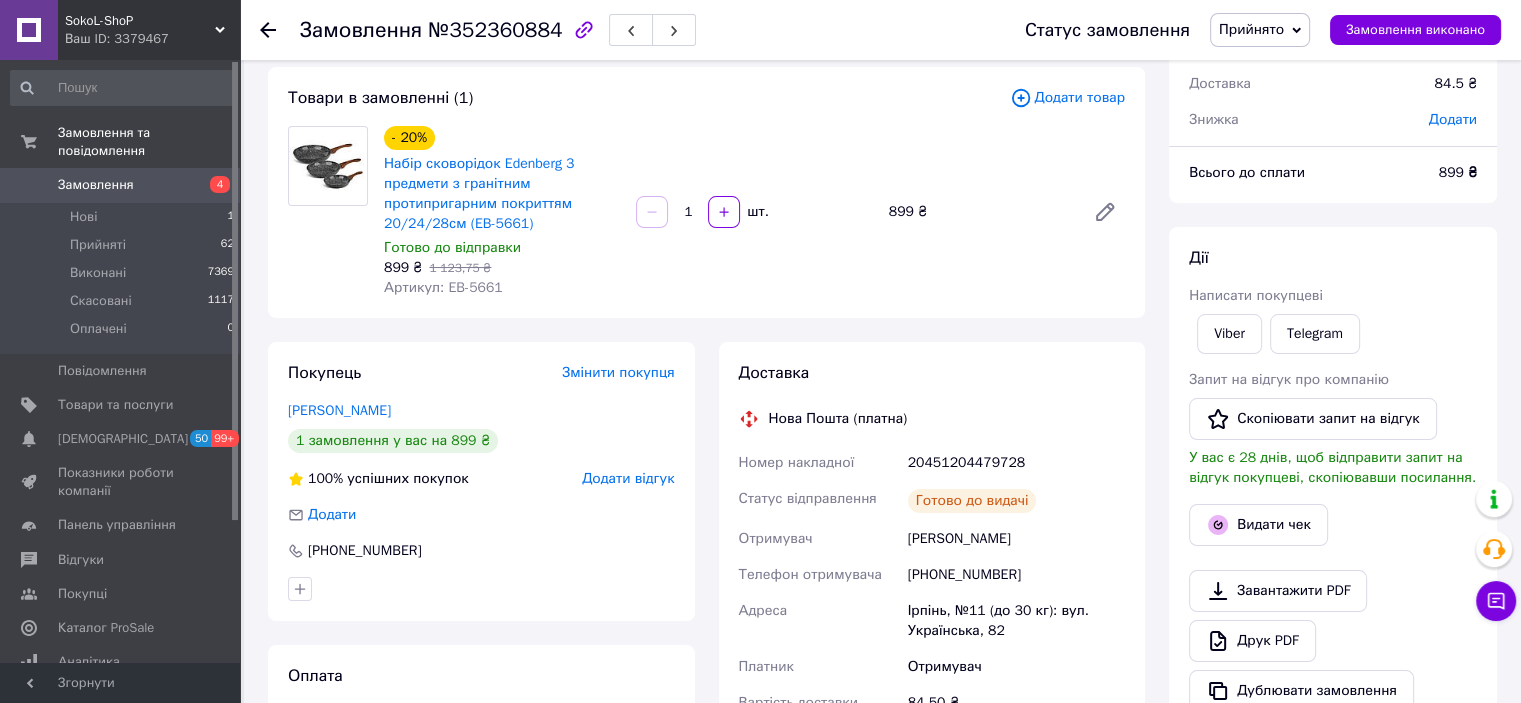 scroll, scrollTop: 0, scrollLeft: 0, axis: both 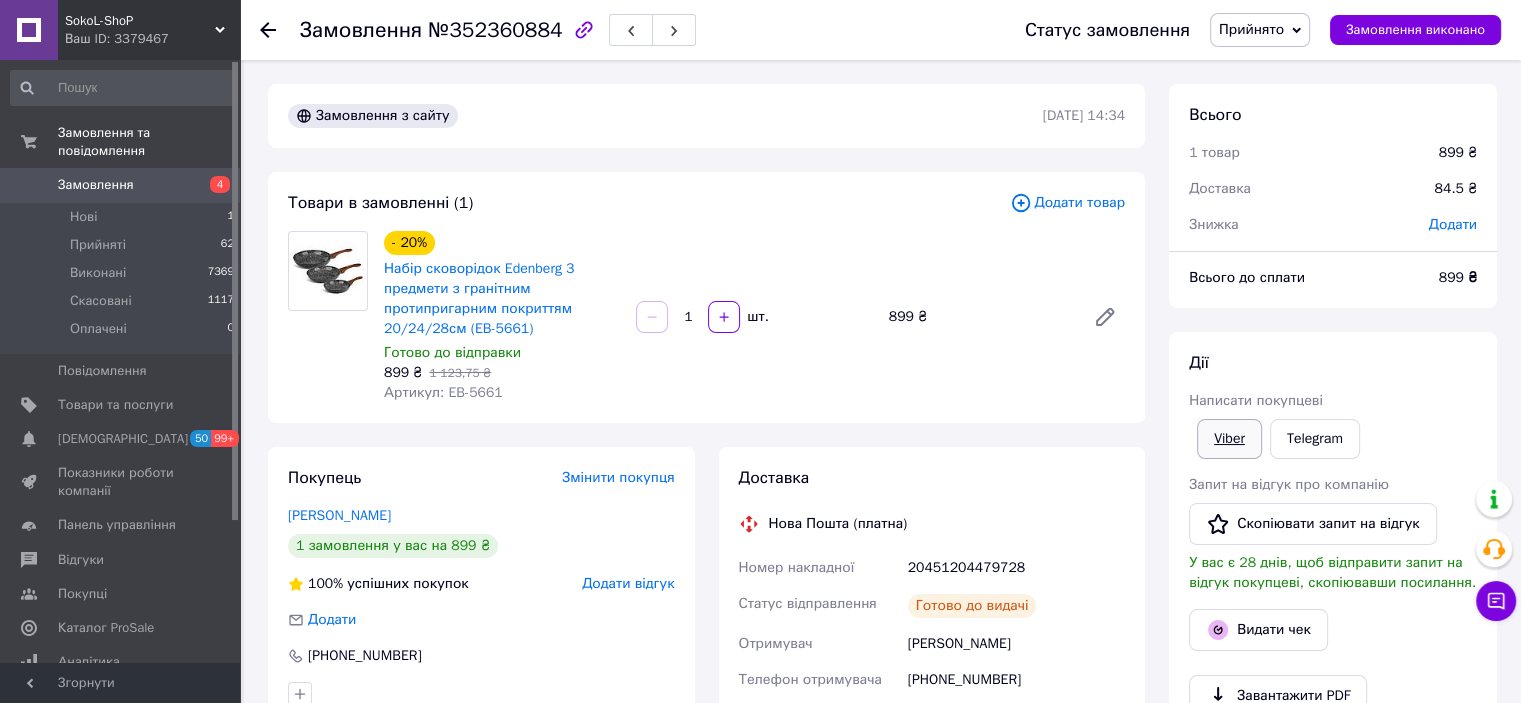 click on "Viber" at bounding box center (1229, 439) 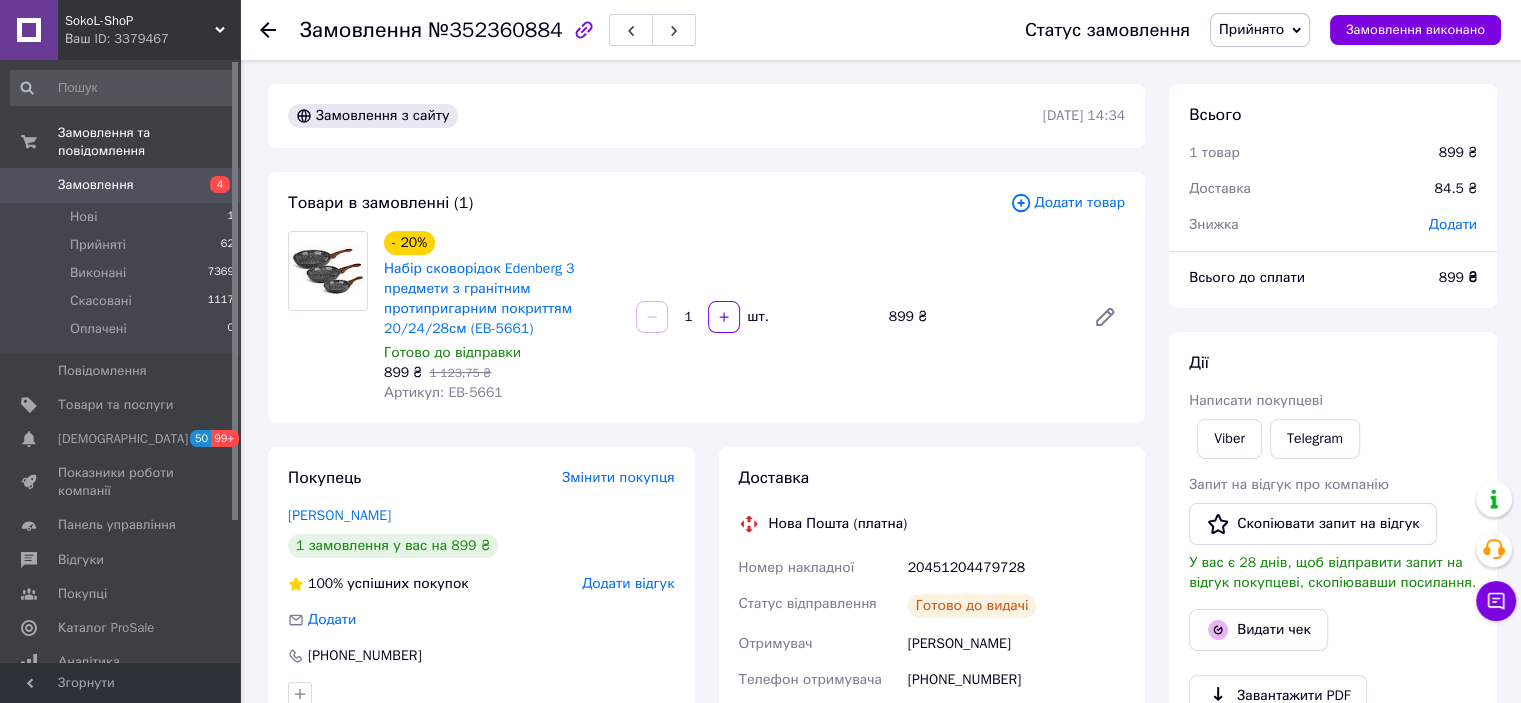 click 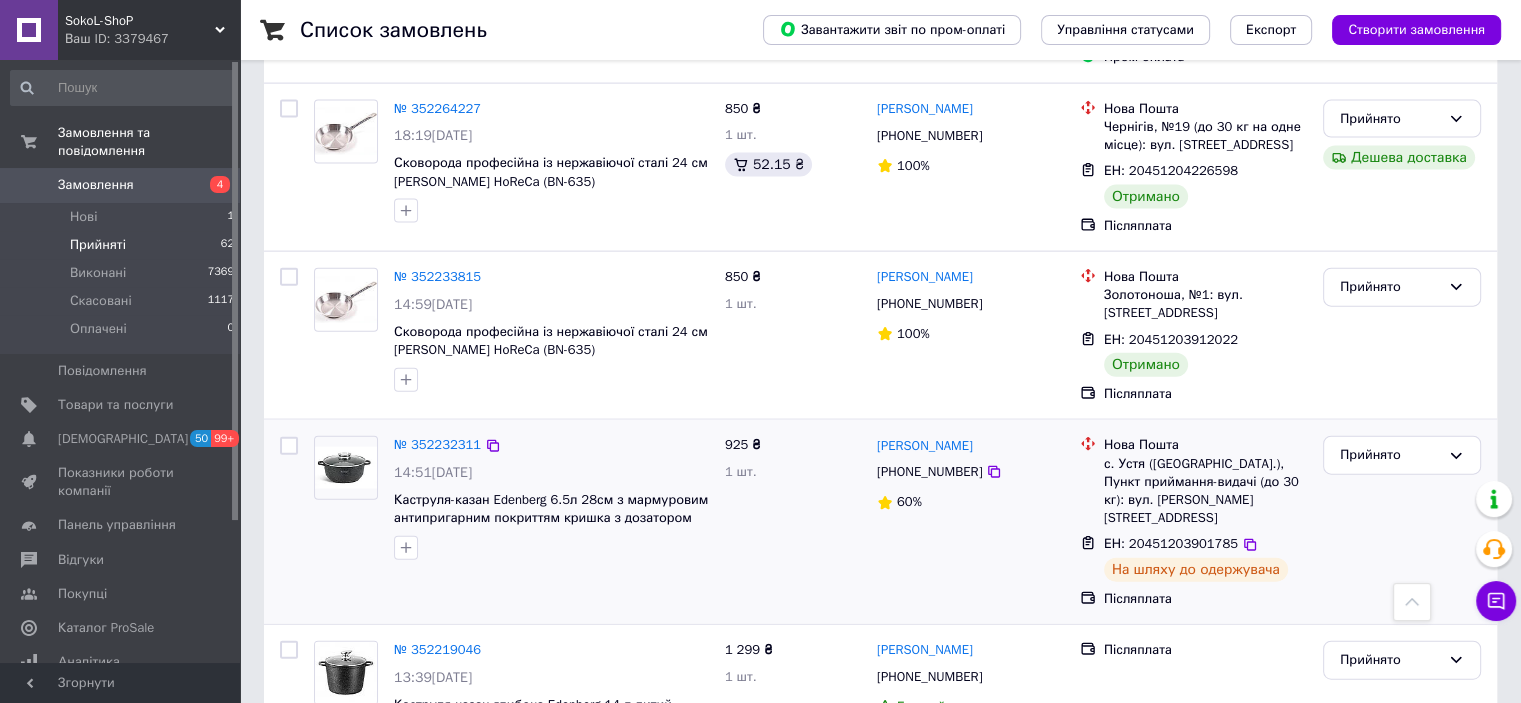 scroll, scrollTop: 4800, scrollLeft: 0, axis: vertical 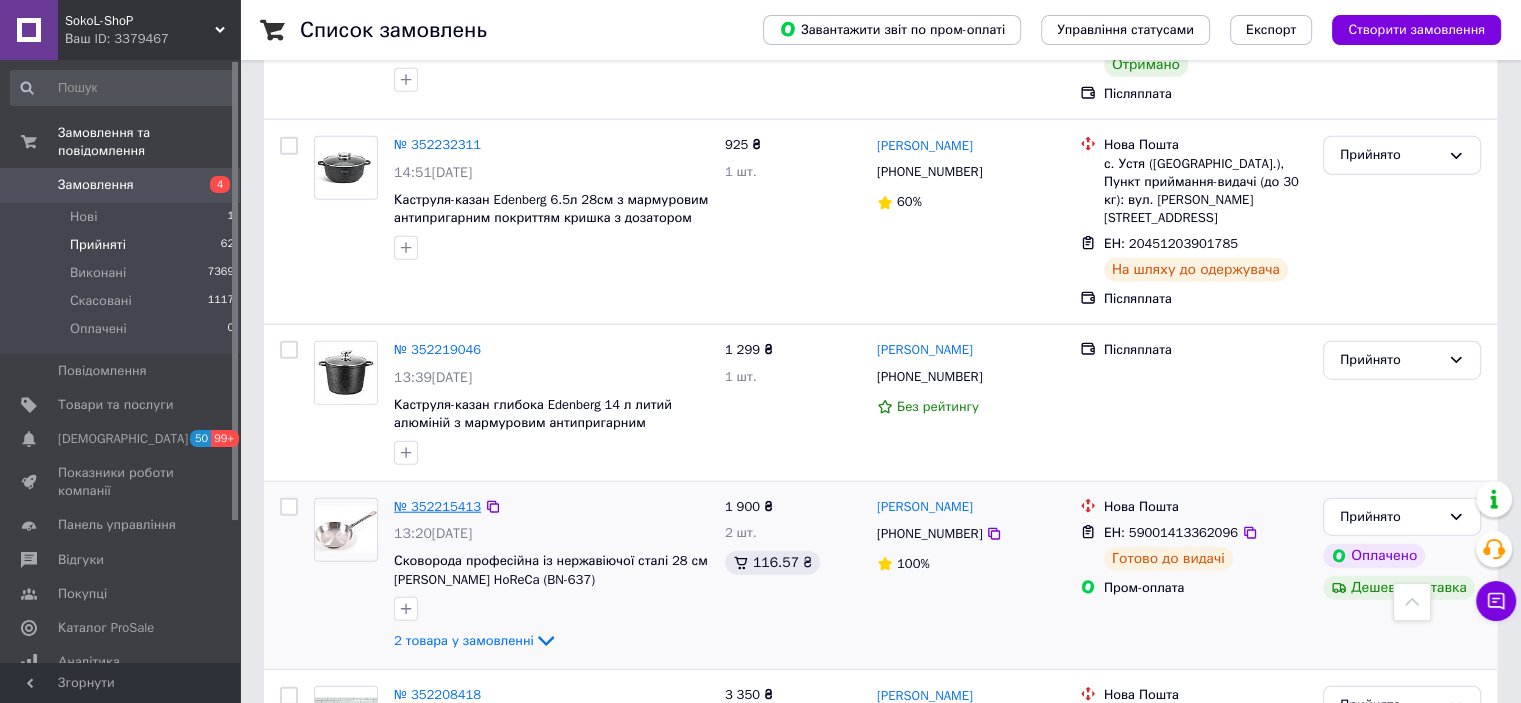 click on "№ 352215413" at bounding box center [437, 506] 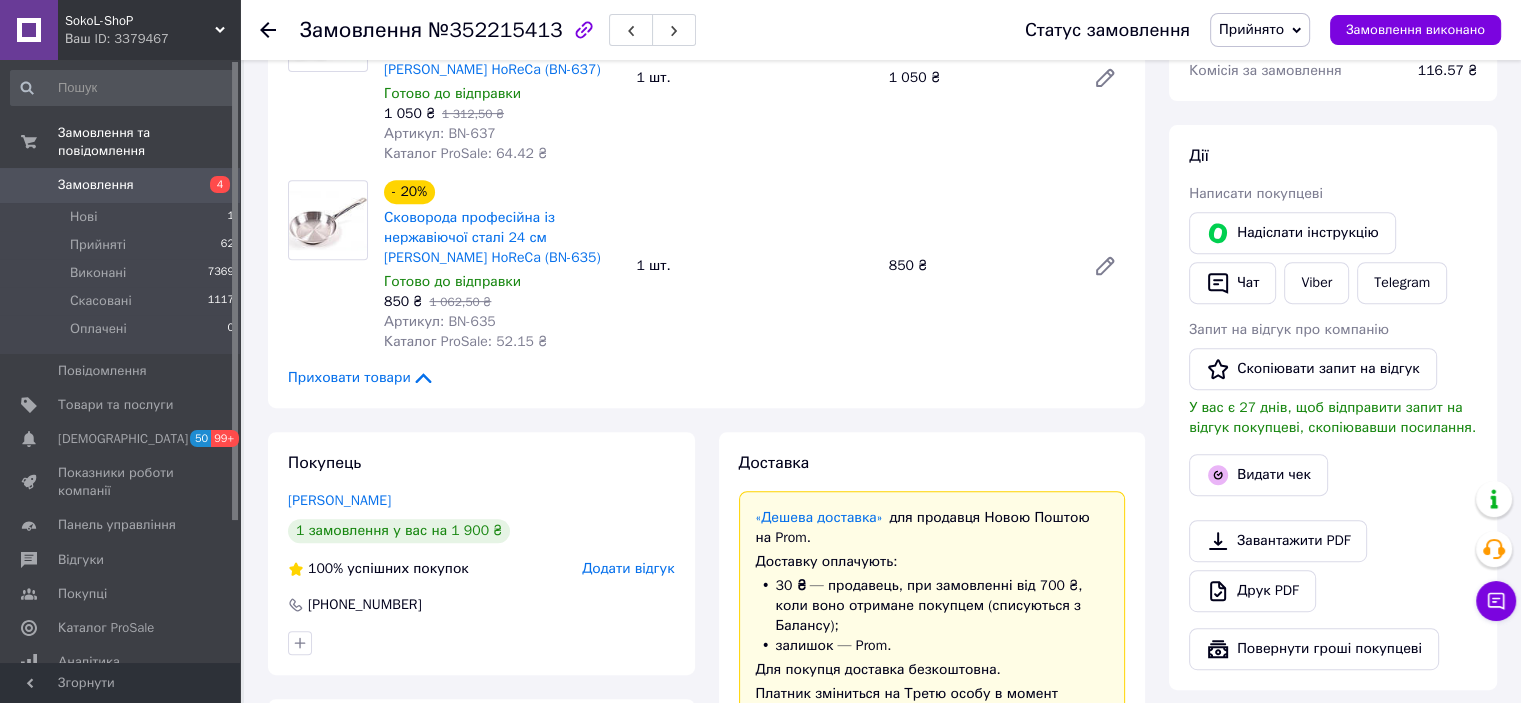 scroll, scrollTop: 784, scrollLeft: 0, axis: vertical 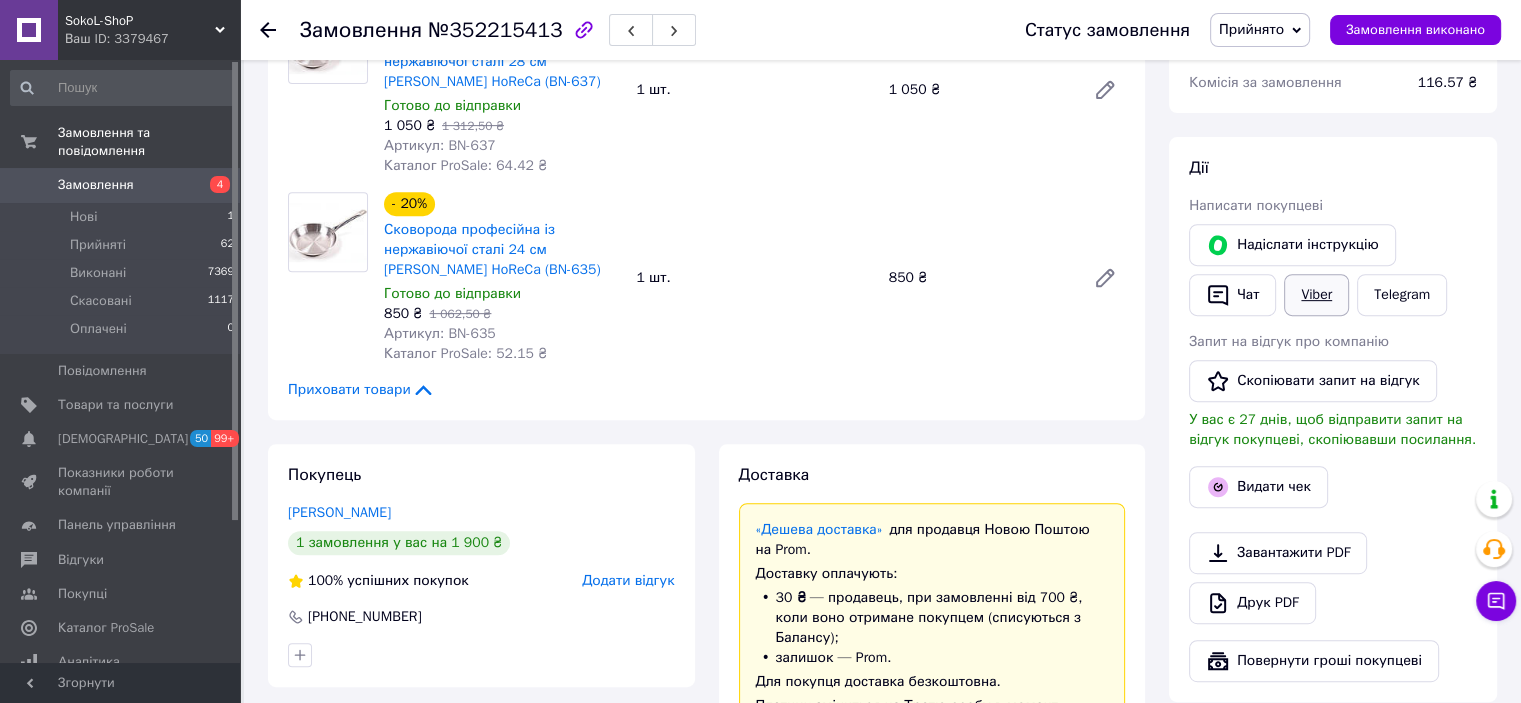 click on "Viber" at bounding box center (1316, 295) 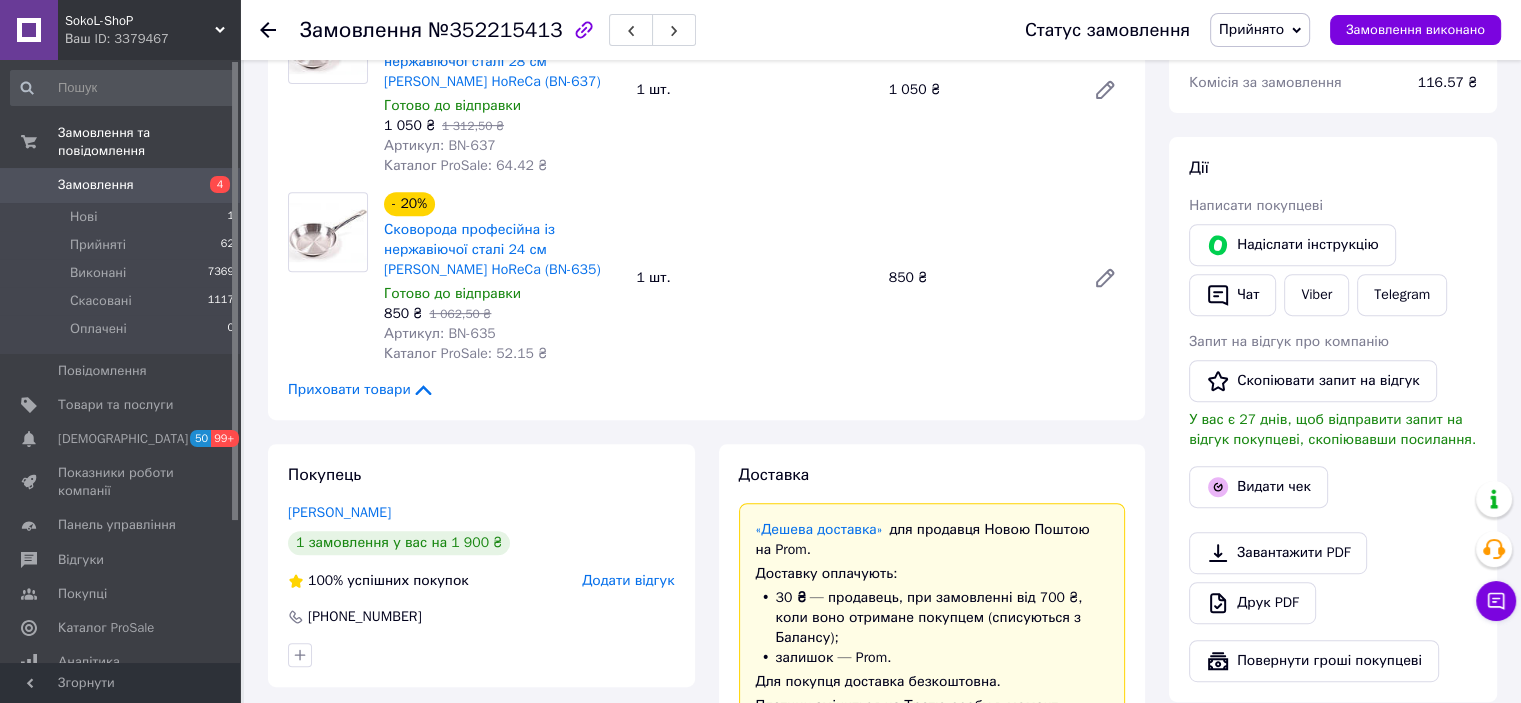 click 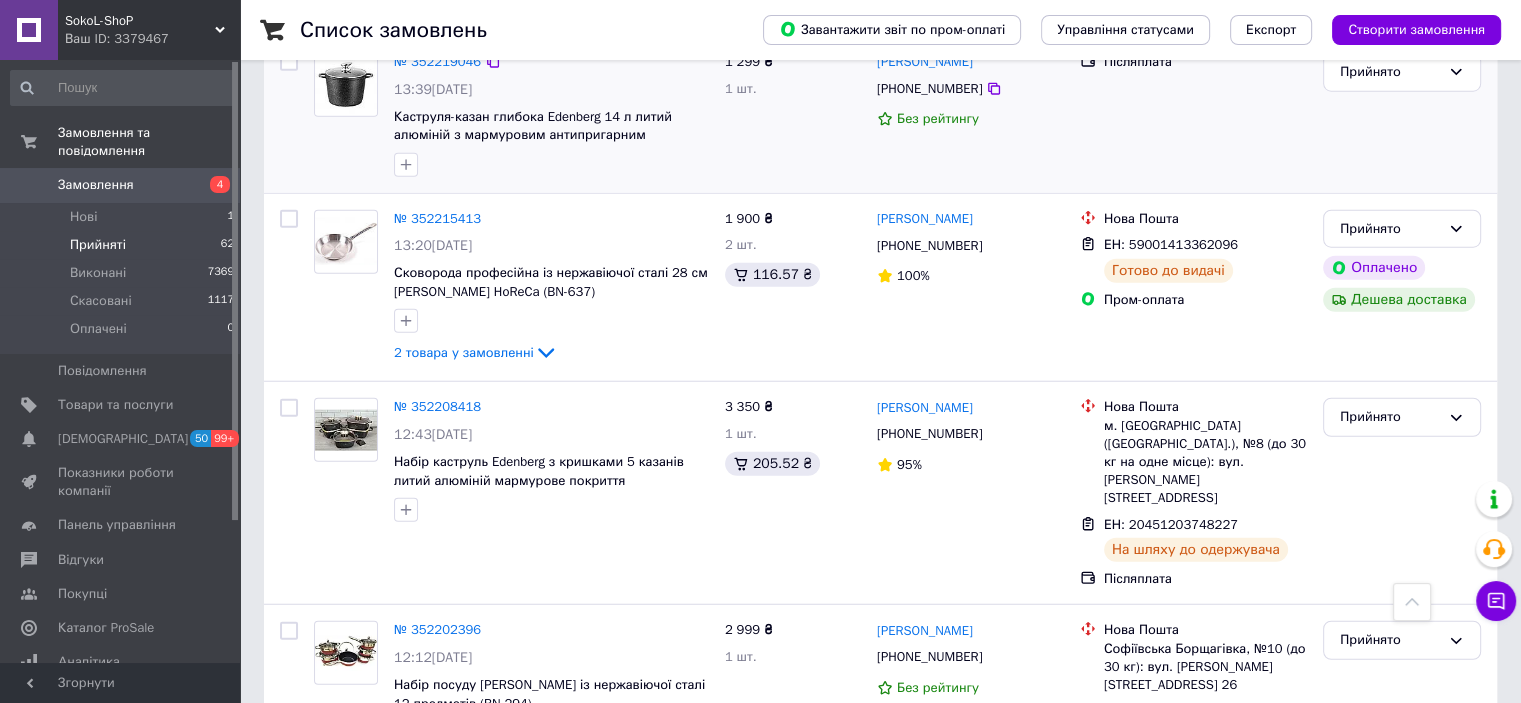 scroll, scrollTop: 5100, scrollLeft: 0, axis: vertical 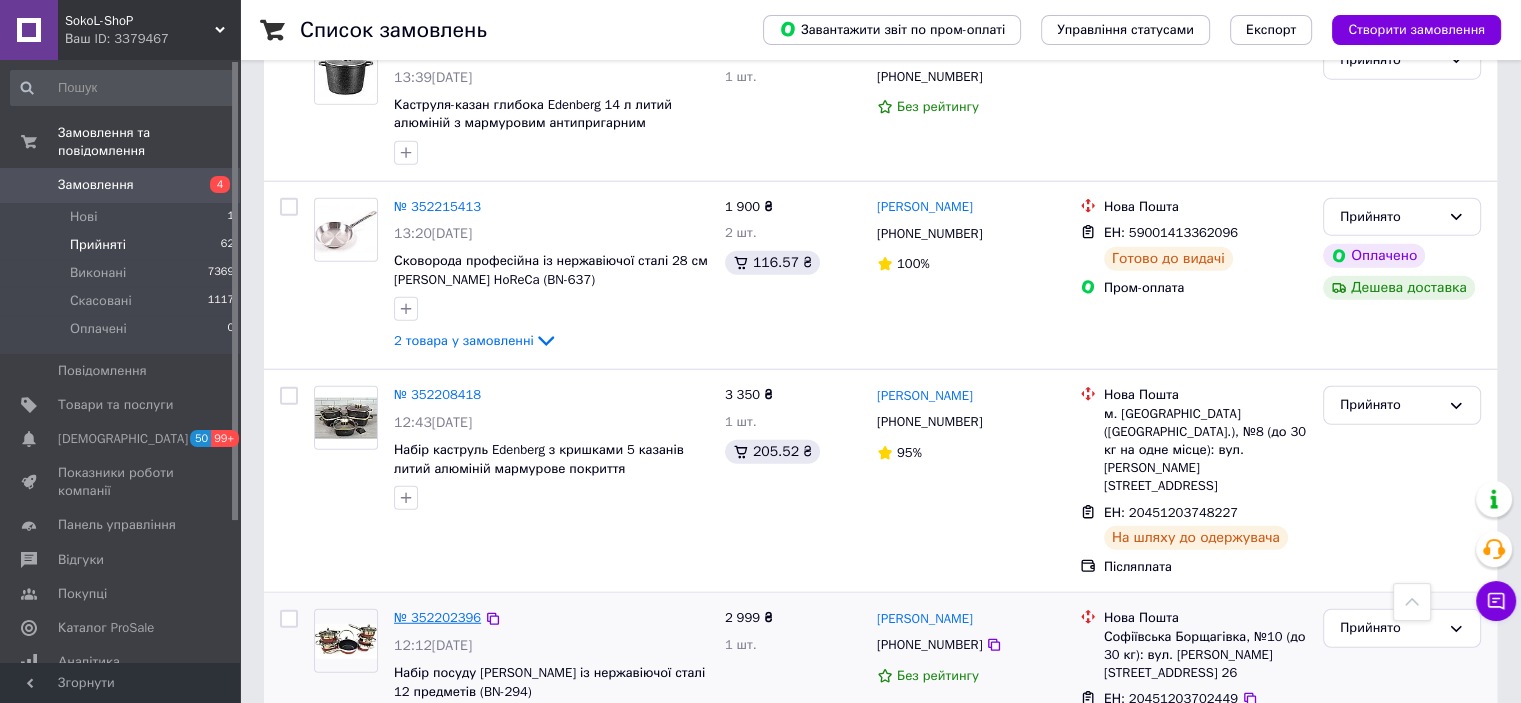 click on "№ 352202396" at bounding box center (437, 617) 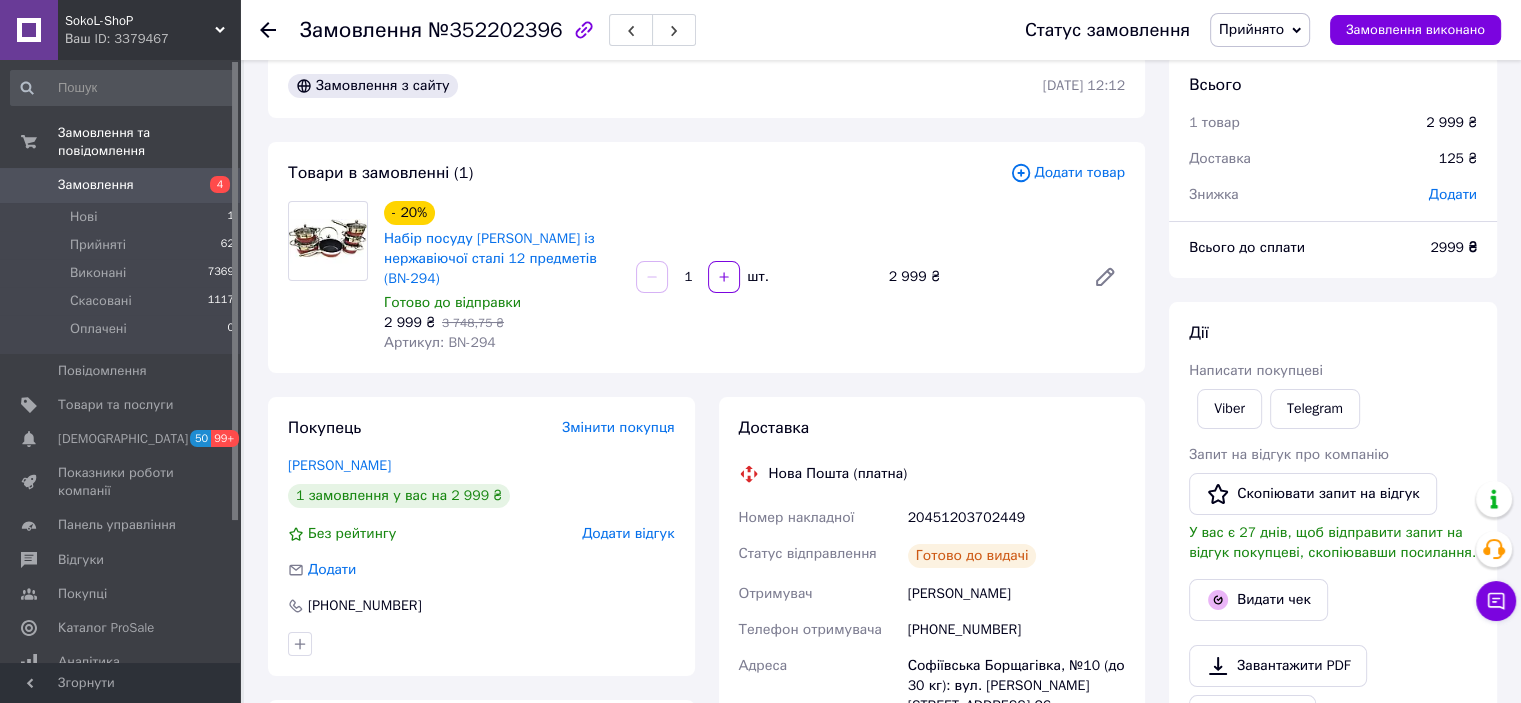 scroll, scrollTop: 19, scrollLeft: 0, axis: vertical 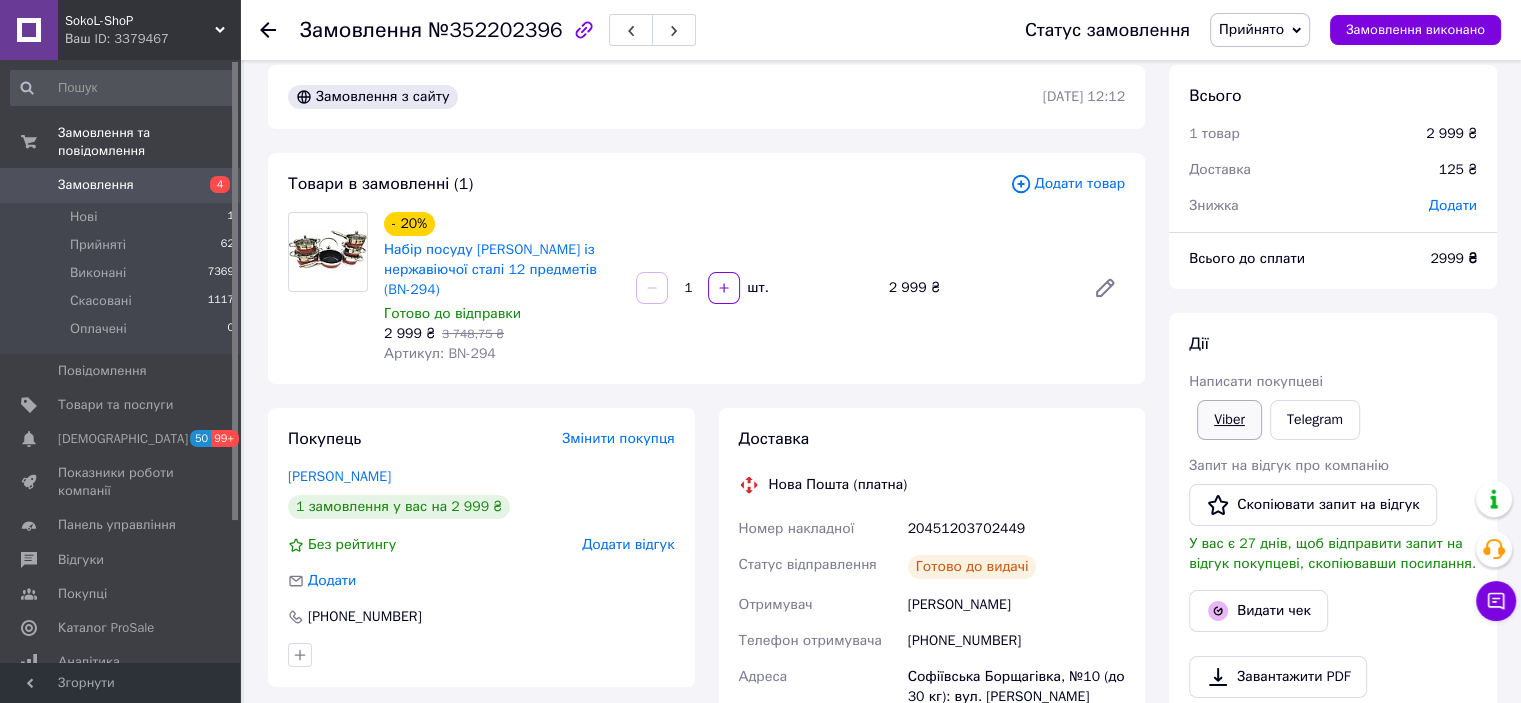 click on "Viber" at bounding box center [1229, 420] 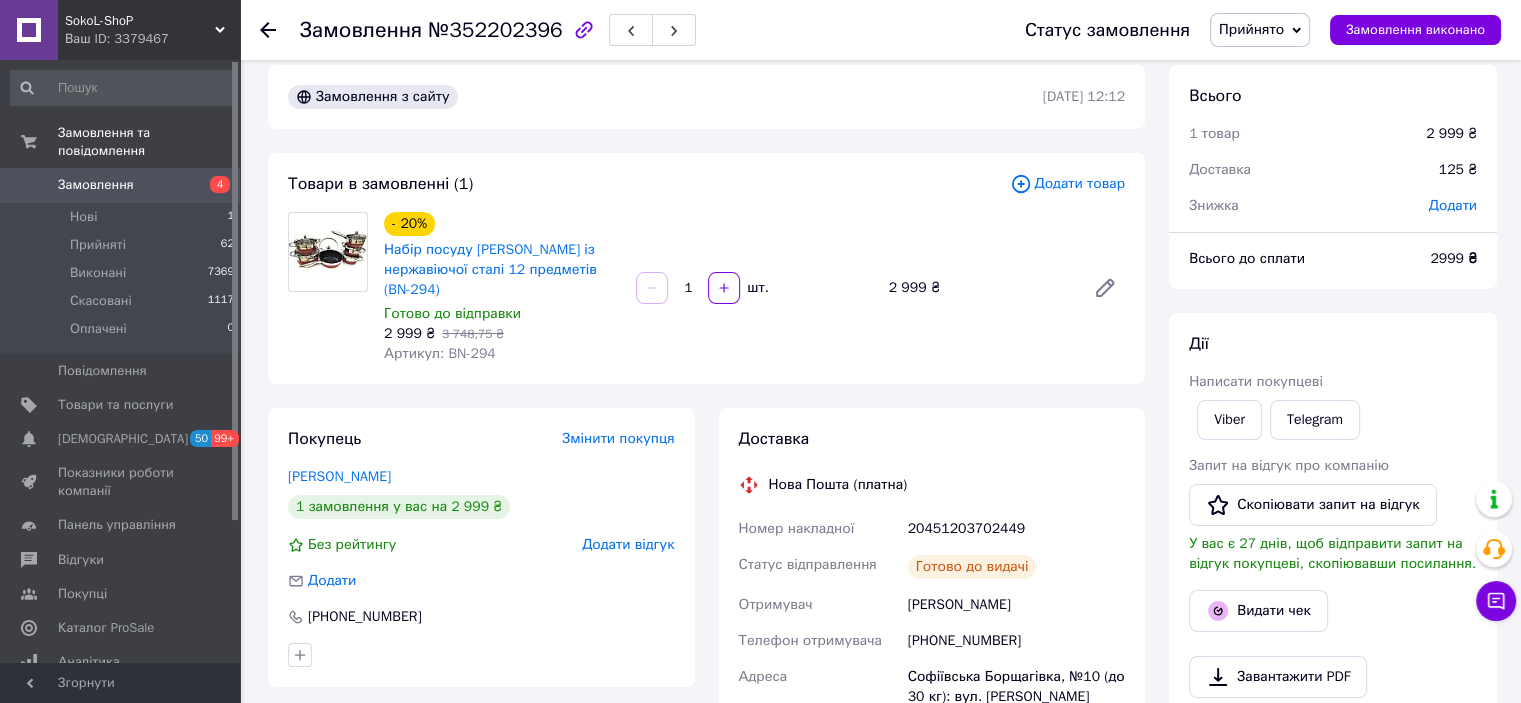 click 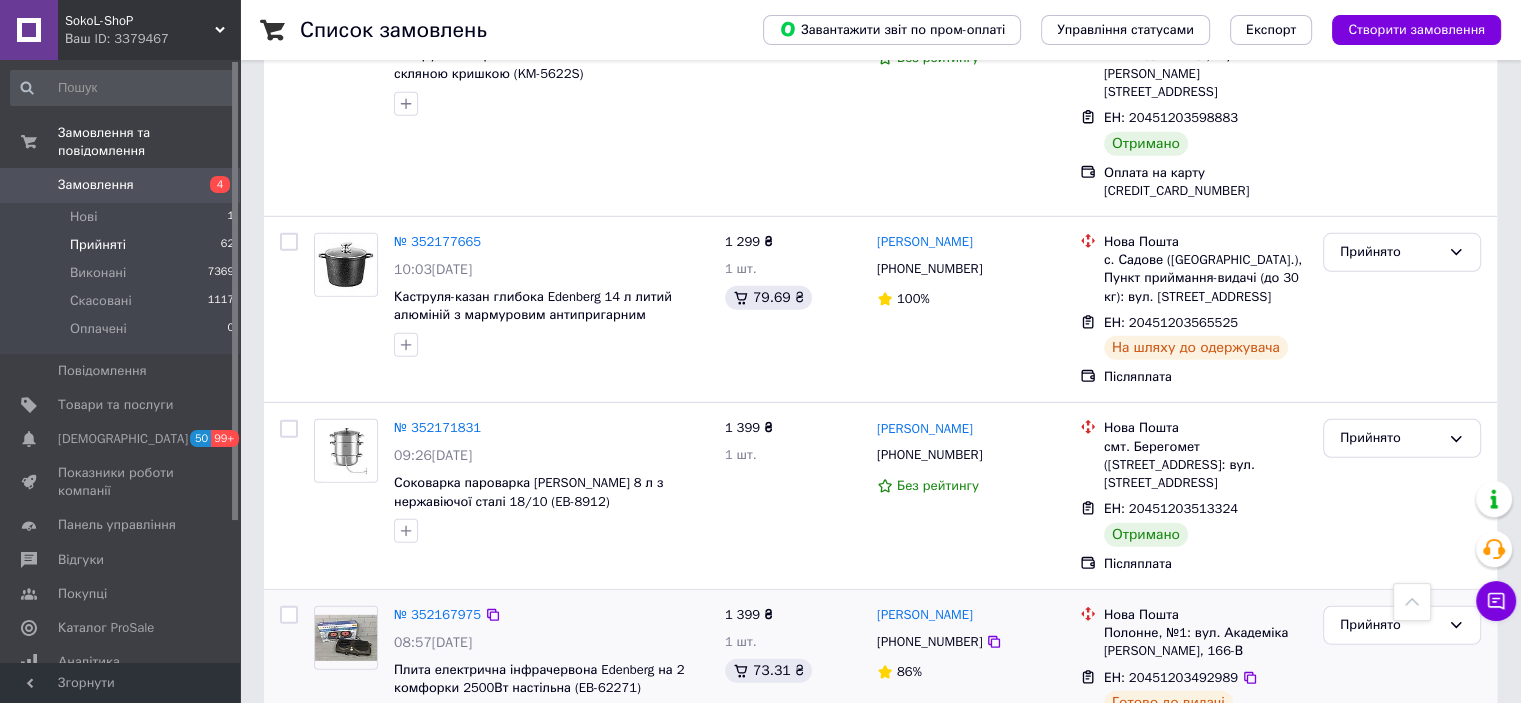 scroll, scrollTop: 6002, scrollLeft: 0, axis: vertical 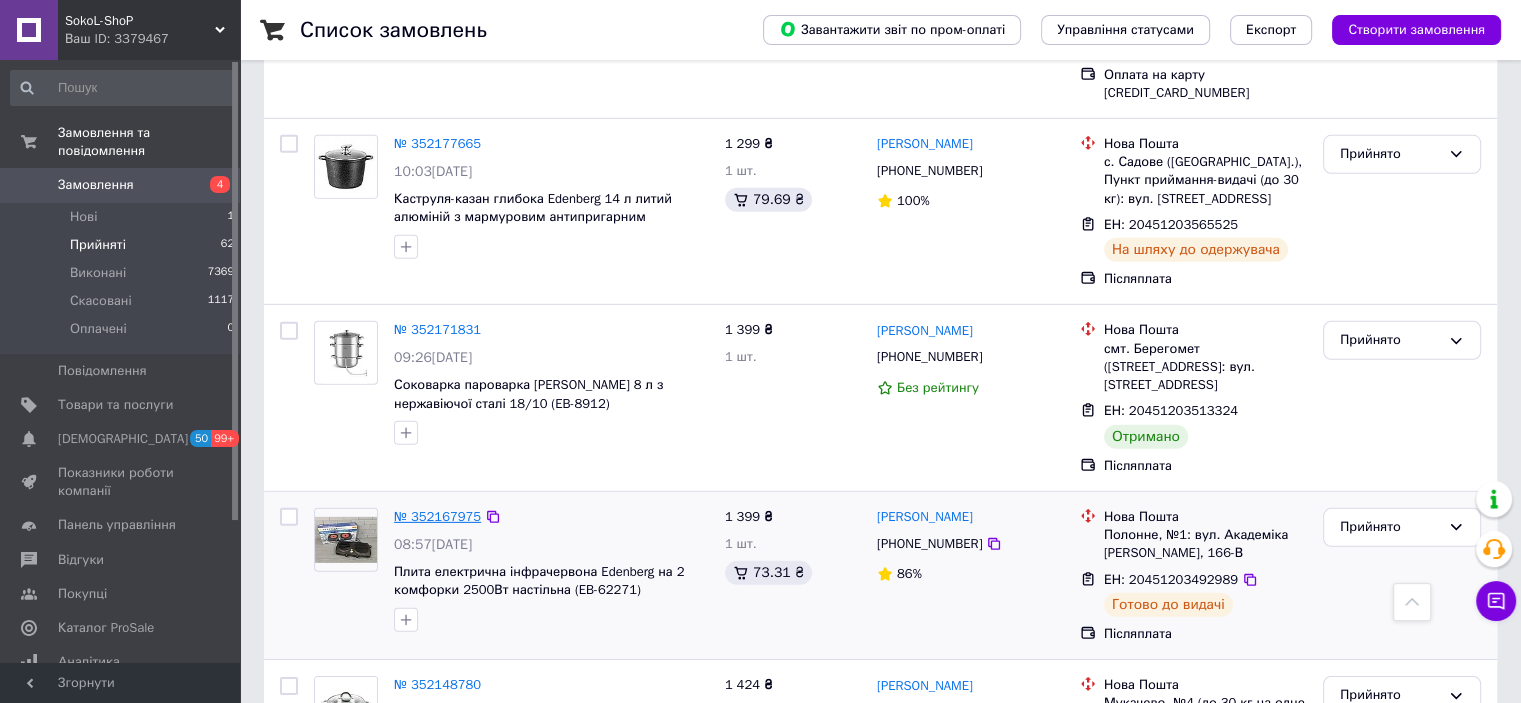 click on "№ 352167975" at bounding box center (437, 516) 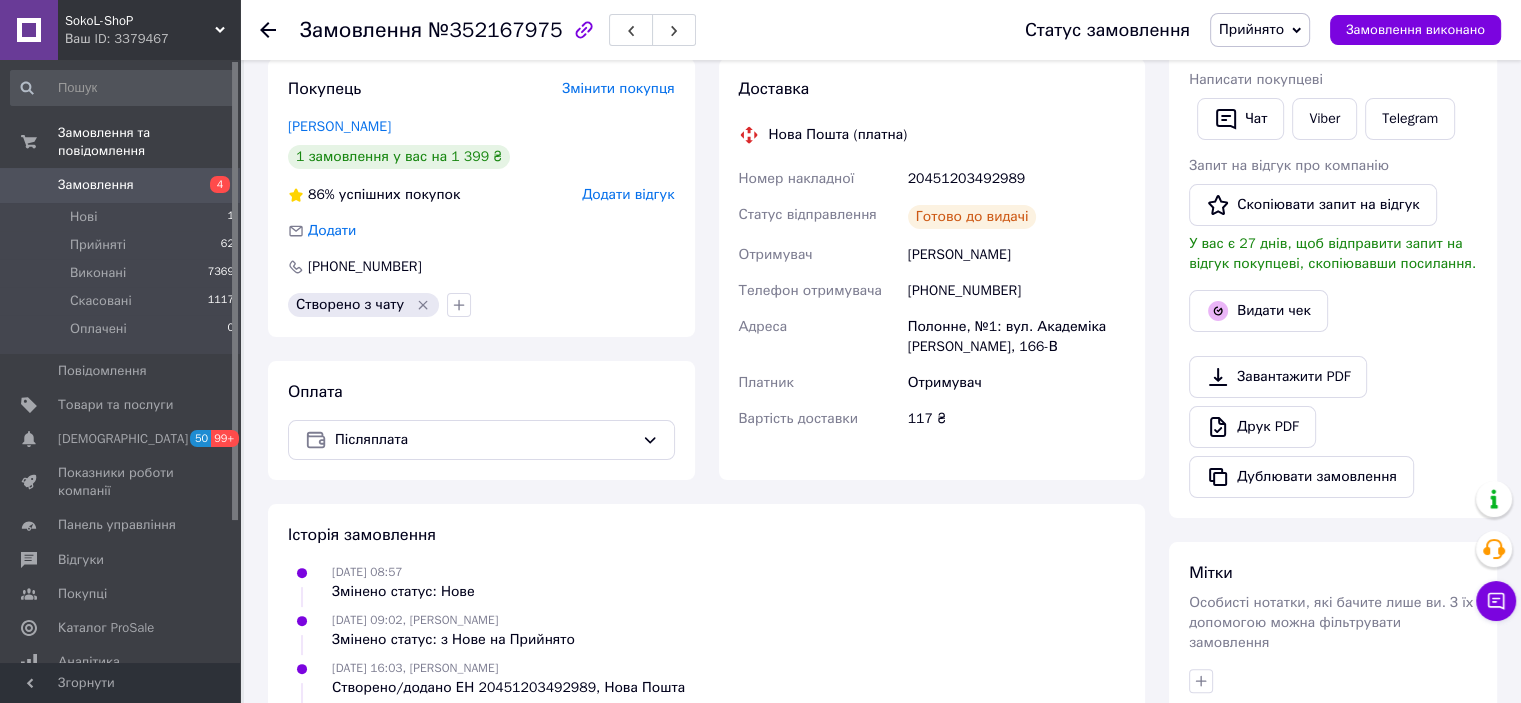 scroll, scrollTop: 89, scrollLeft: 0, axis: vertical 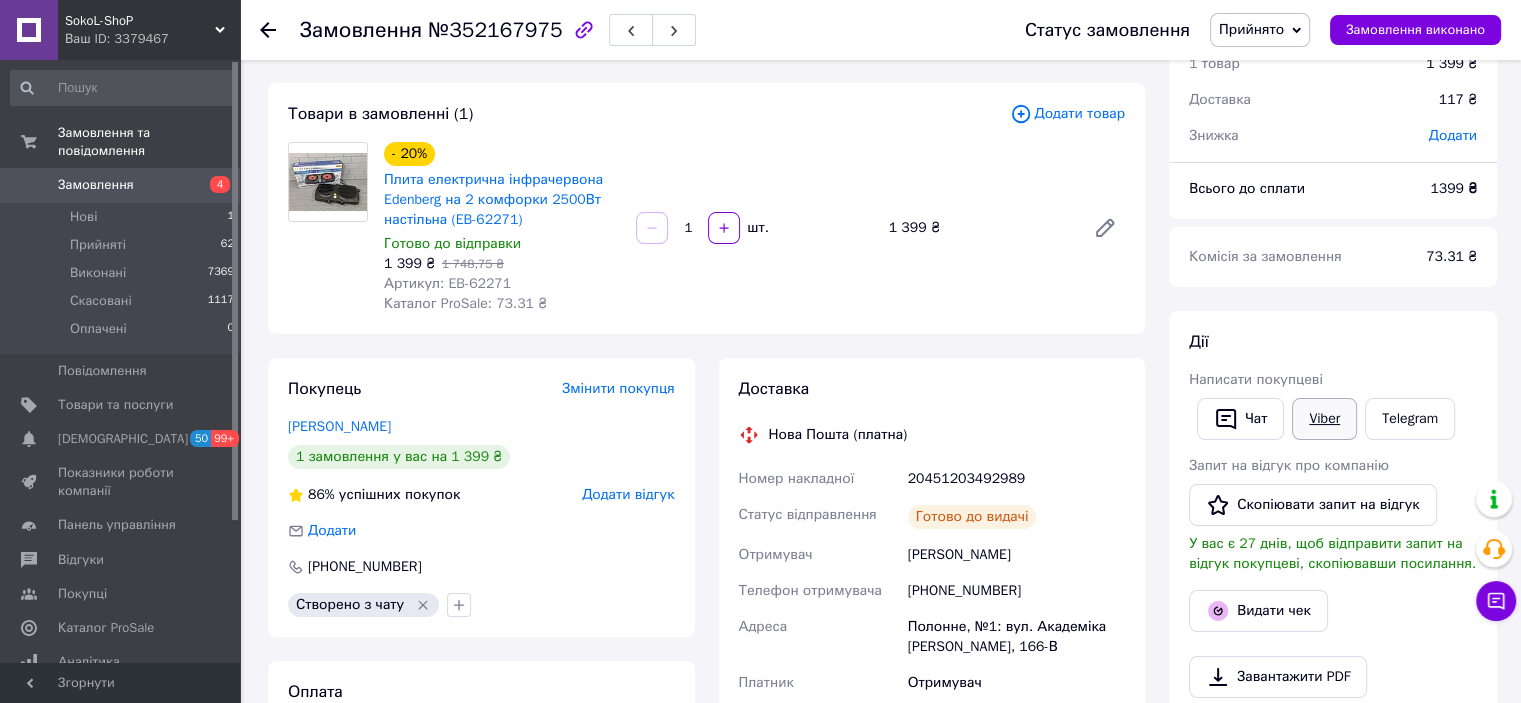 click on "Viber" at bounding box center [1324, 419] 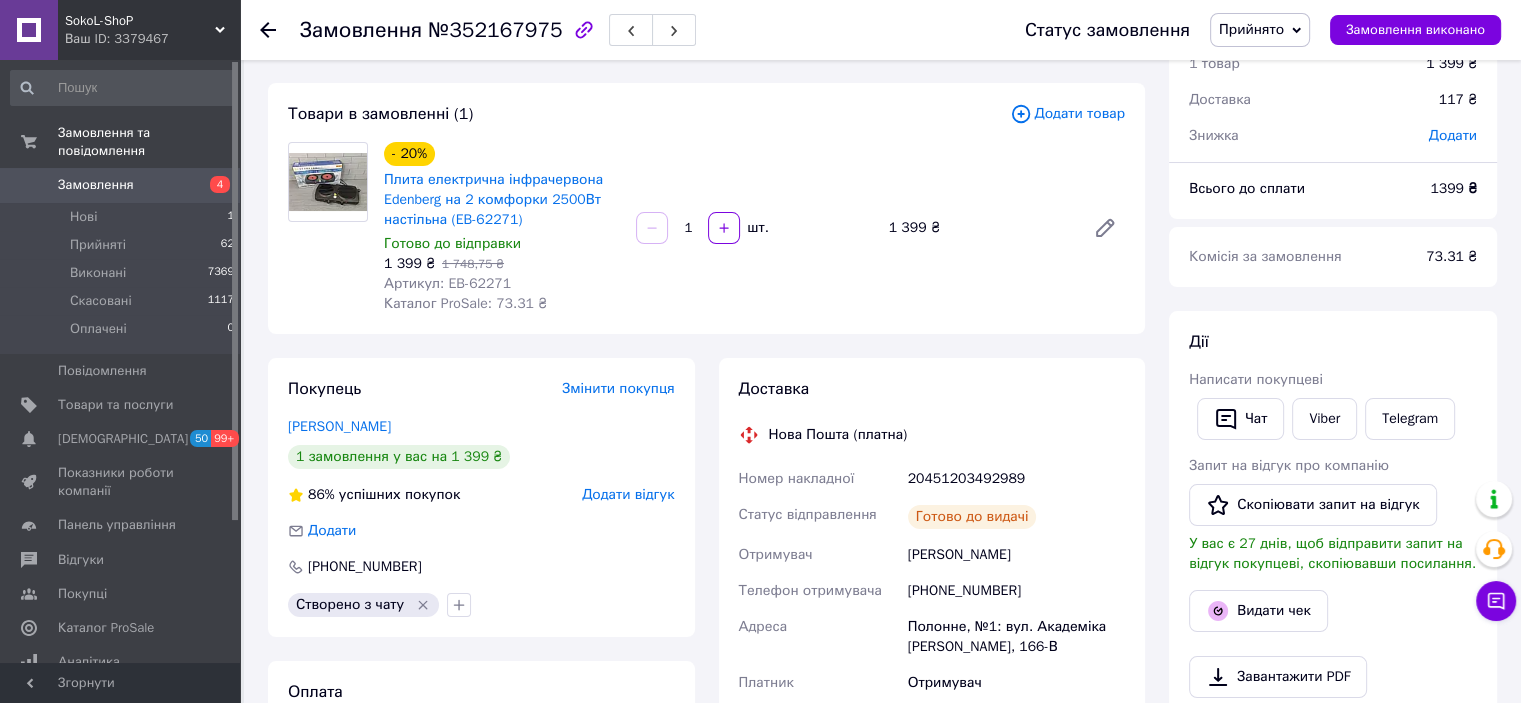 click at bounding box center (268, 30) 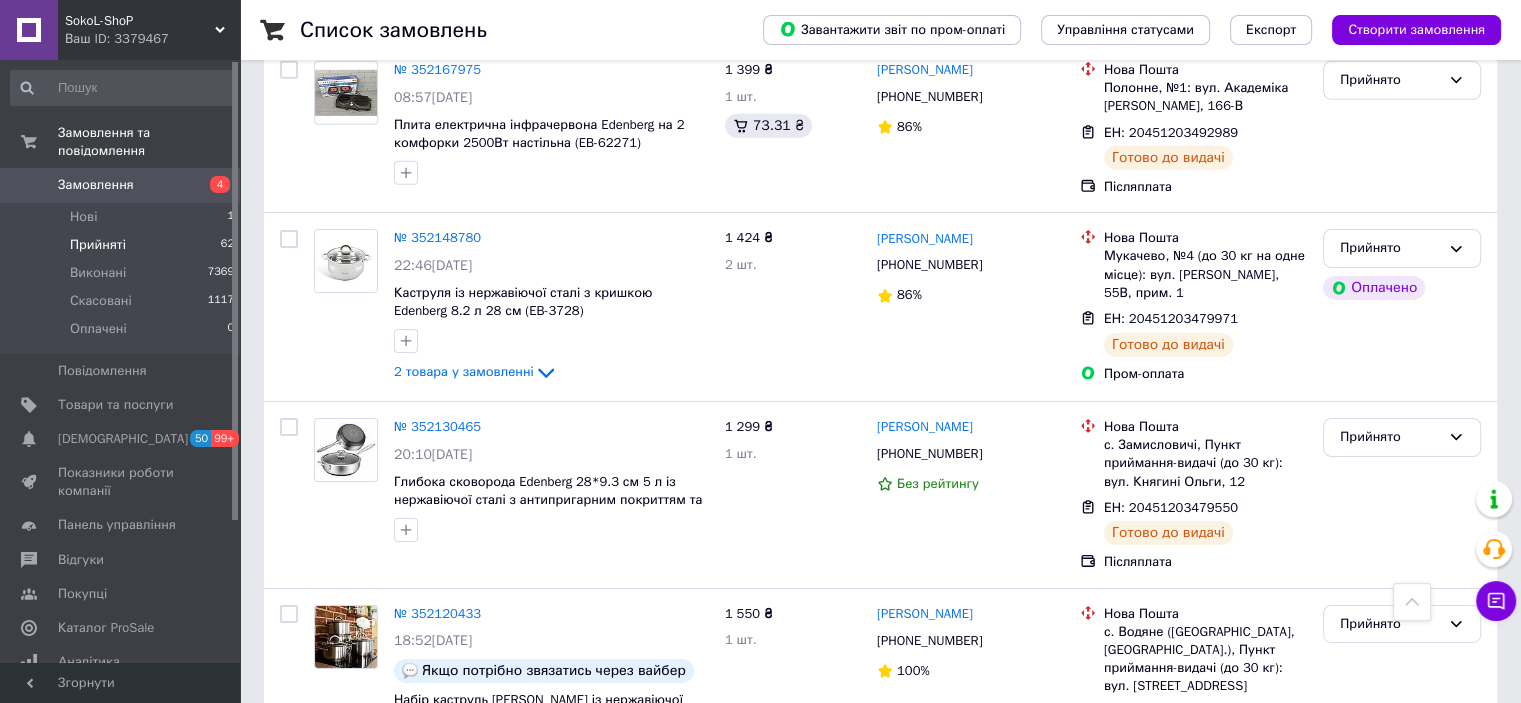 scroll, scrollTop: 6400, scrollLeft: 0, axis: vertical 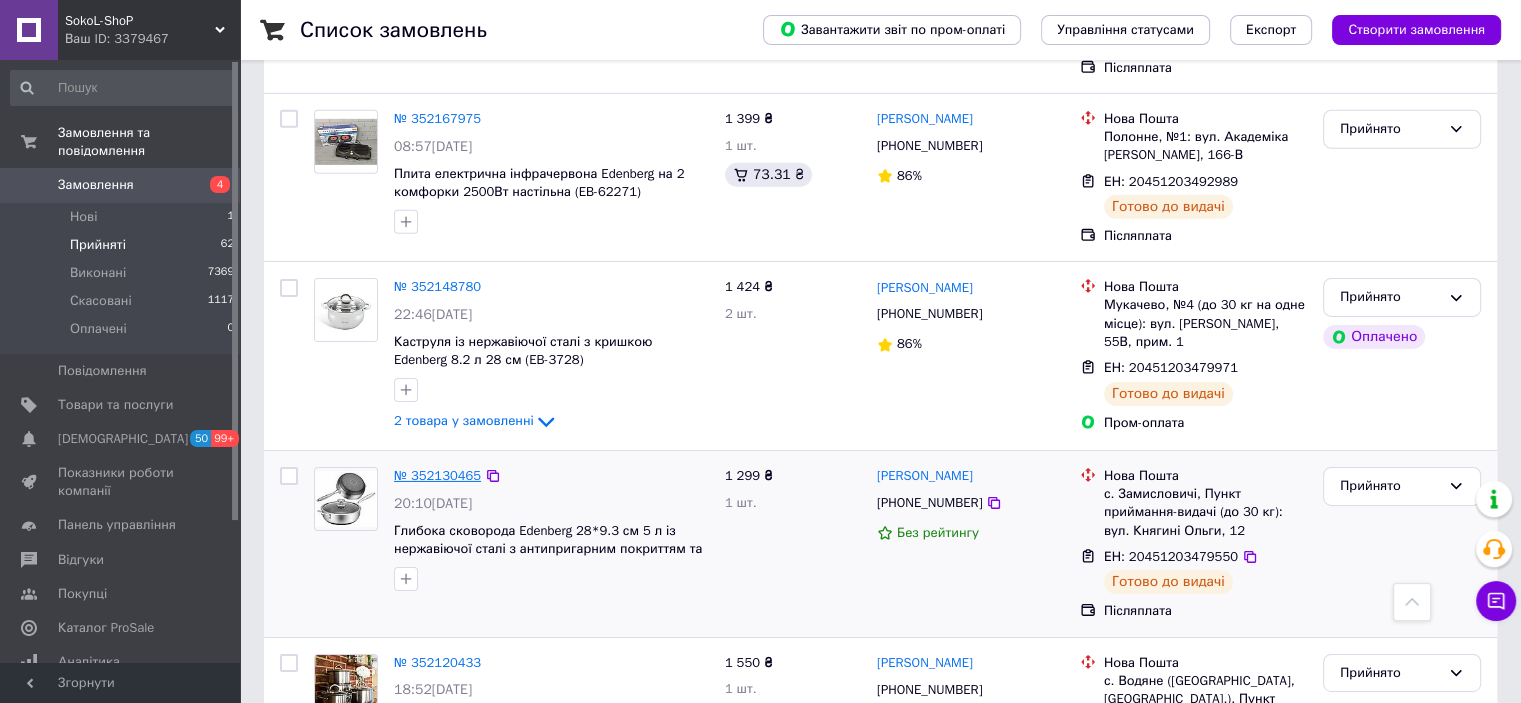 click on "№ 352130465" at bounding box center (437, 475) 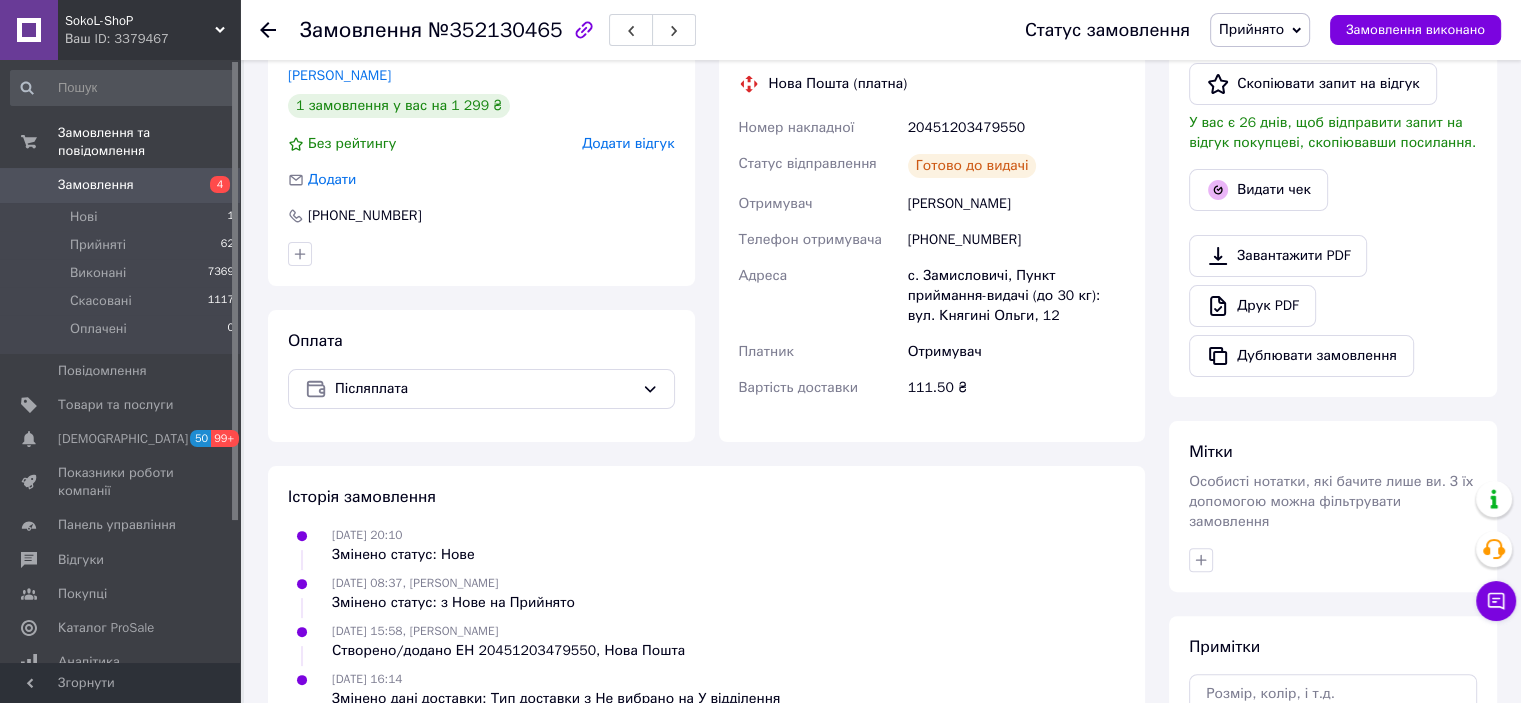 scroll, scrollTop: 119, scrollLeft: 0, axis: vertical 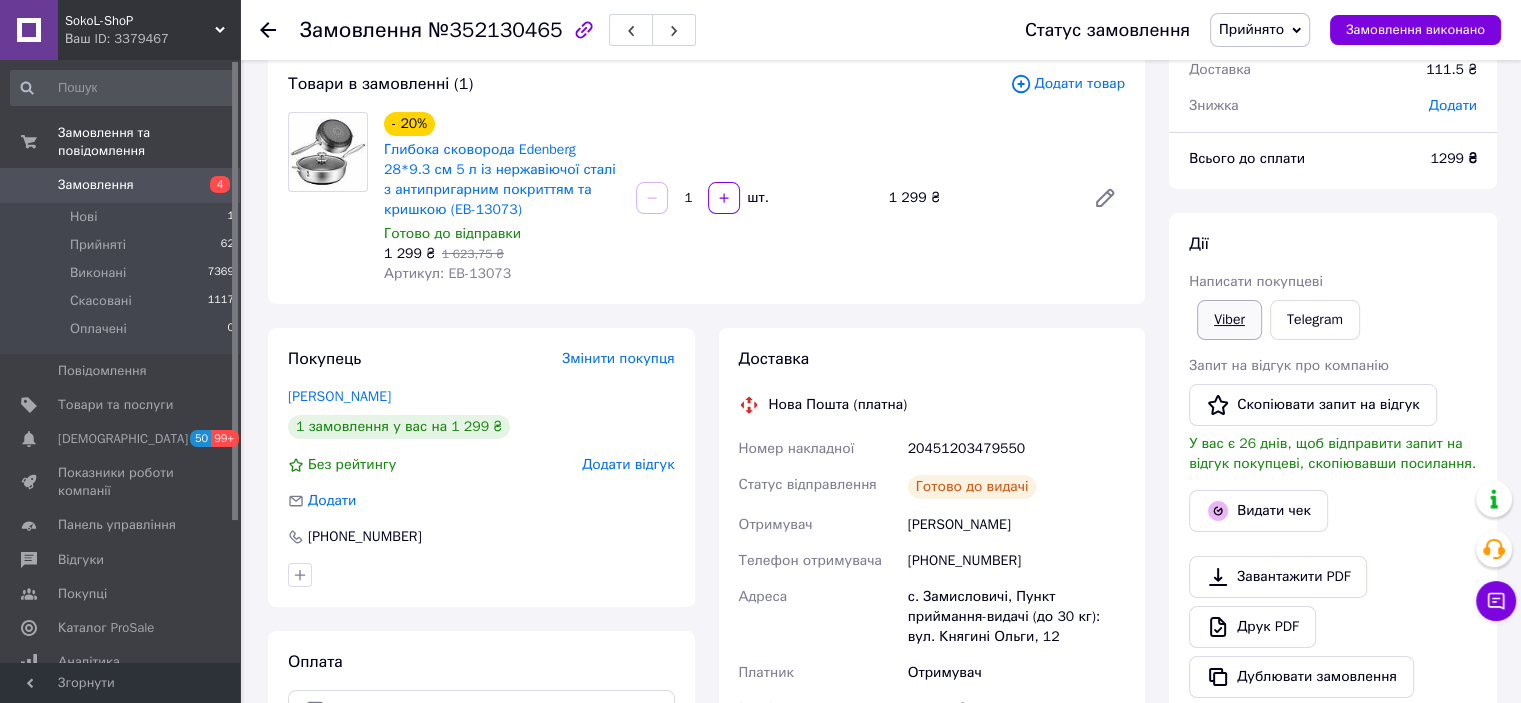 click on "Viber" at bounding box center (1229, 320) 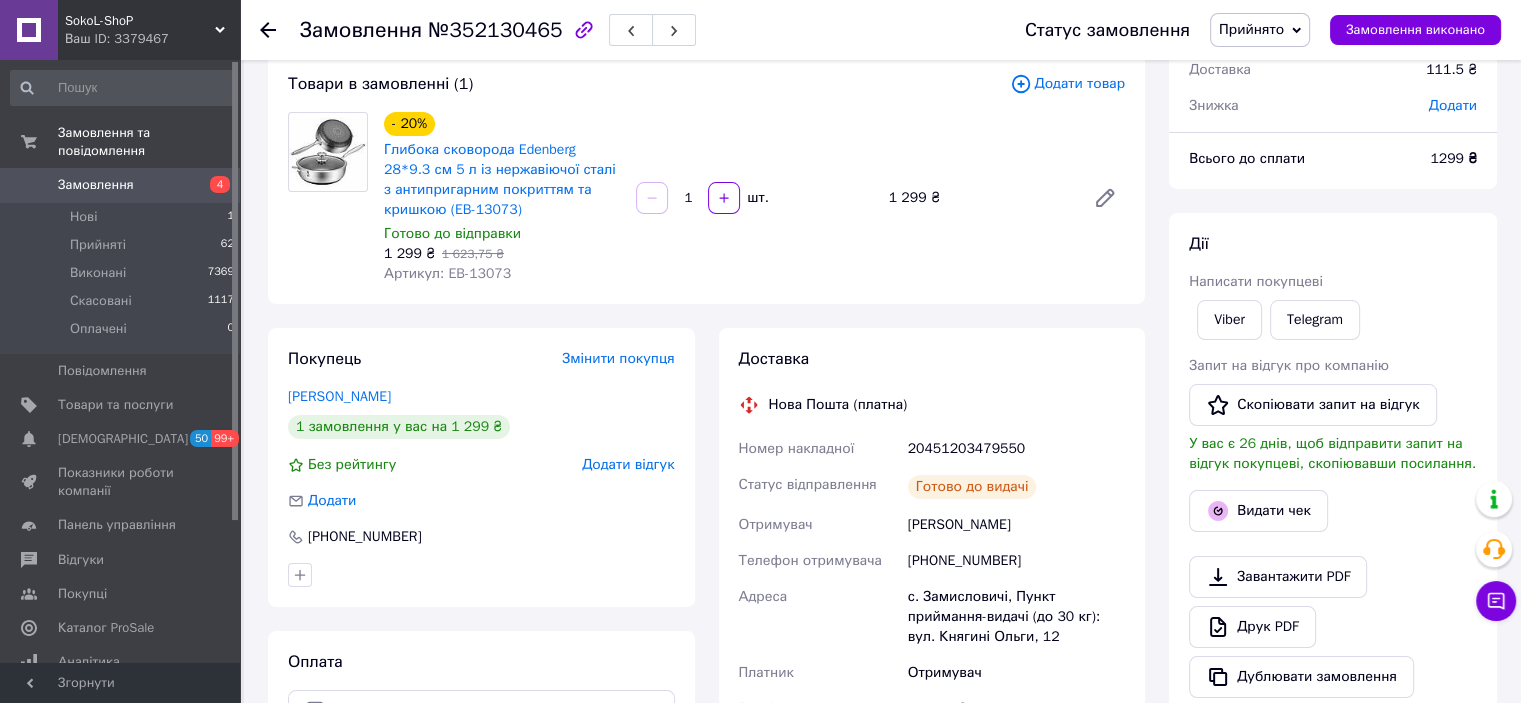 click 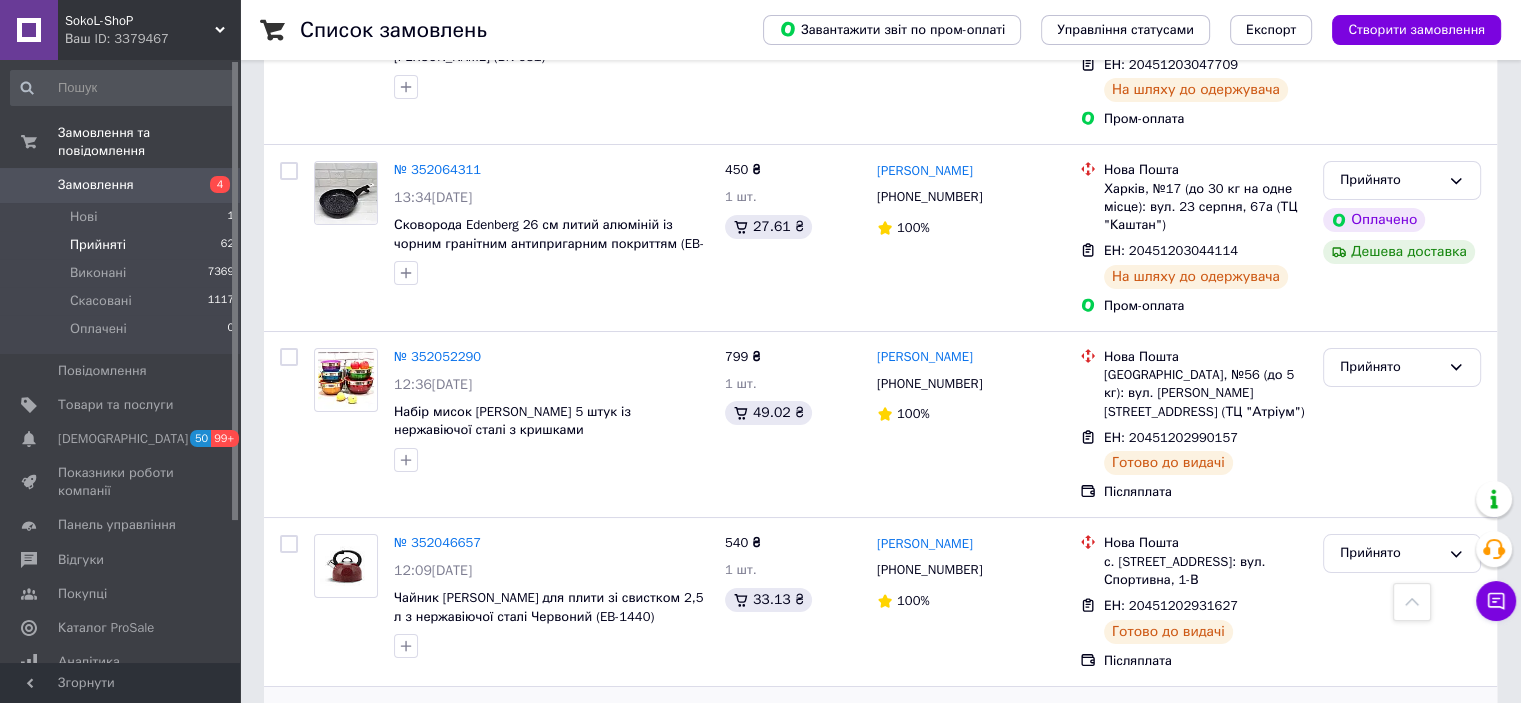 scroll, scrollTop: 7500, scrollLeft: 0, axis: vertical 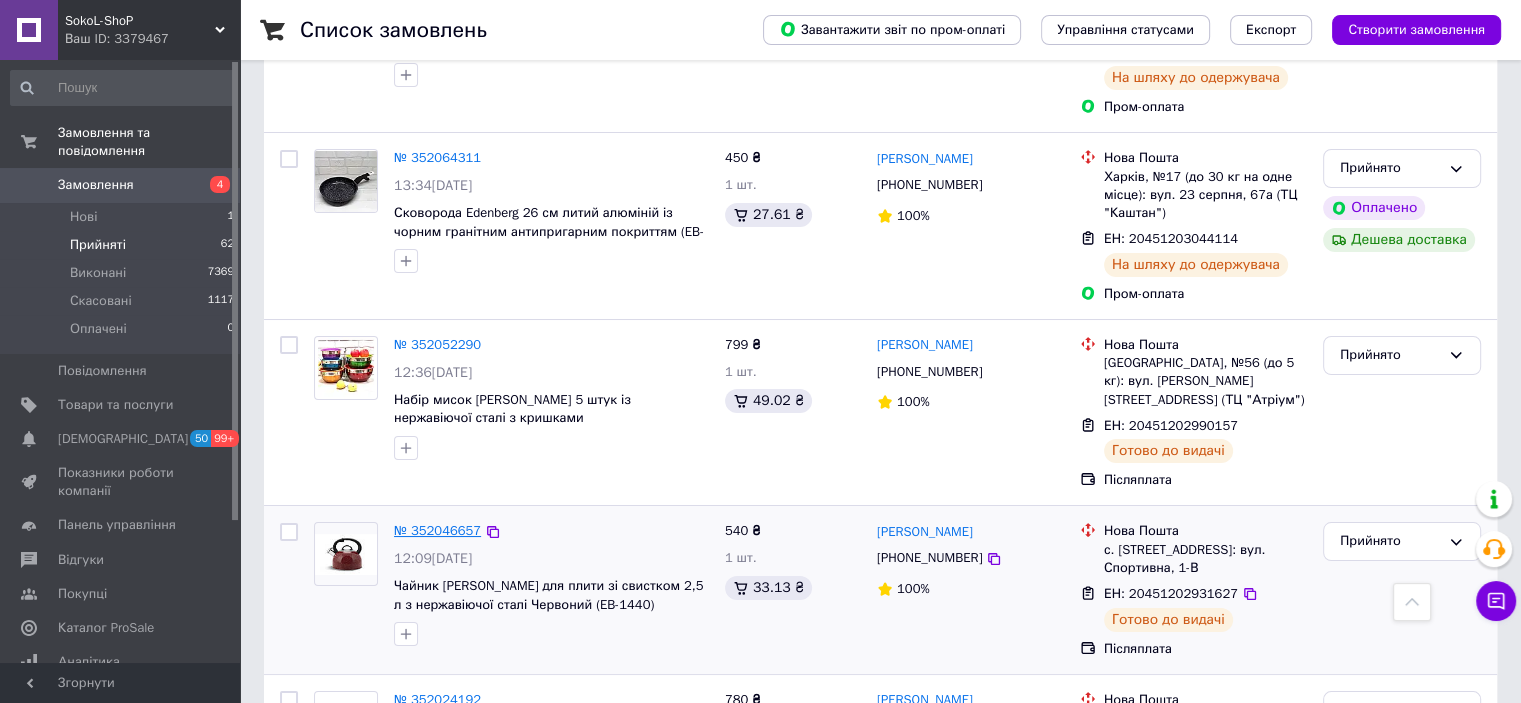 click on "№ 352046657" at bounding box center [437, 530] 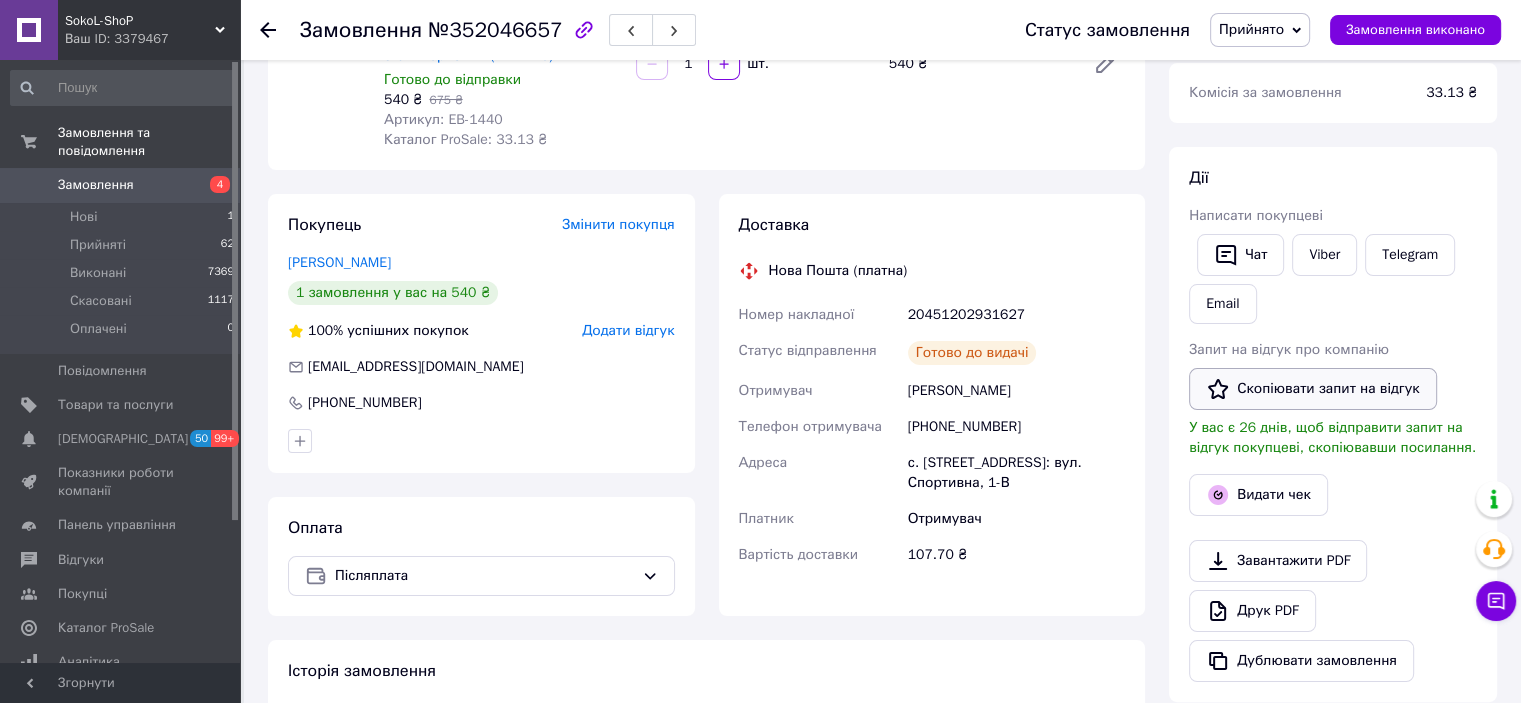 scroll, scrollTop: 136, scrollLeft: 0, axis: vertical 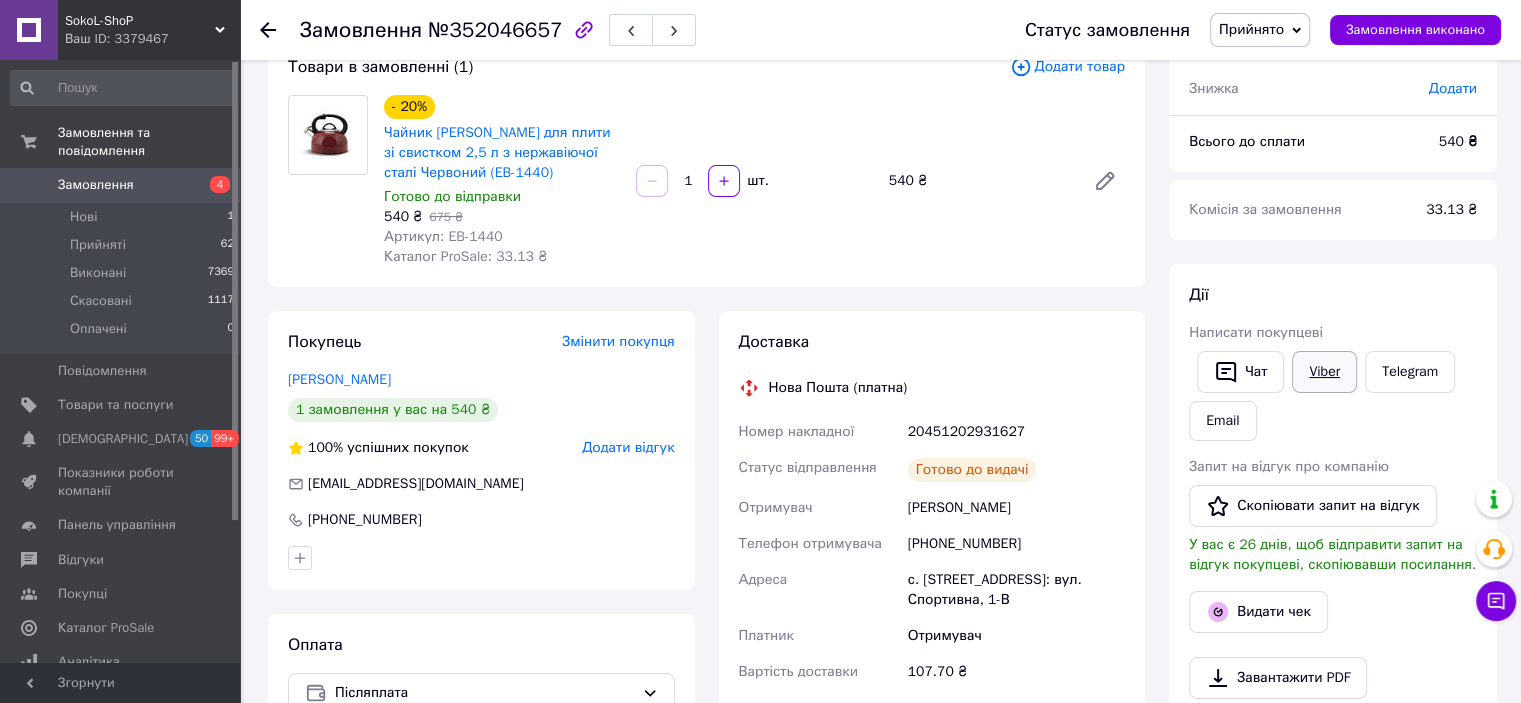 click on "Viber" at bounding box center [1324, 372] 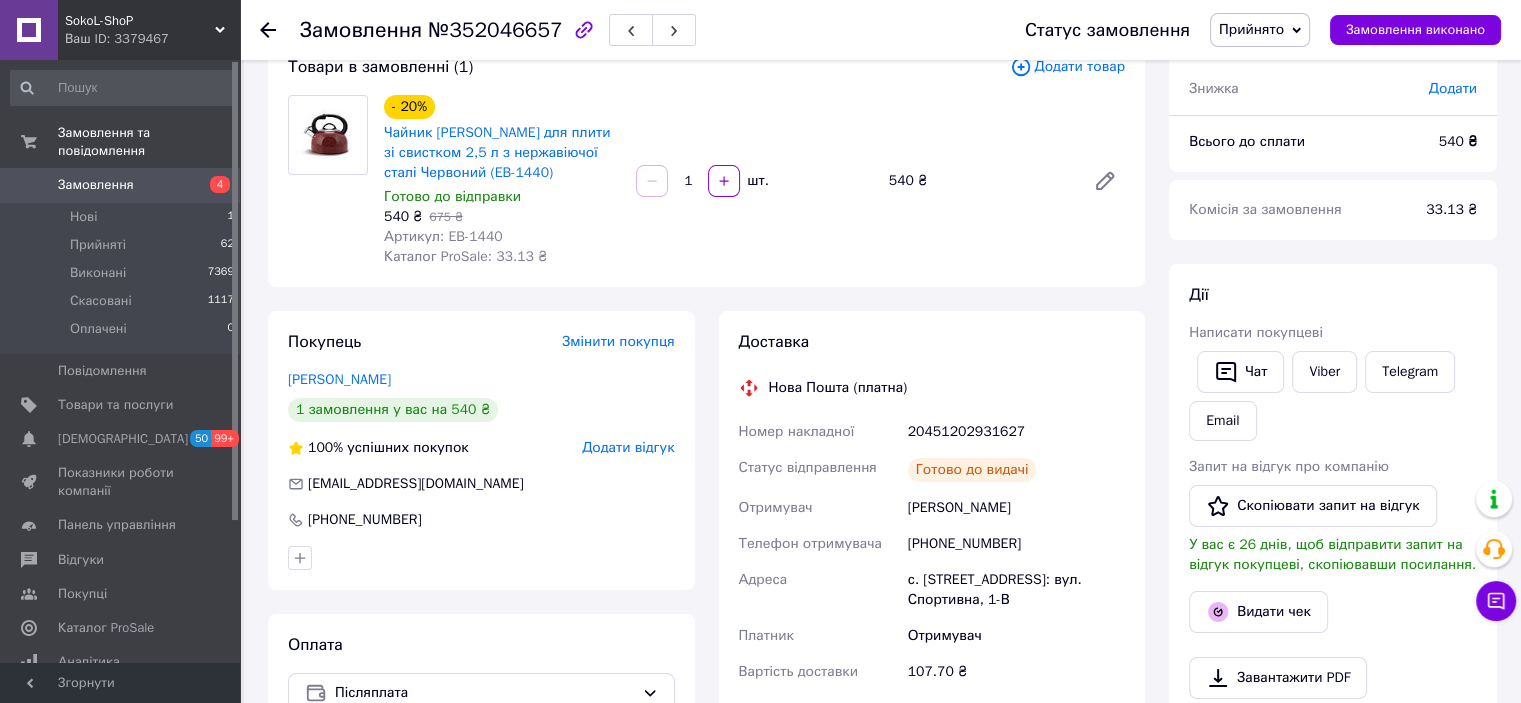 click 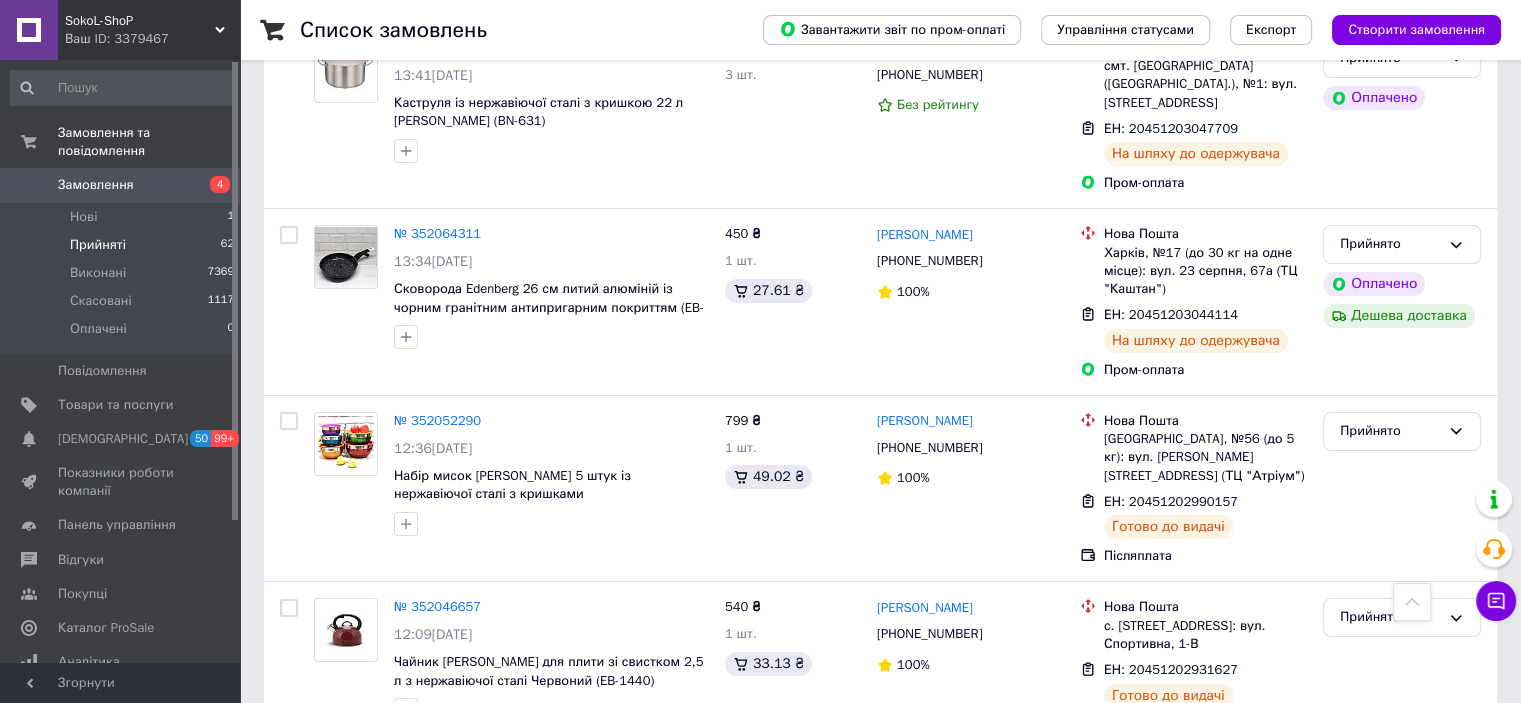 scroll, scrollTop: 7700, scrollLeft: 0, axis: vertical 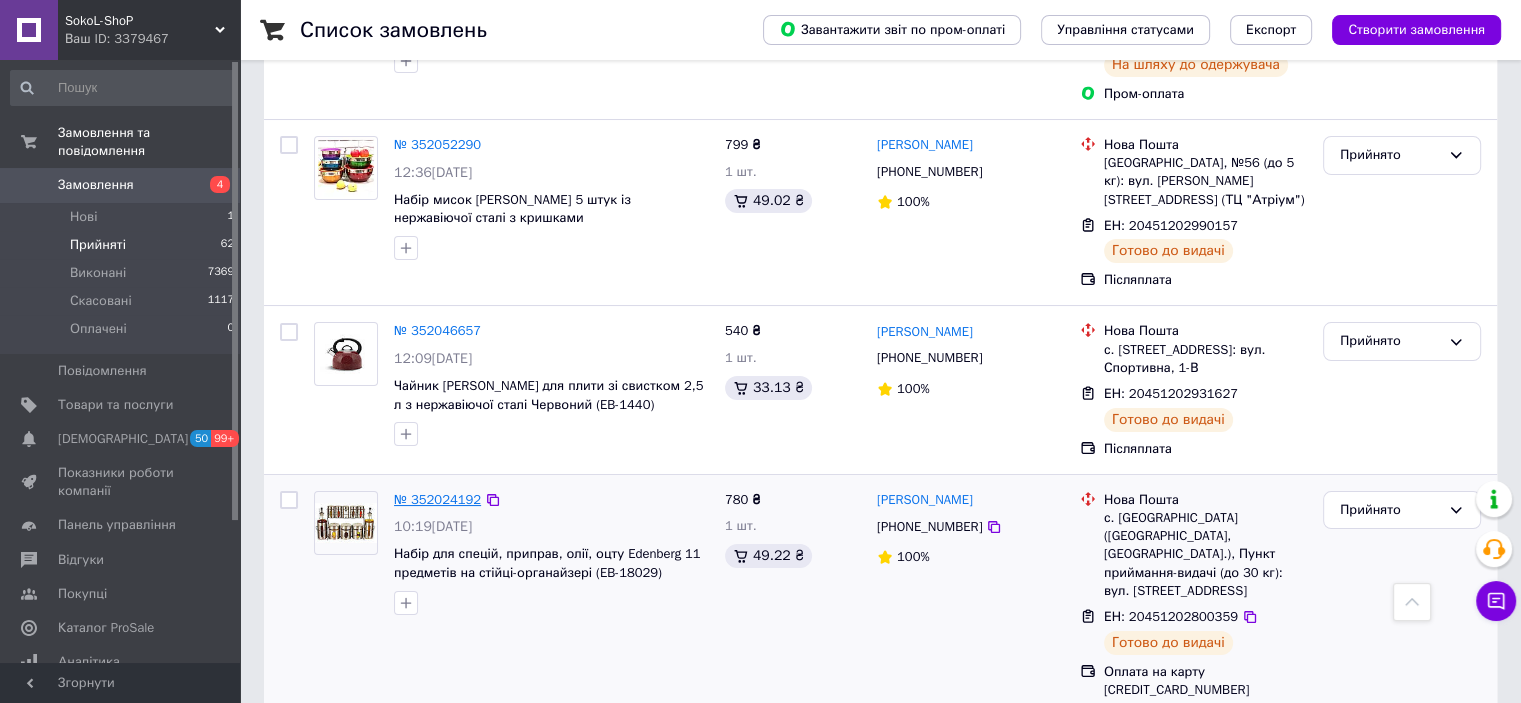 click on "№ 352024192" at bounding box center [437, 499] 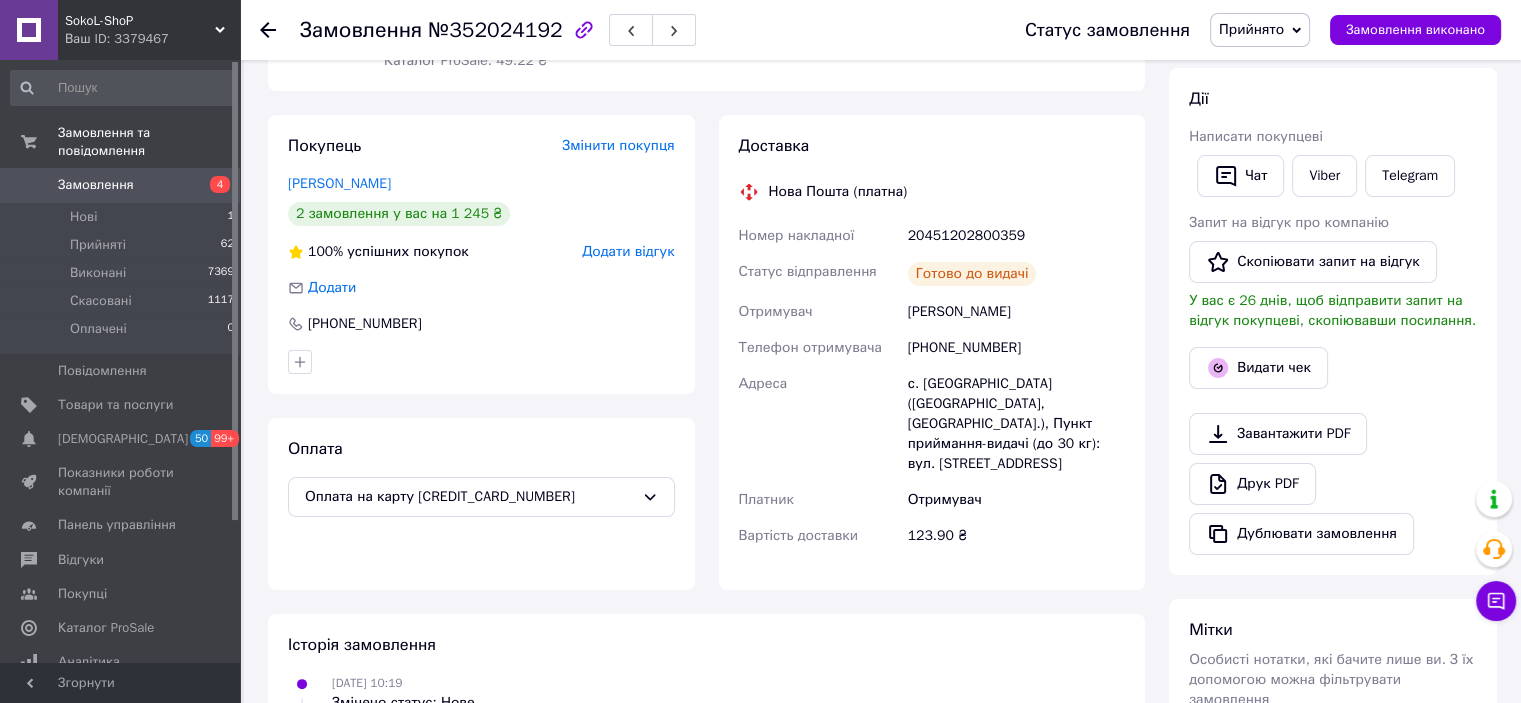 scroll, scrollTop: 289, scrollLeft: 0, axis: vertical 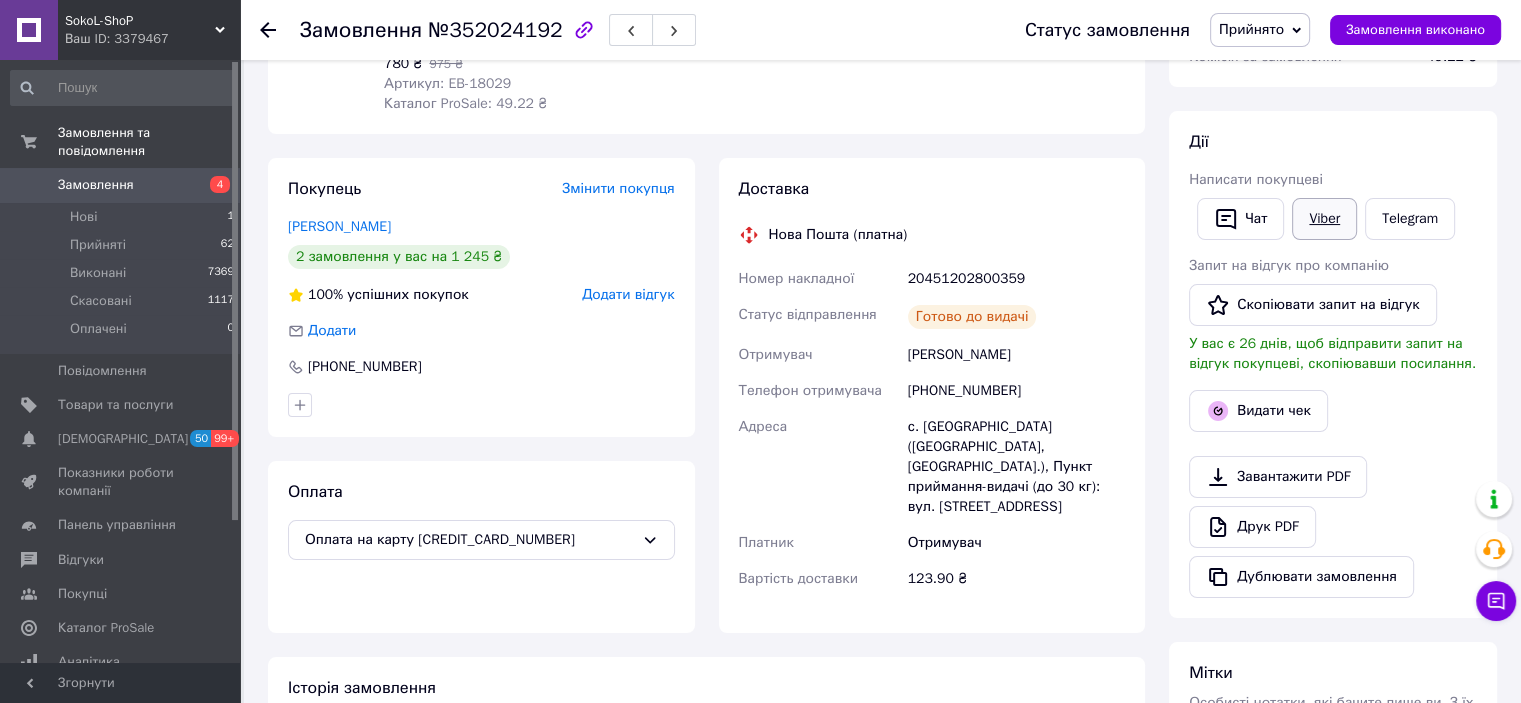 click on "Viber" at bounding box center [1324, 219] 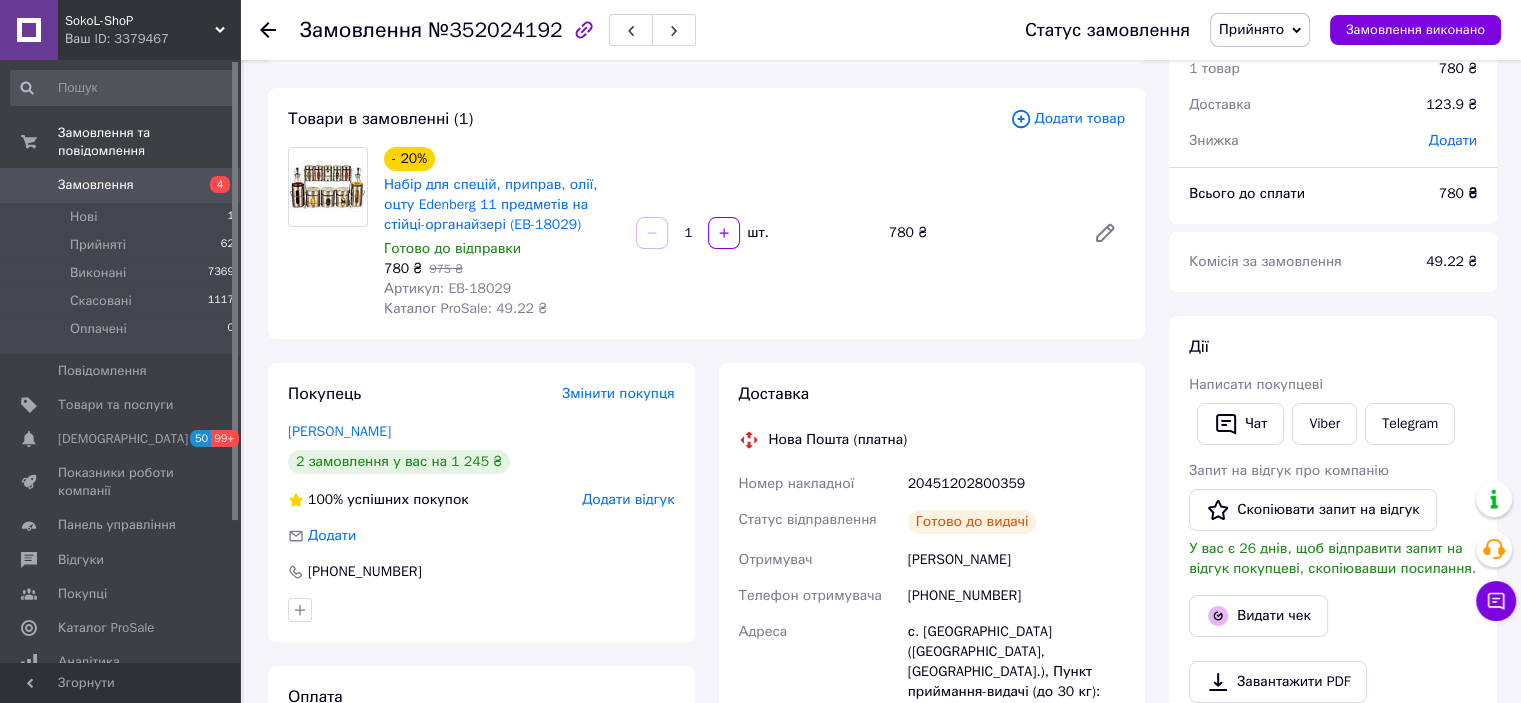 scroll, scrollTop: 0, scrollLeft: 0, axis: both 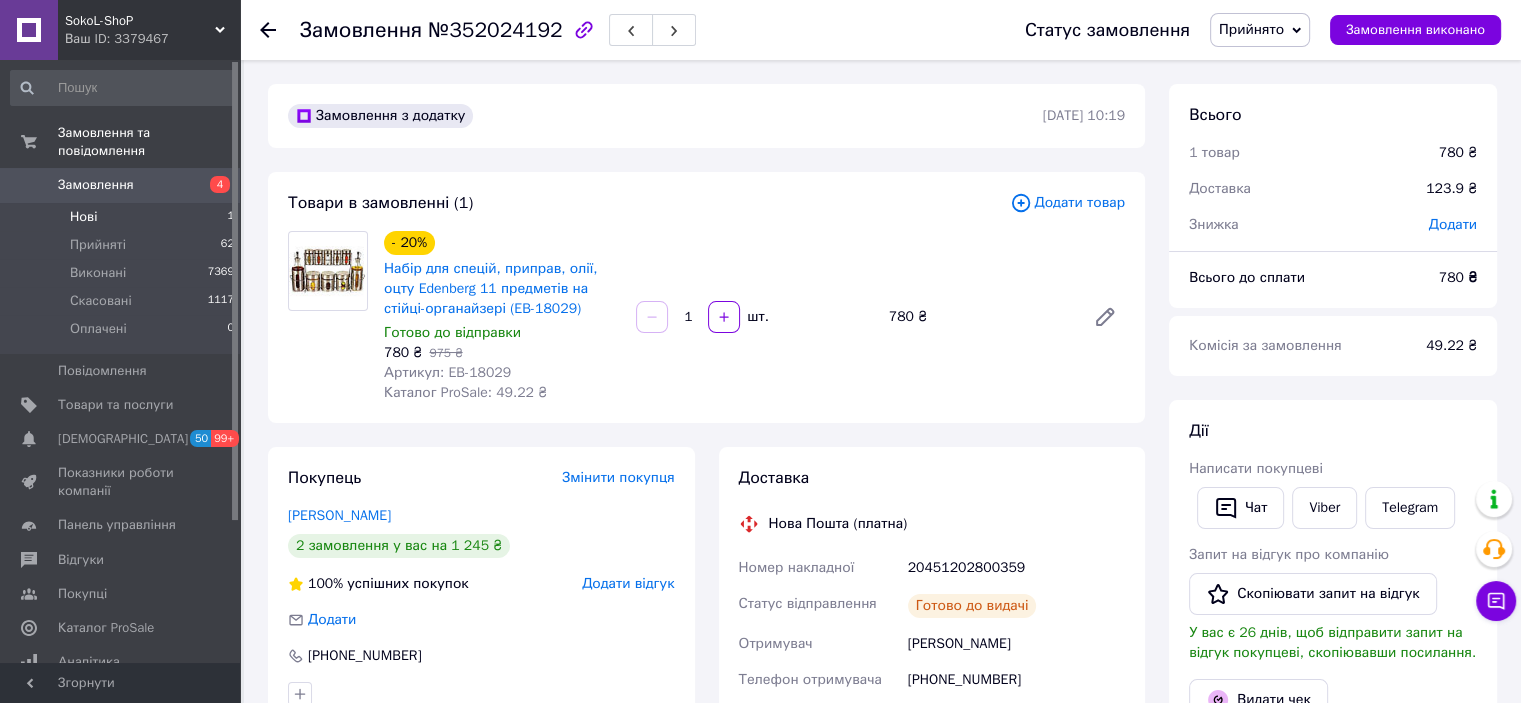 click on "Нові 1" at bounding box center [123, 217] 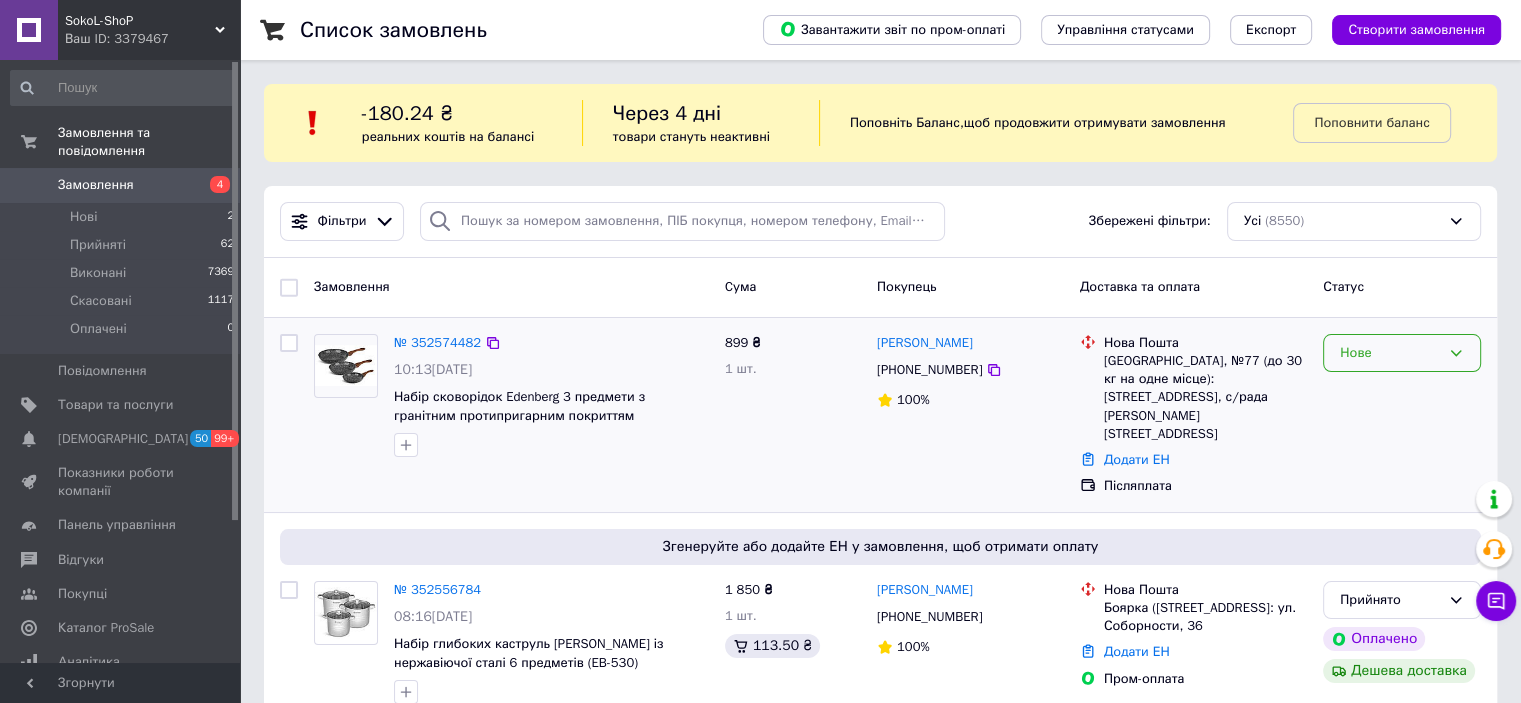 click on "Нове" at bounding box center [1390, 353] 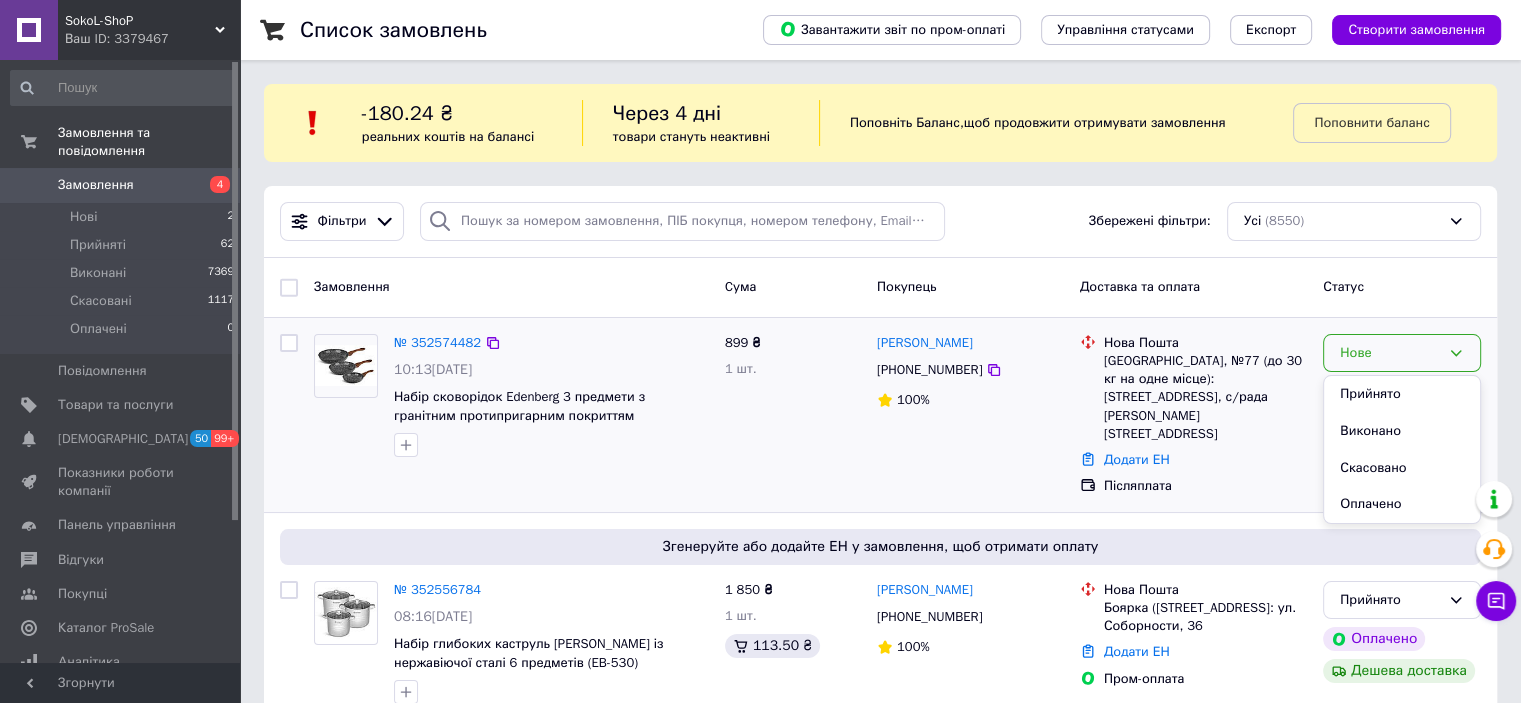 click on "№ 352574482 10:13[DATE] Набір сковорідок Edenberg 3 предмети з гранітним протипригарним покриттям 20/24/28см (EB-5661) 899 ₴ 1 шт. [PERSON_NAME] [PHONE_NUMBER] 100% [GEOGRAPHIC_DATA], №77 (до 30 кг на одне місце): [STREET_ADDRESS], с/рада [PERSON_NAME][STREET_ADDRESS]-а Додати ЕН Післяплата [GEOGRAPHIC_DATA] Виконано Скасовано Оплачено" at bounding box center [880, 415] 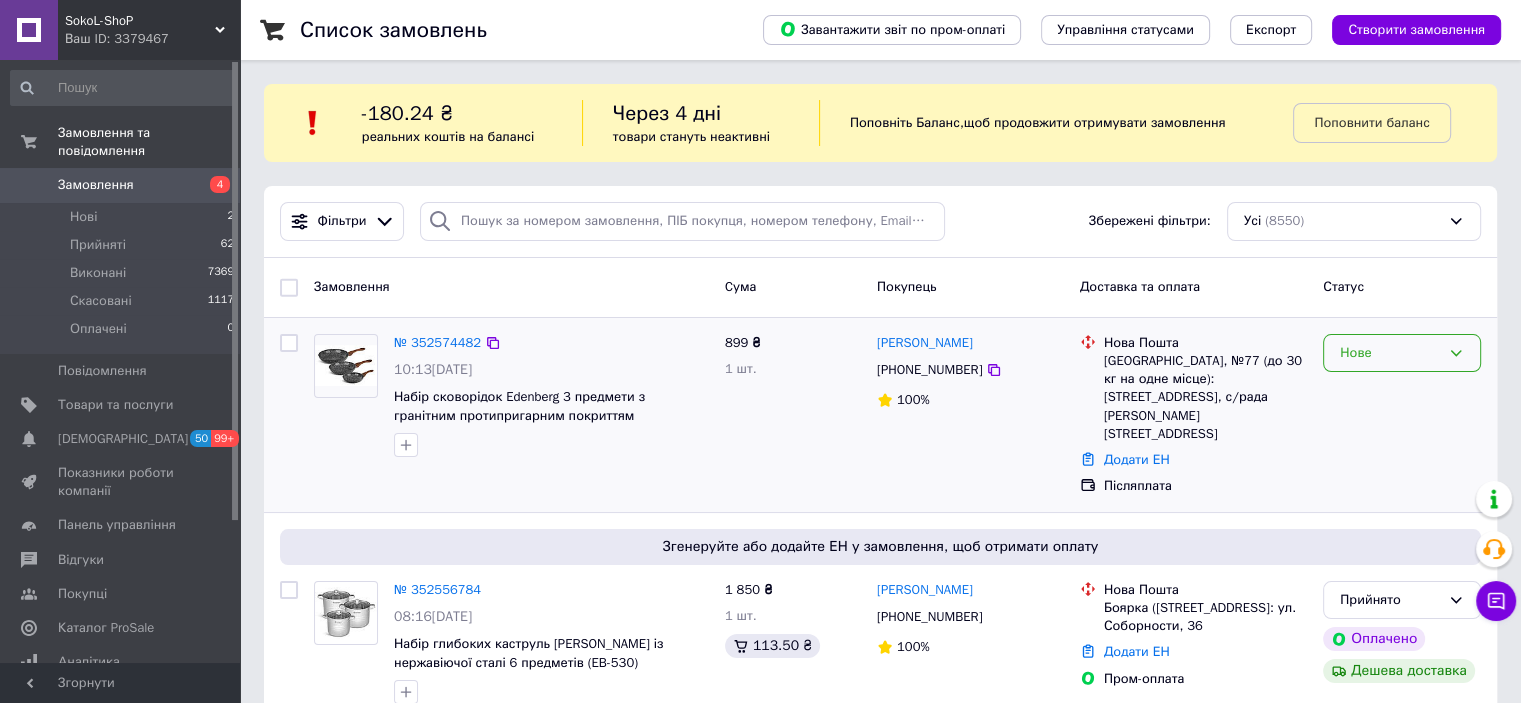 click on "Нове" at bounding box center [1402, 353] 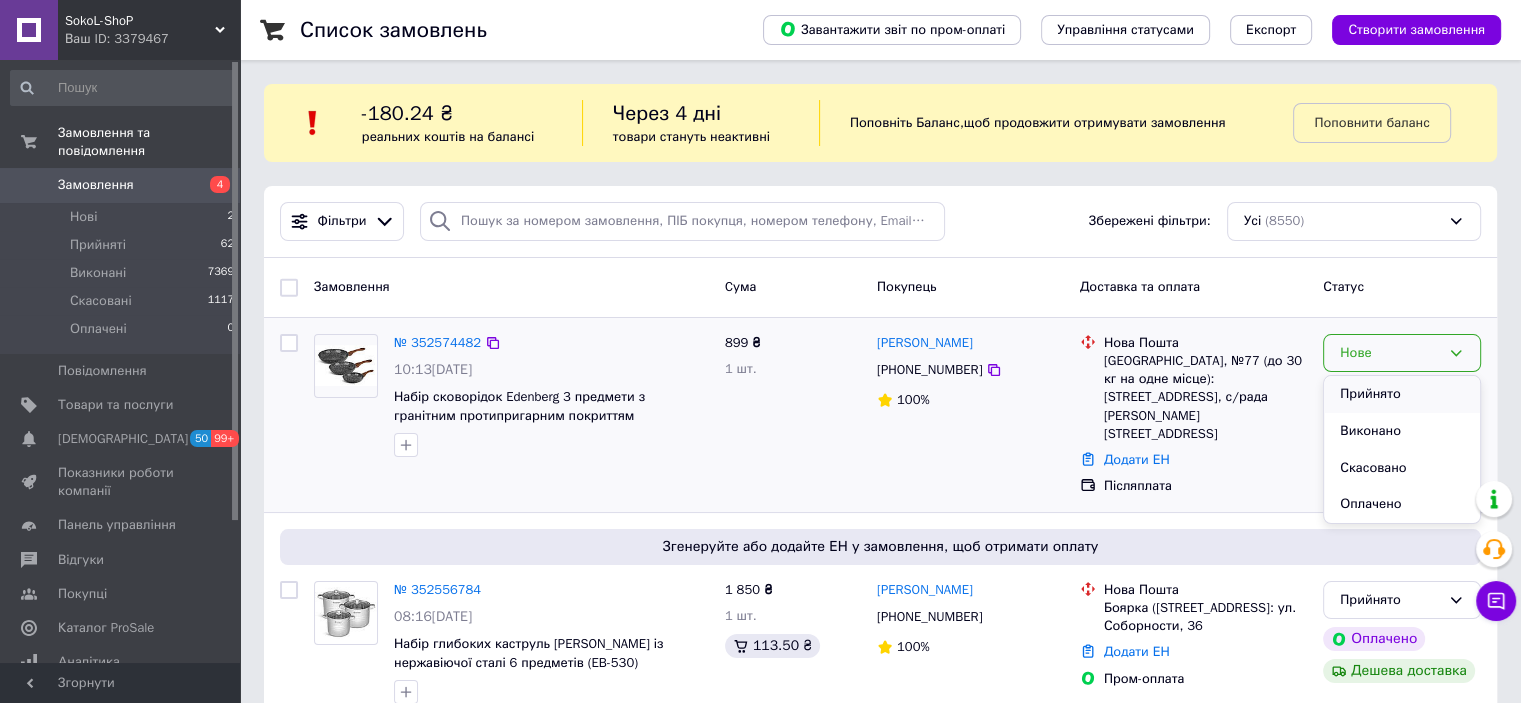 click on "Прийнято" at bounding box center [1402, 394] 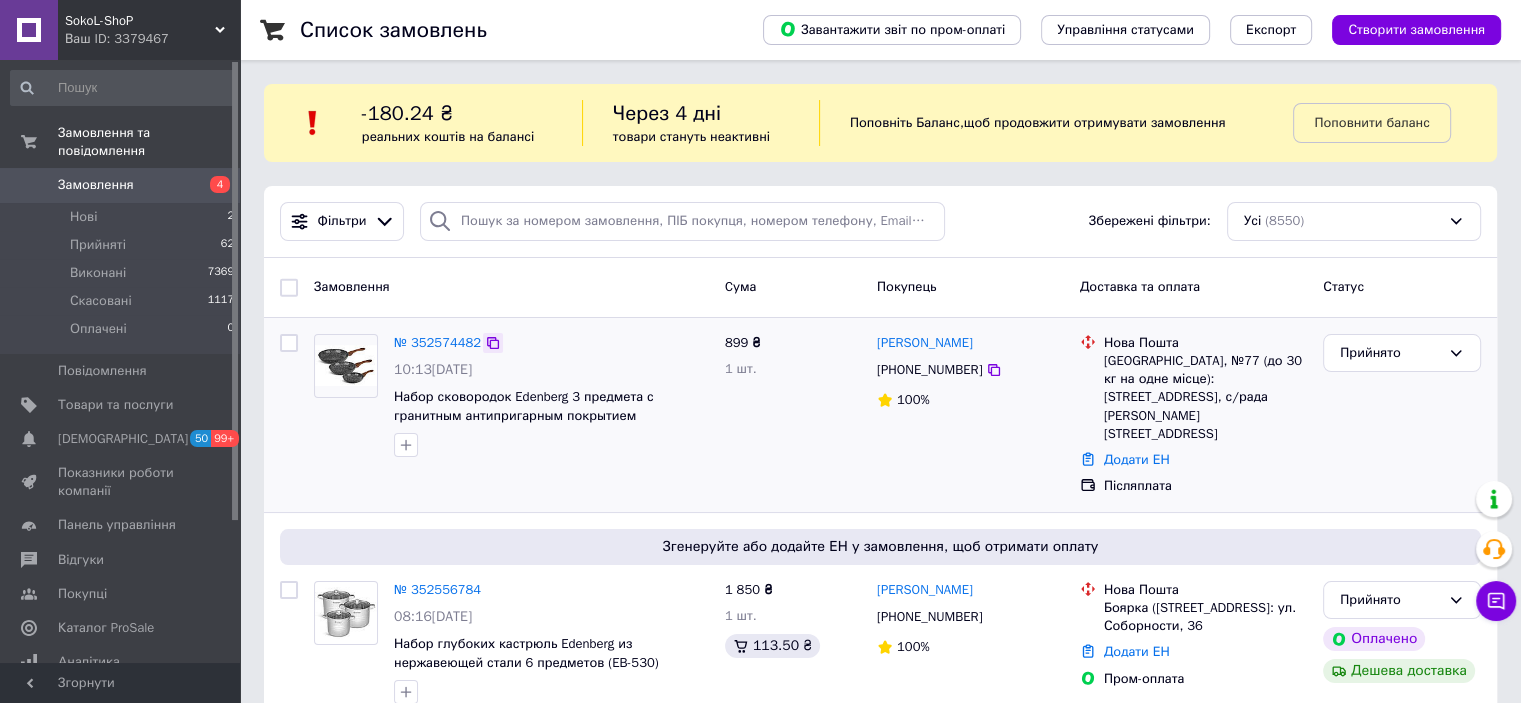 click 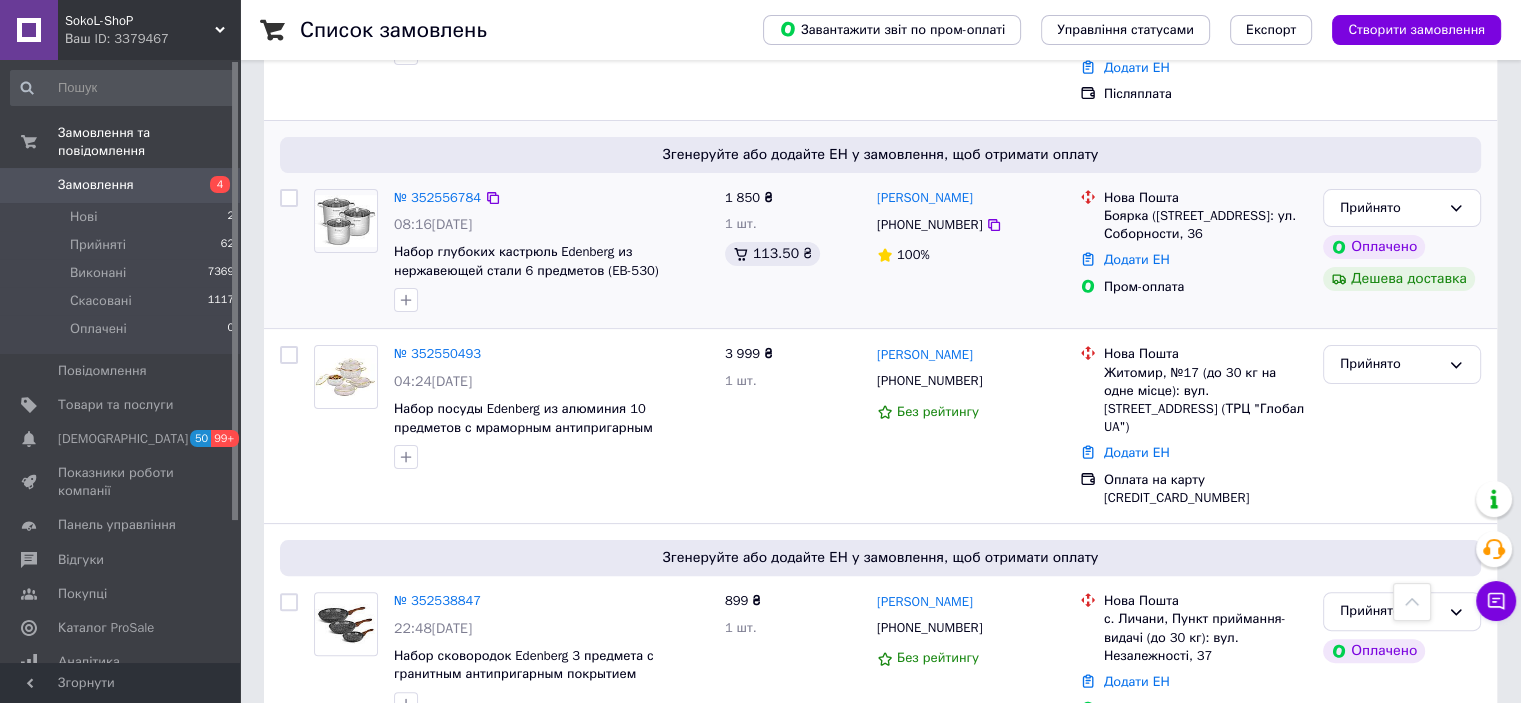 scroll, scrollTop: 0, scrollLeft: 0, axis: both 